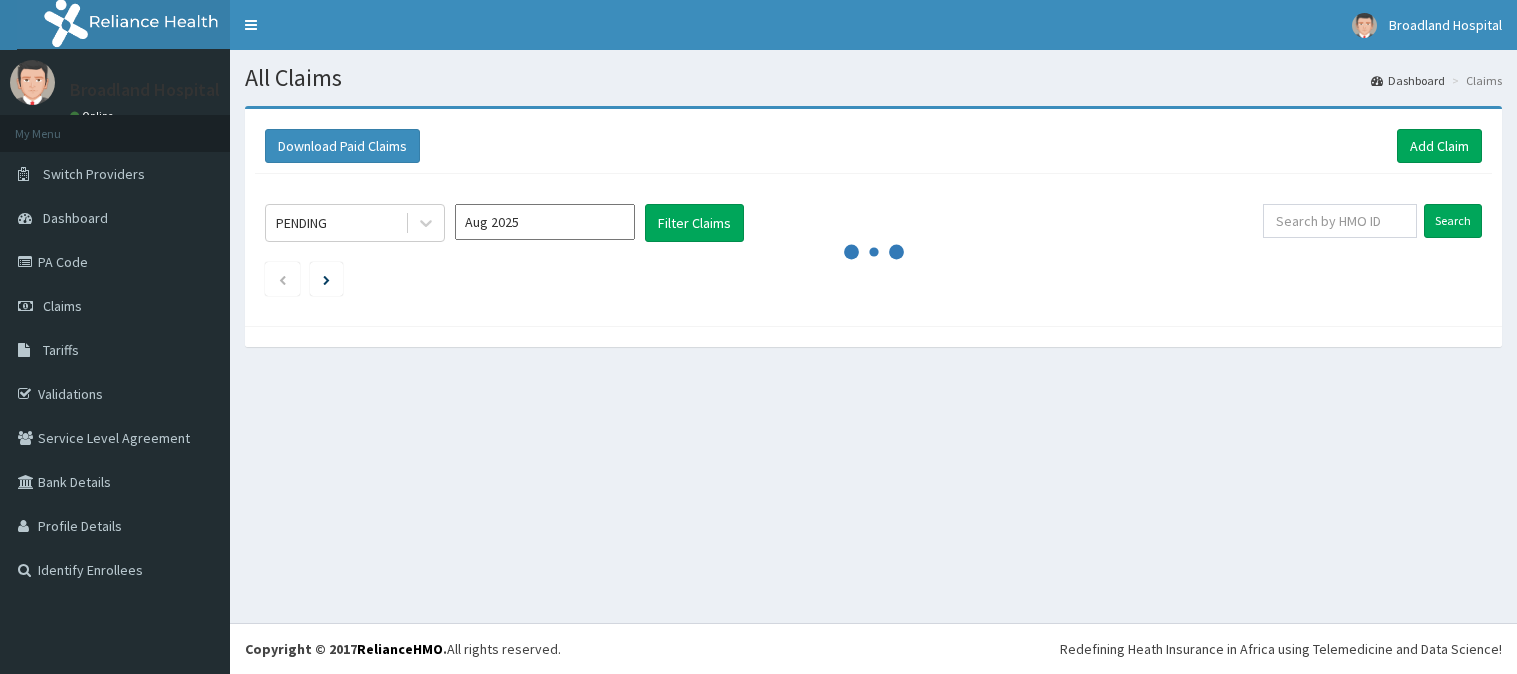 scroll, scrollTop: 0, scrollLeft: 0, axis: both 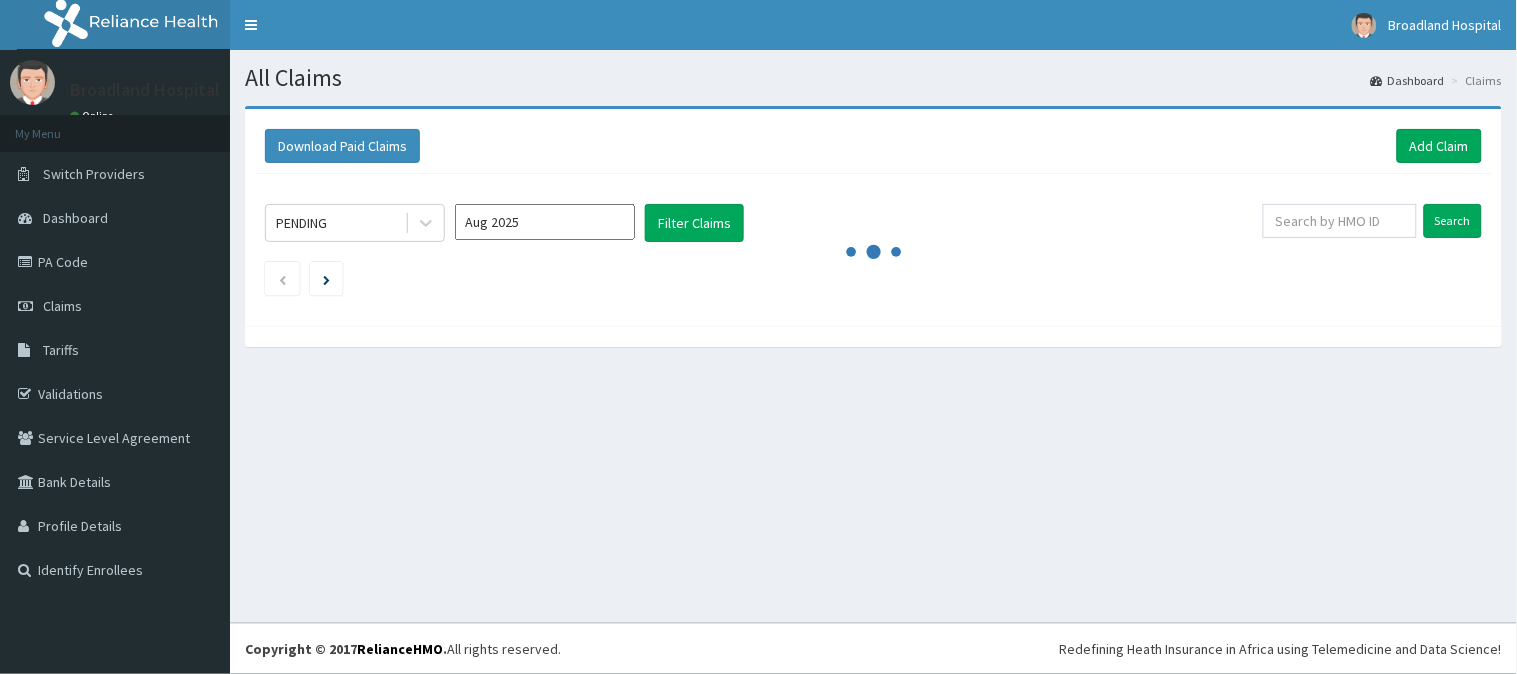 click on "Download Paid Claims Add Claim" at bounding box center (873, 146) 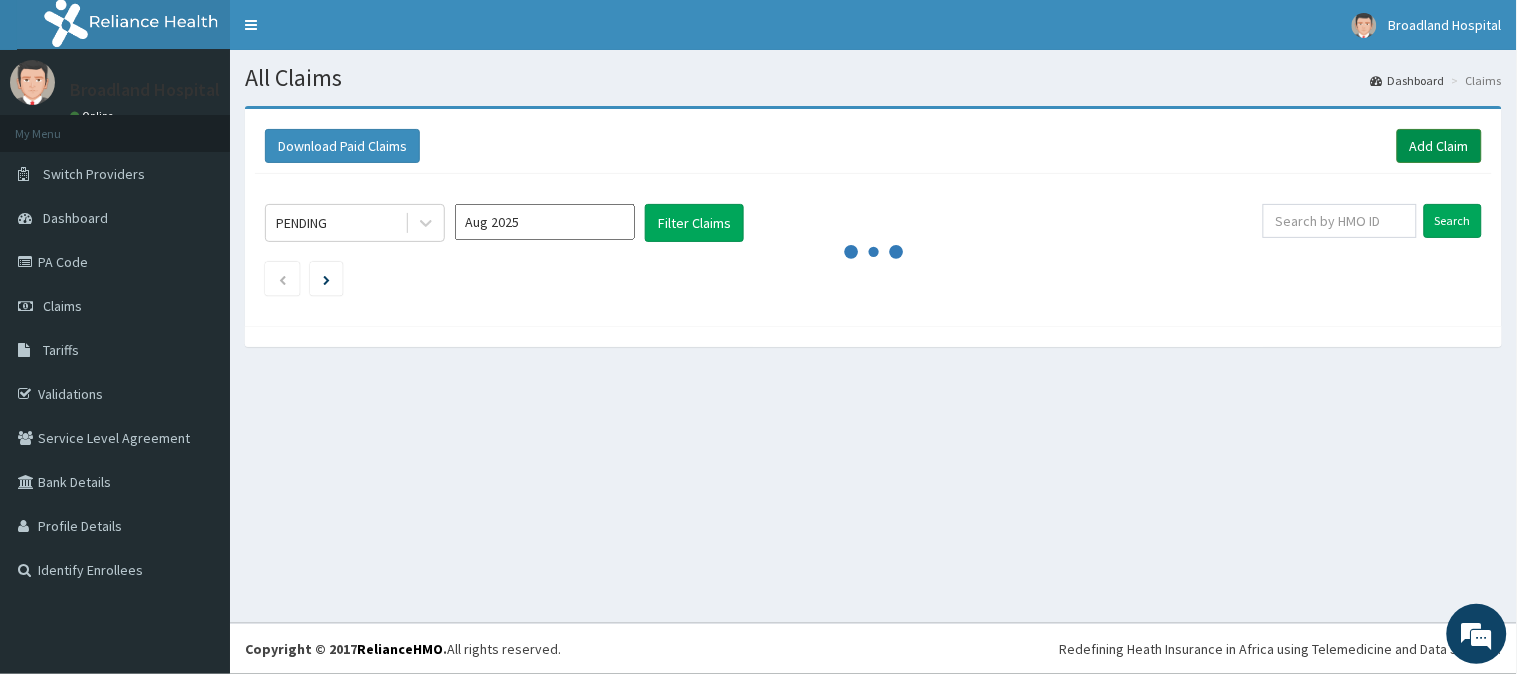 click on "Add Claim" at bounding box center [1439, 146] 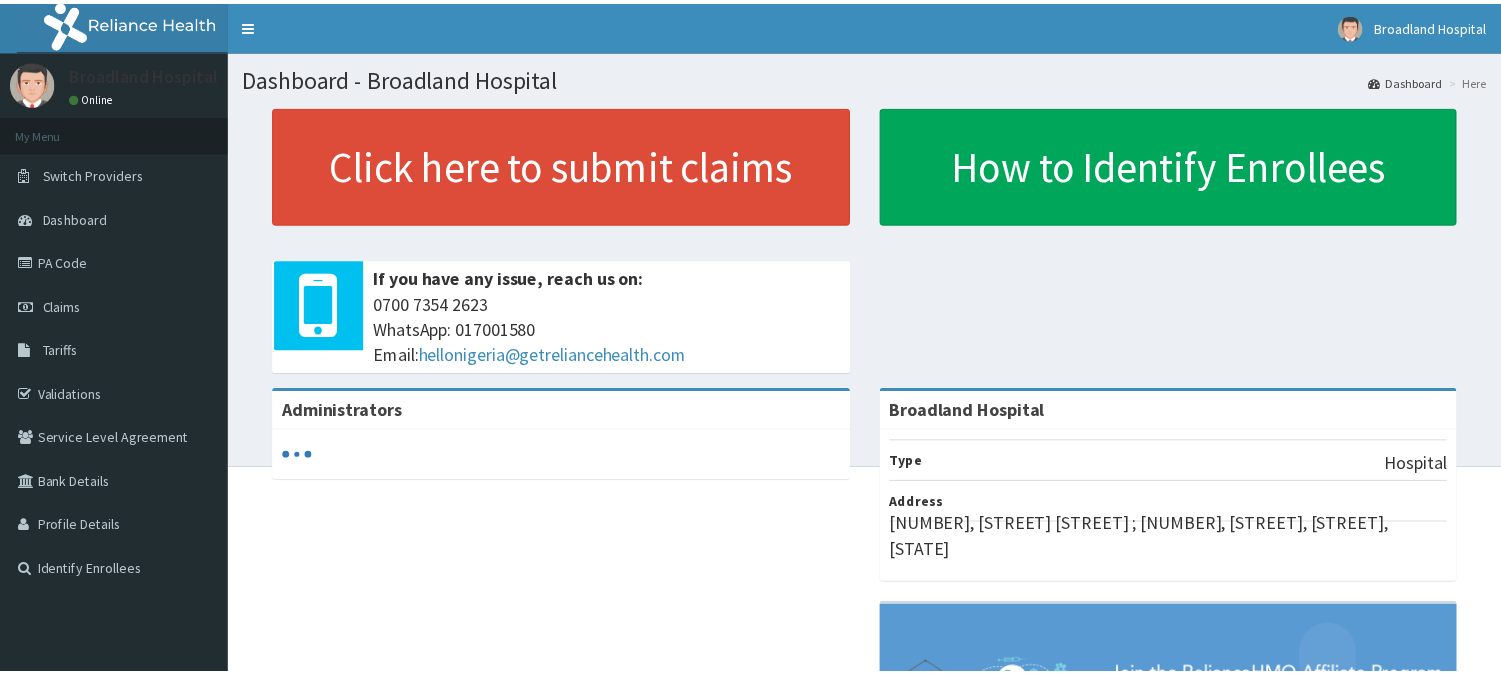 scroll, scrollTop: 0, scrollLeft: 0, axis: both 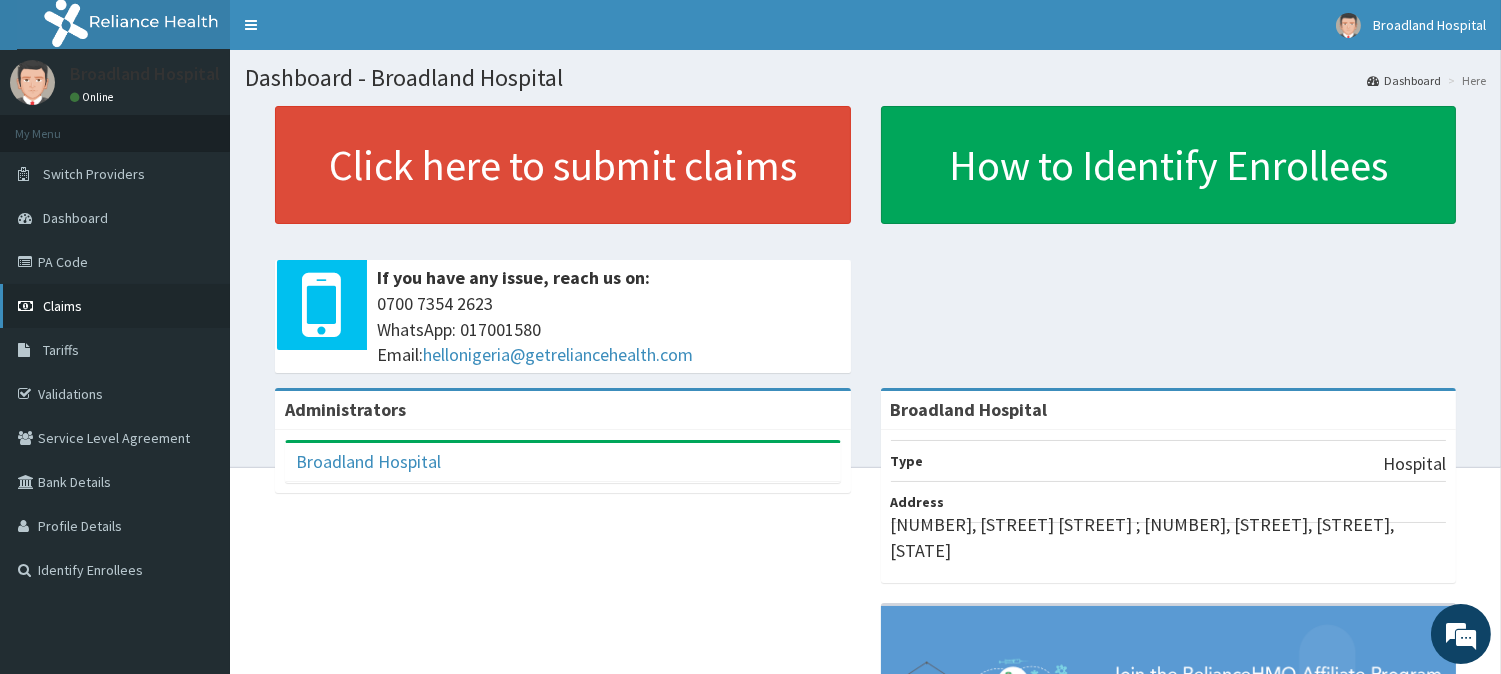 click on "Claims" at bounding box center [115, 306] 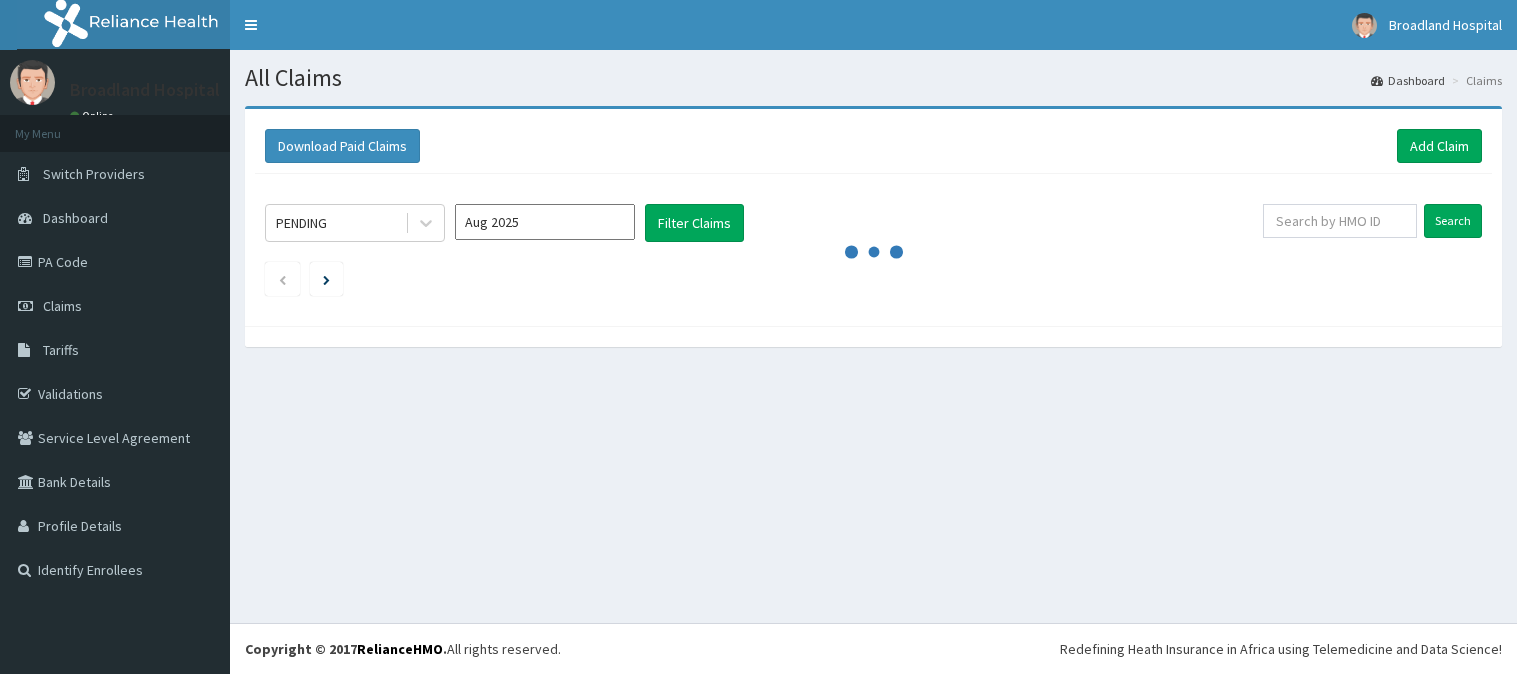 scroll, scrollTop: 0, scrollLeft: 0, axis: both 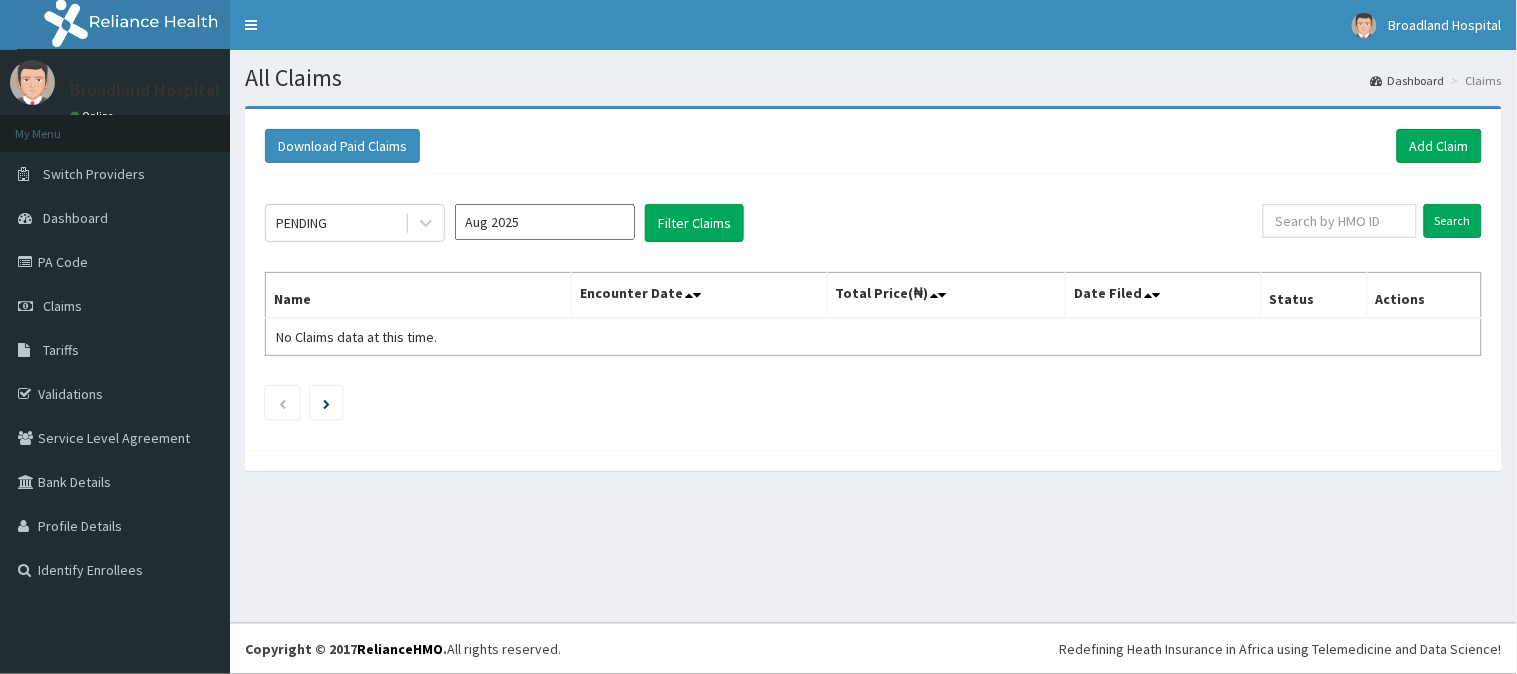 click on "Download Paid Claims Add Claim" at bounding box center [873, 146] 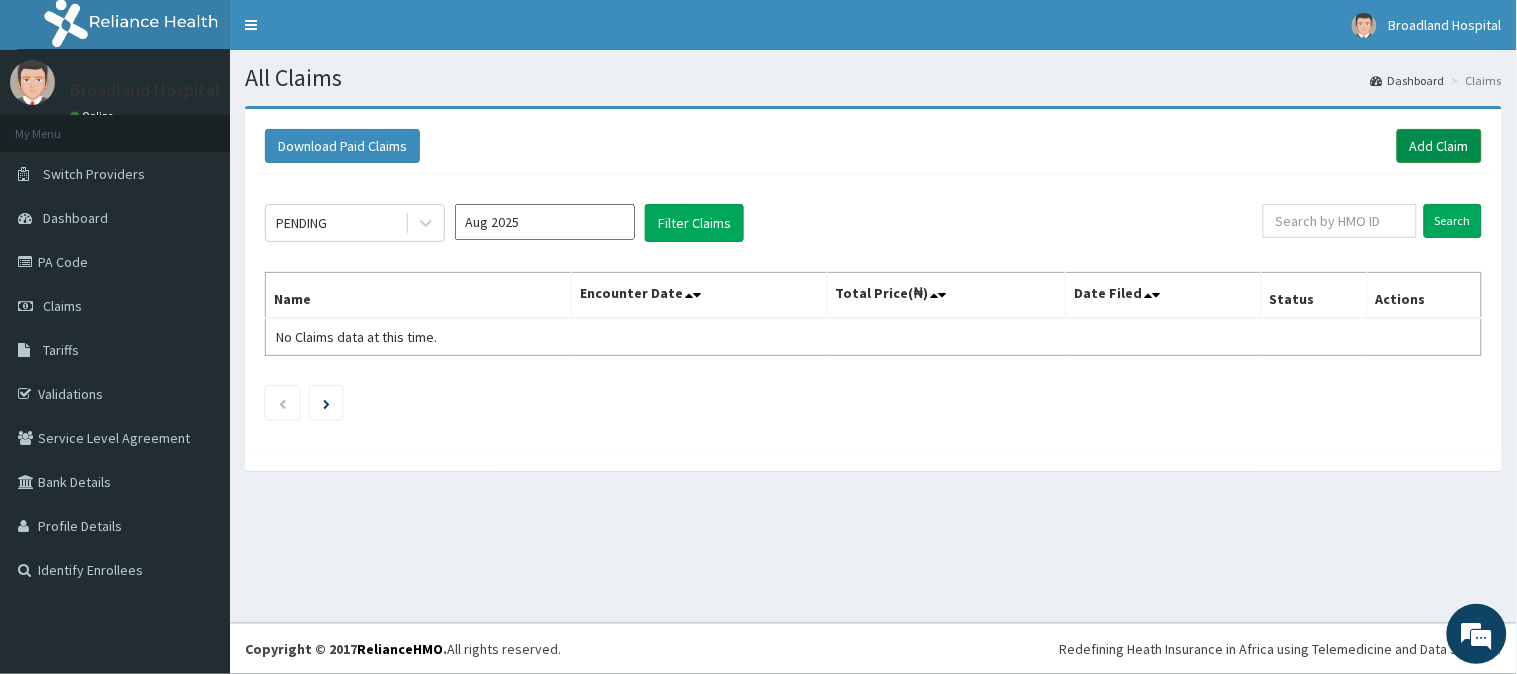 scroll, scrollTop: 0, scrollLeft: 0, axis: both 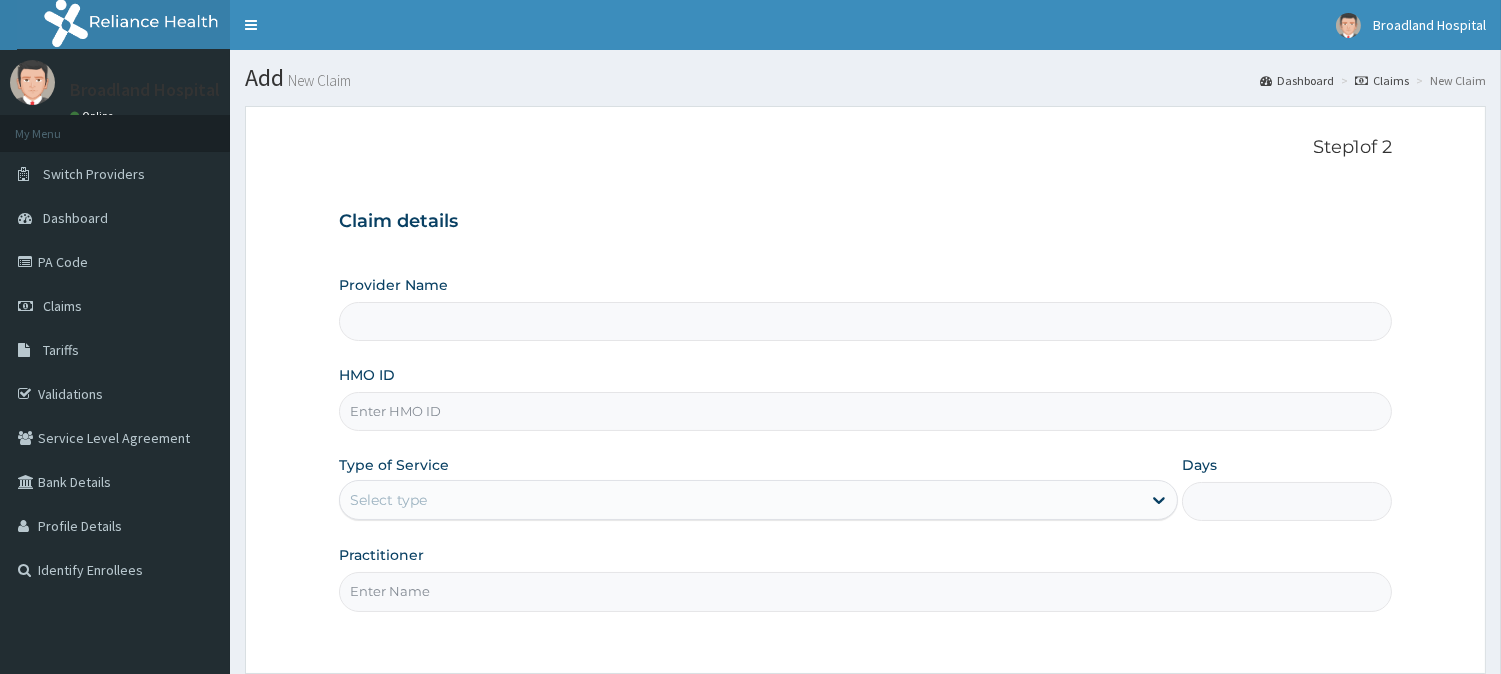 type on "Broadland Hospital" 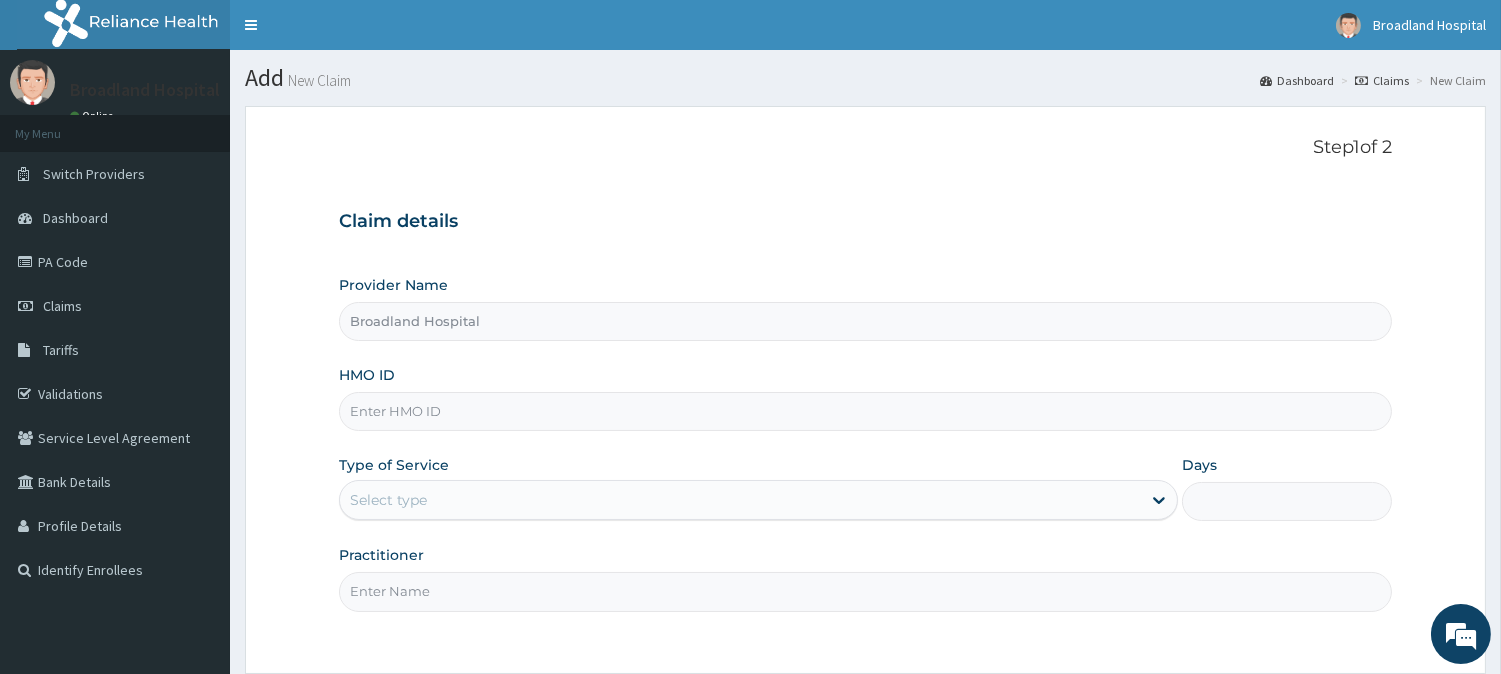 scroll, scrollTop: 0, scrollLeft: 0, axis: both 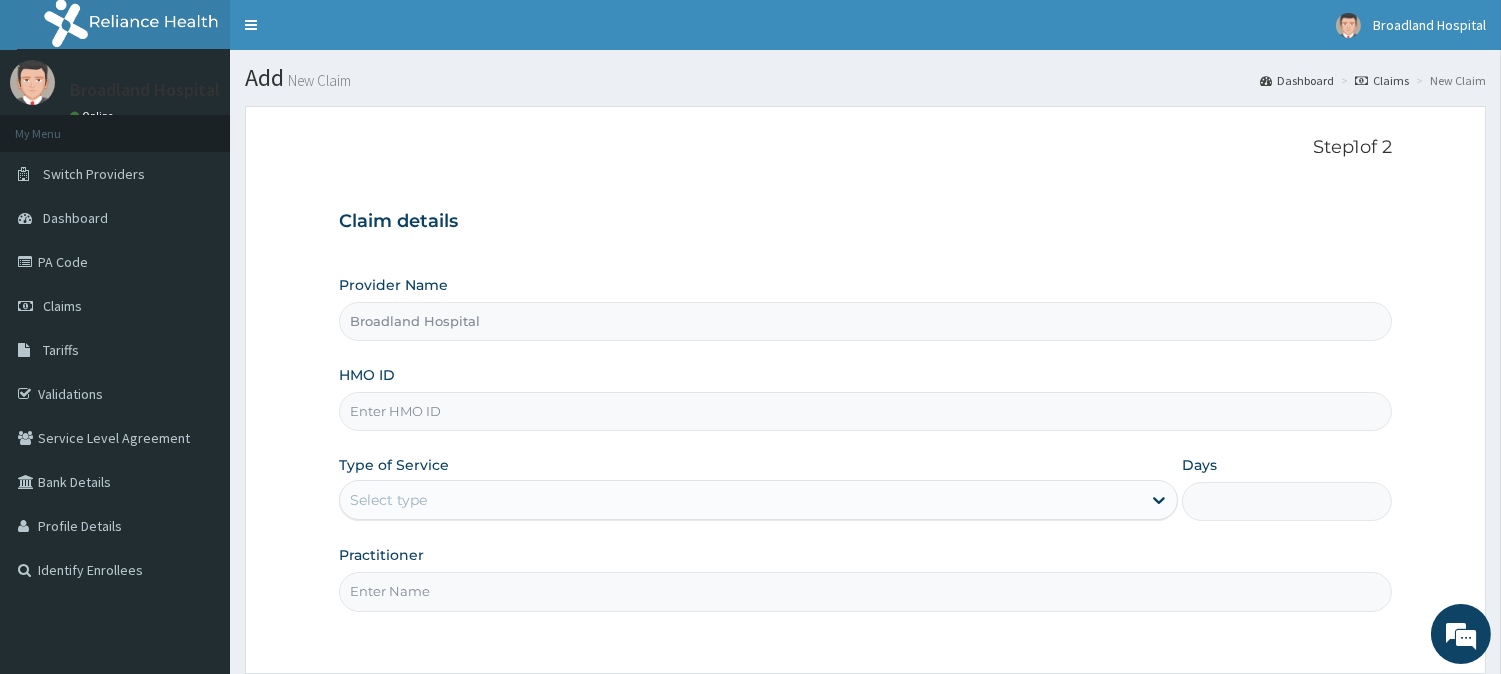 click on "HMO ID" at bounding box center [865, 411] 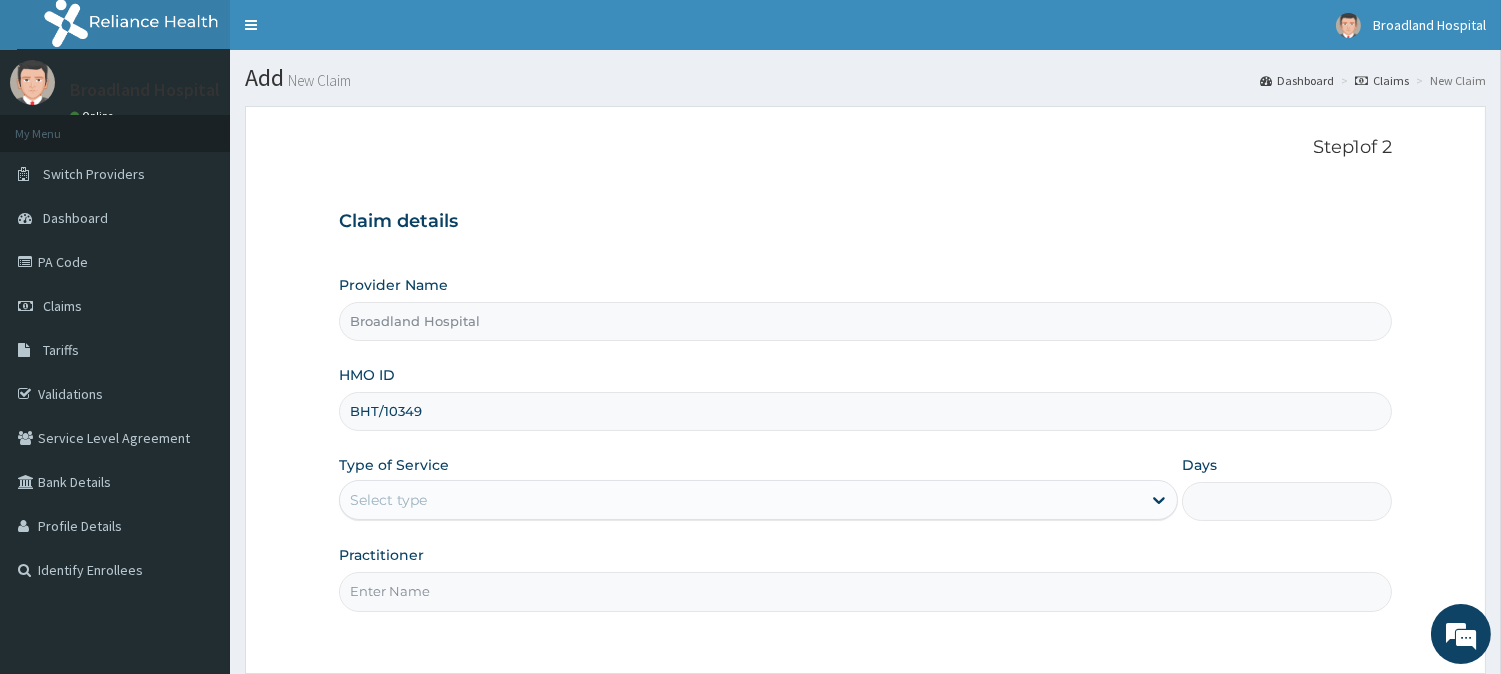 type on "BHT/10349" 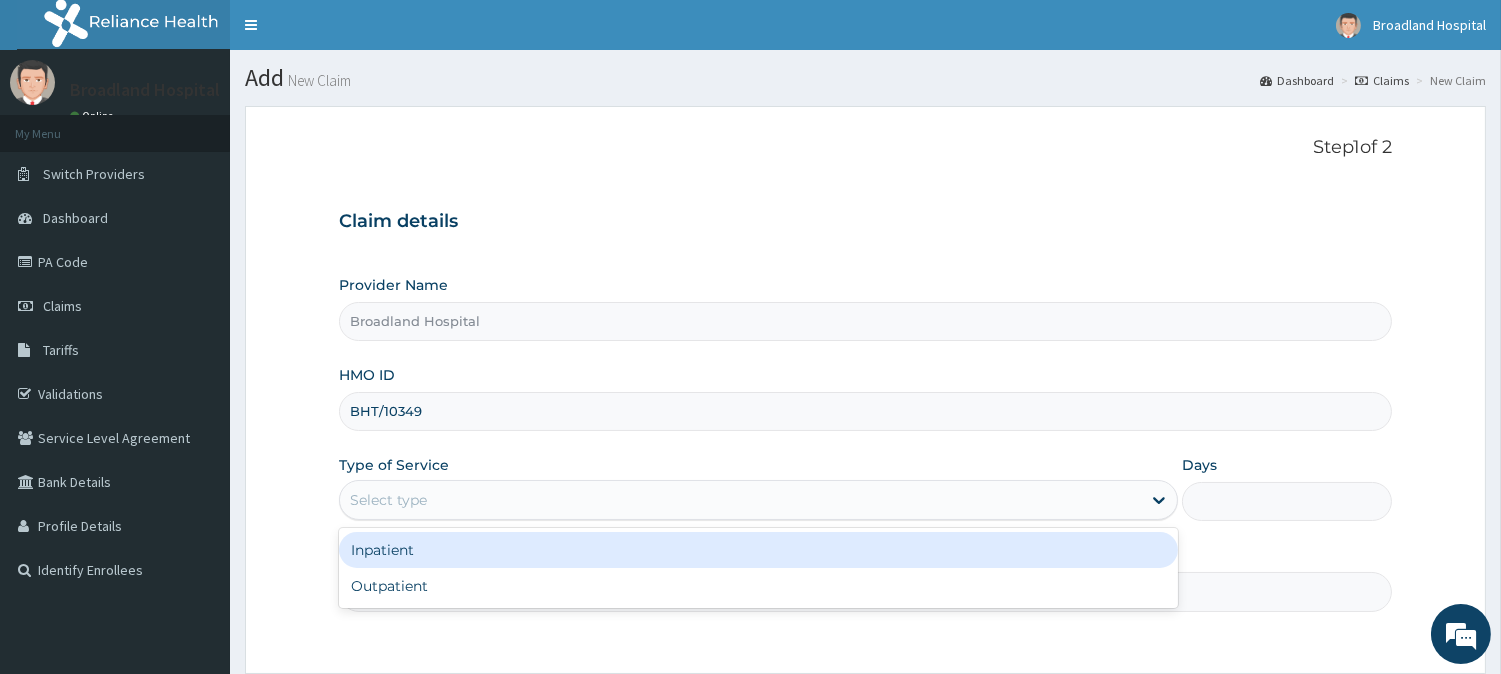 click on "Select type" at bounding box center [758, 500] 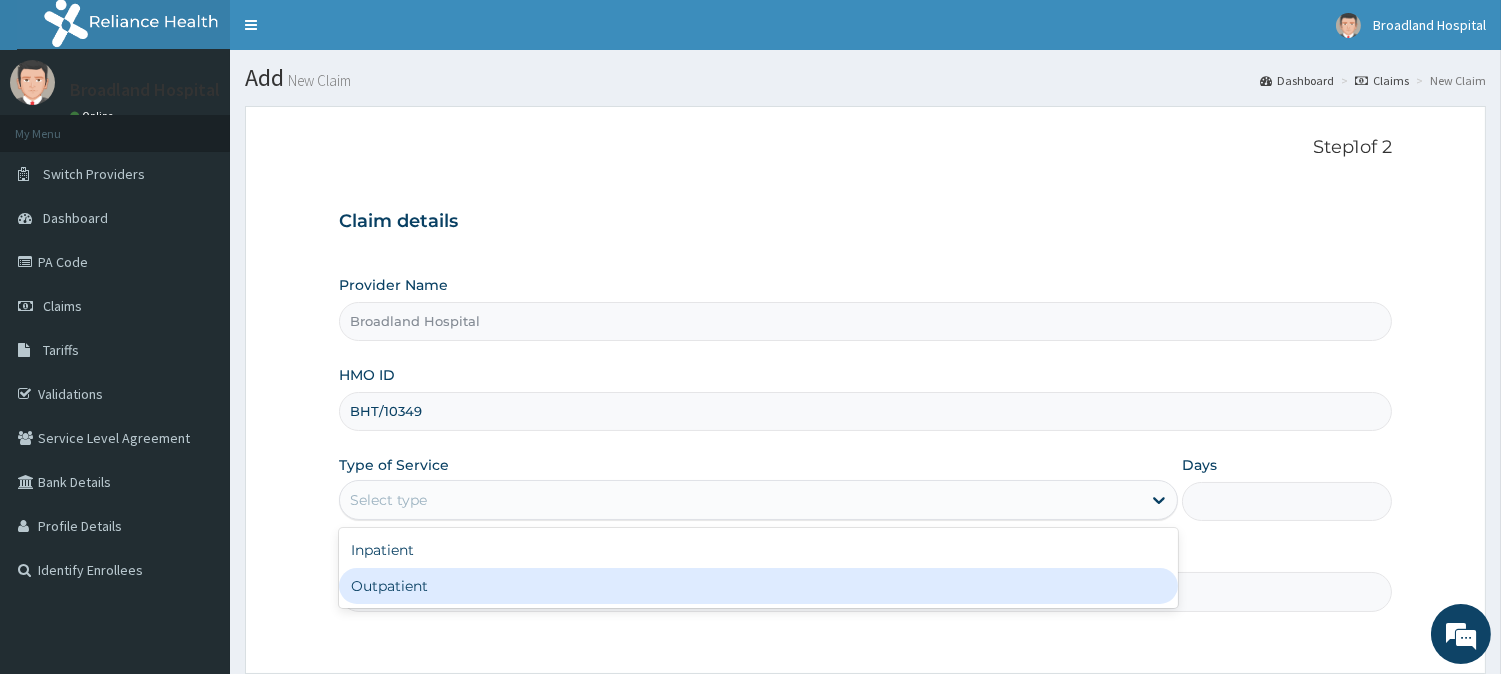 click on "Outpatient" at bounding box center (758, 586) 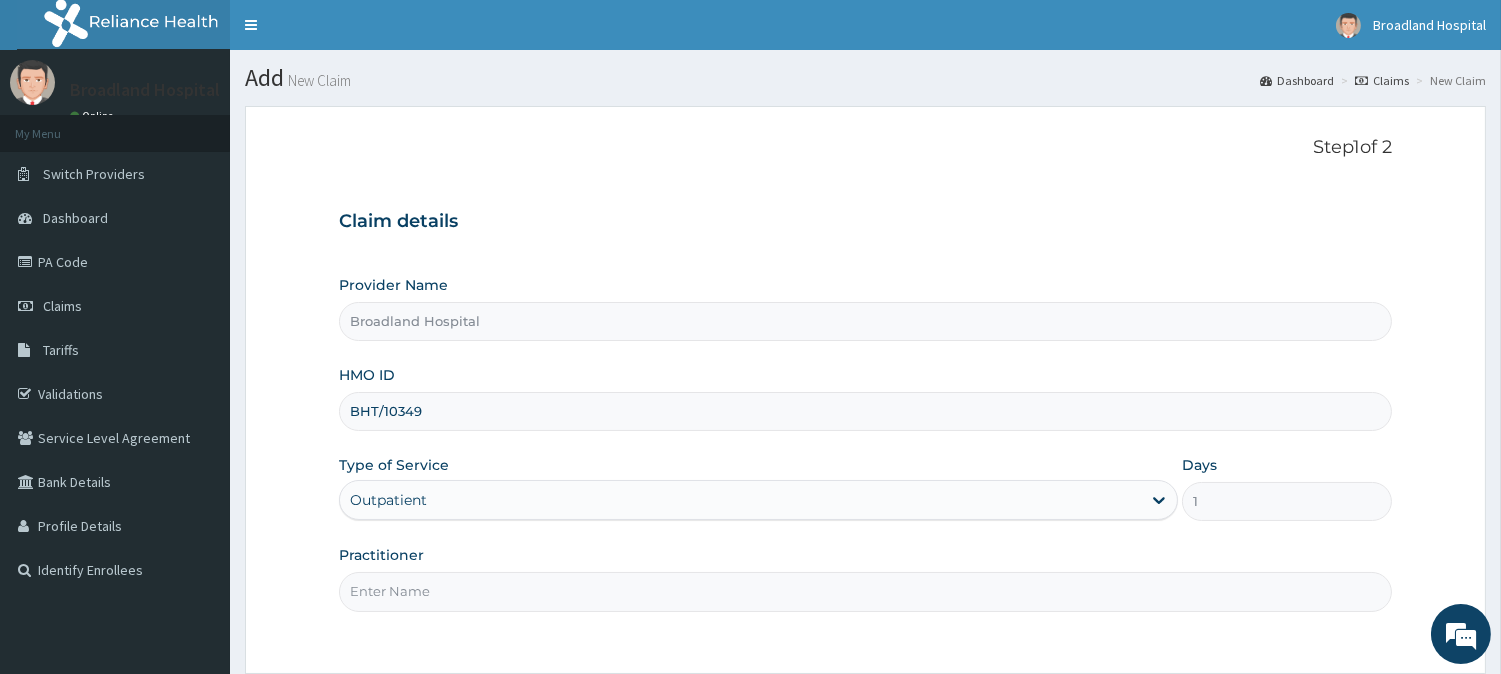 click on "Practitioner" at bounding box center [865, 591] 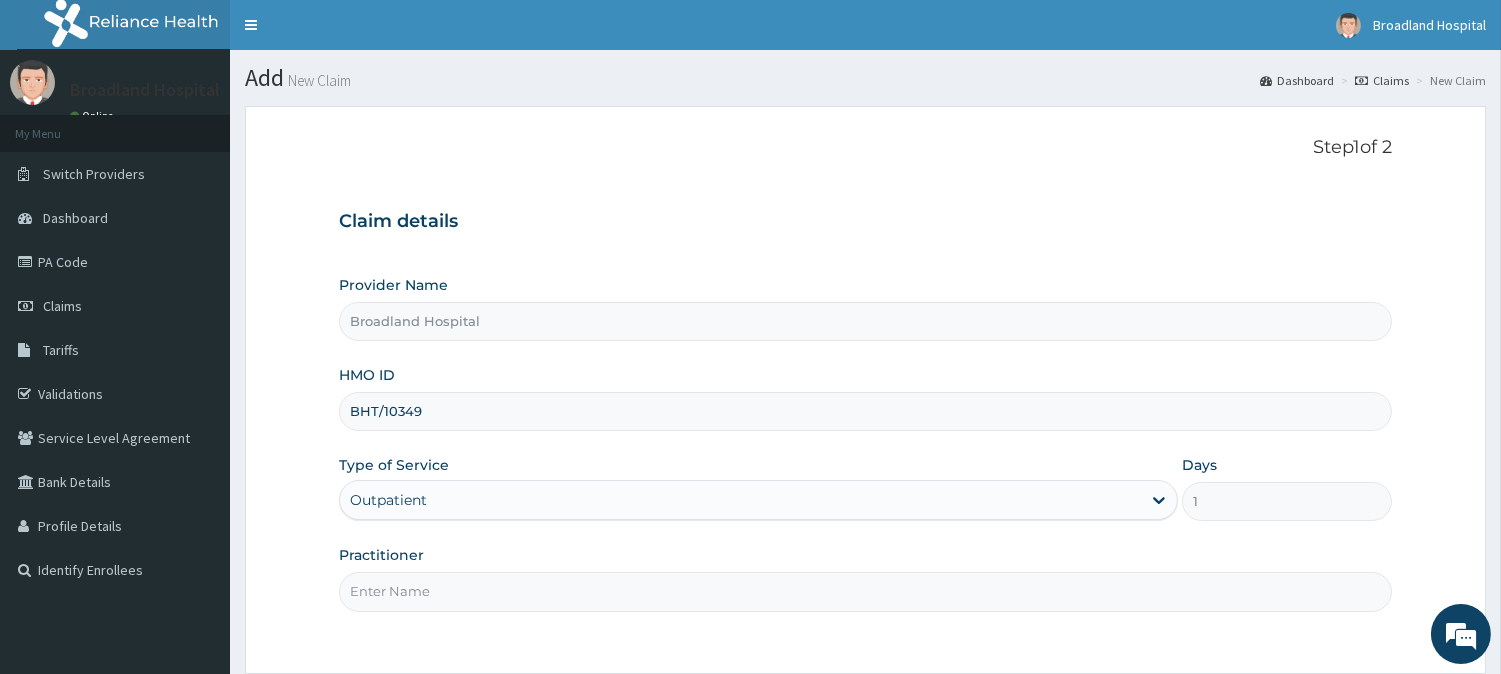 type on "DR FAVOUR" 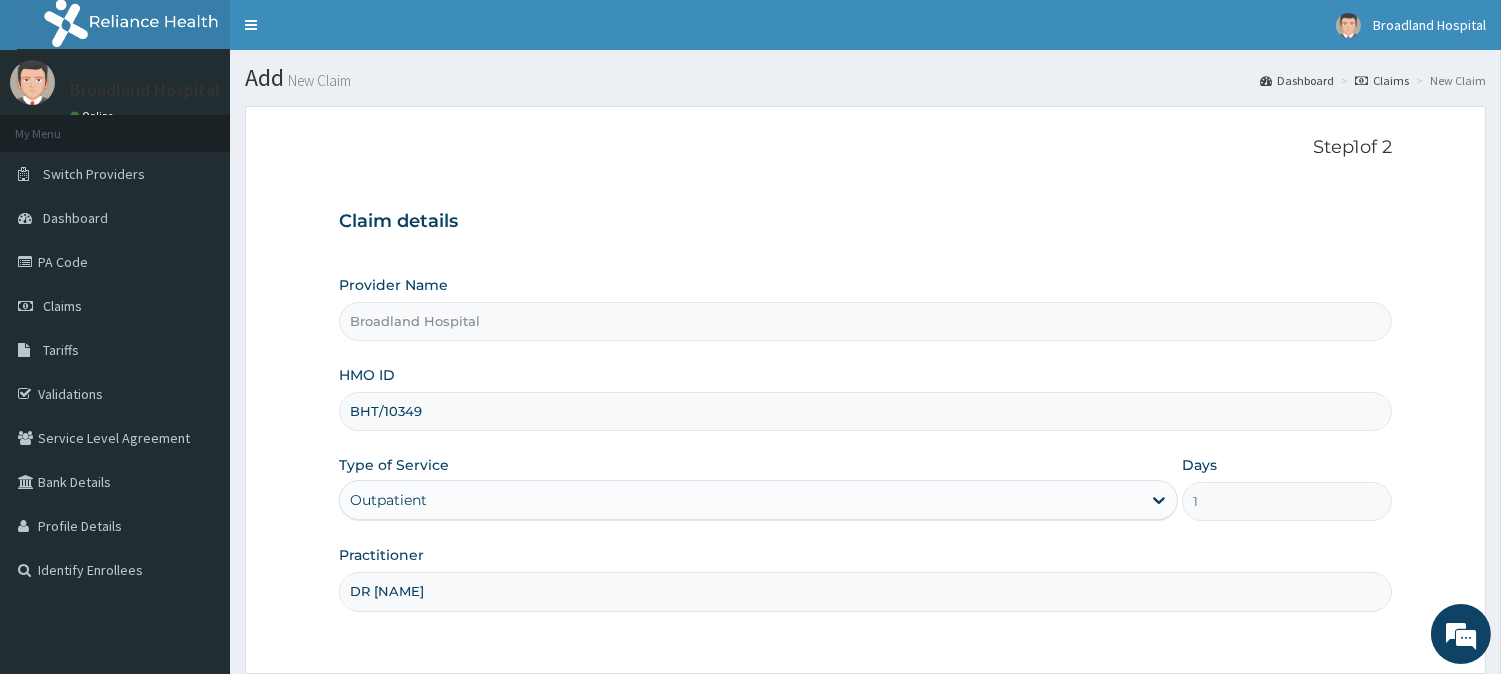 scroll, scrollTop: 178, scrollLeft: 0, axis: vertical 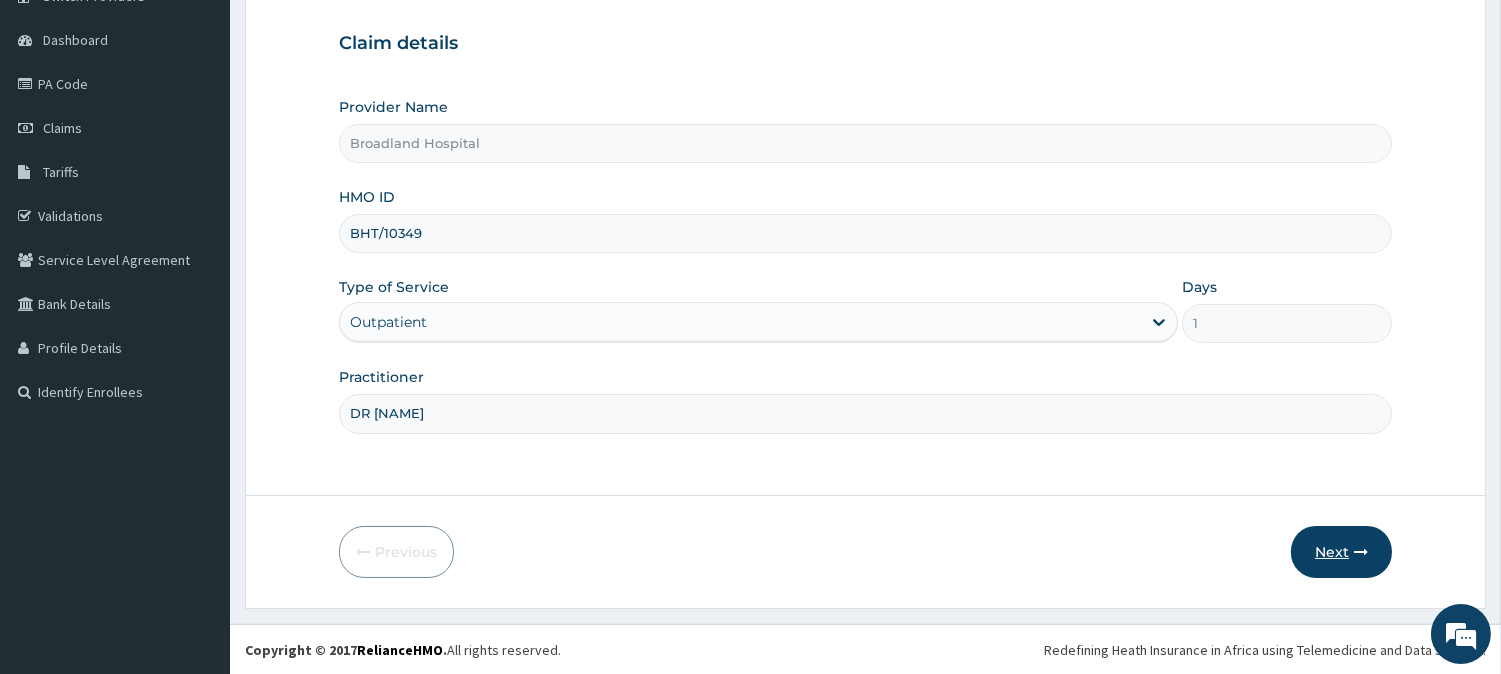 click on "Next" at bounding box center (1341, 552) 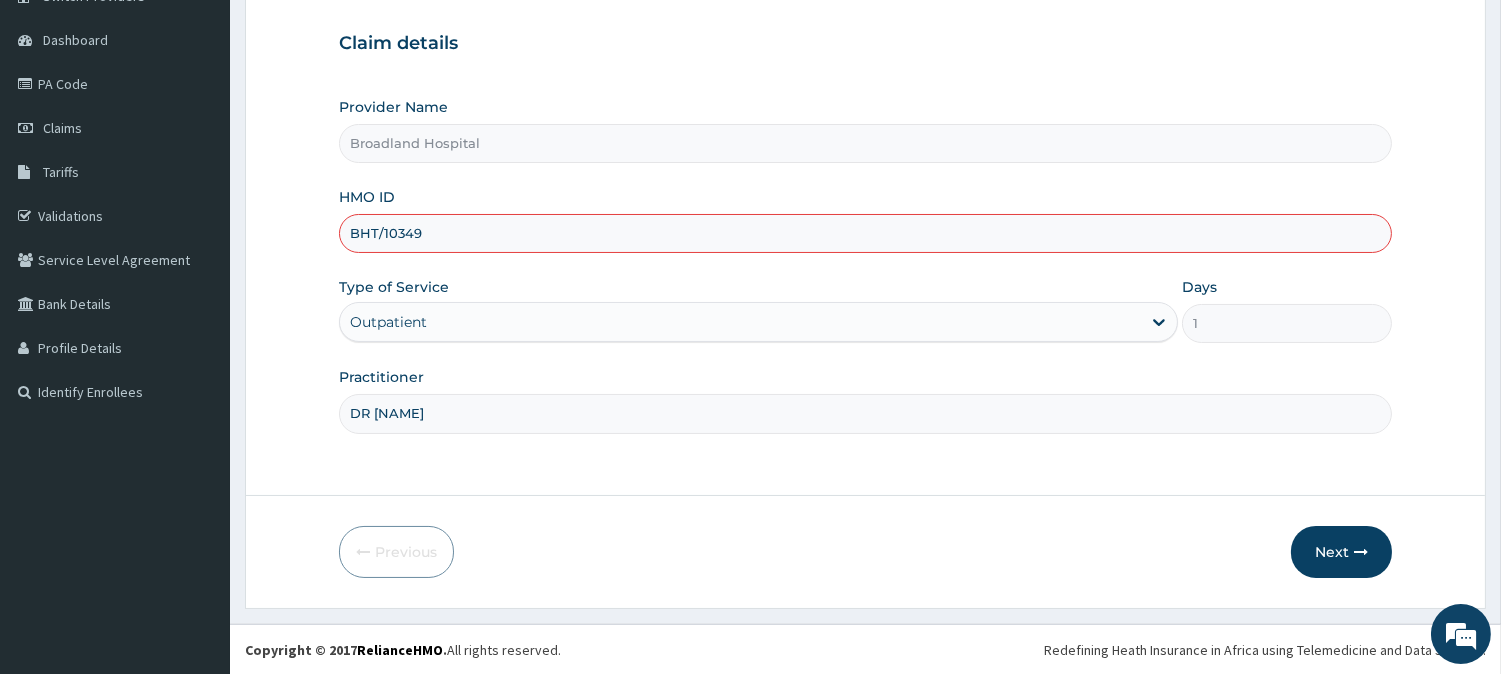 click on "HMO ID BHT/10349" at bounding box center (865, 220) 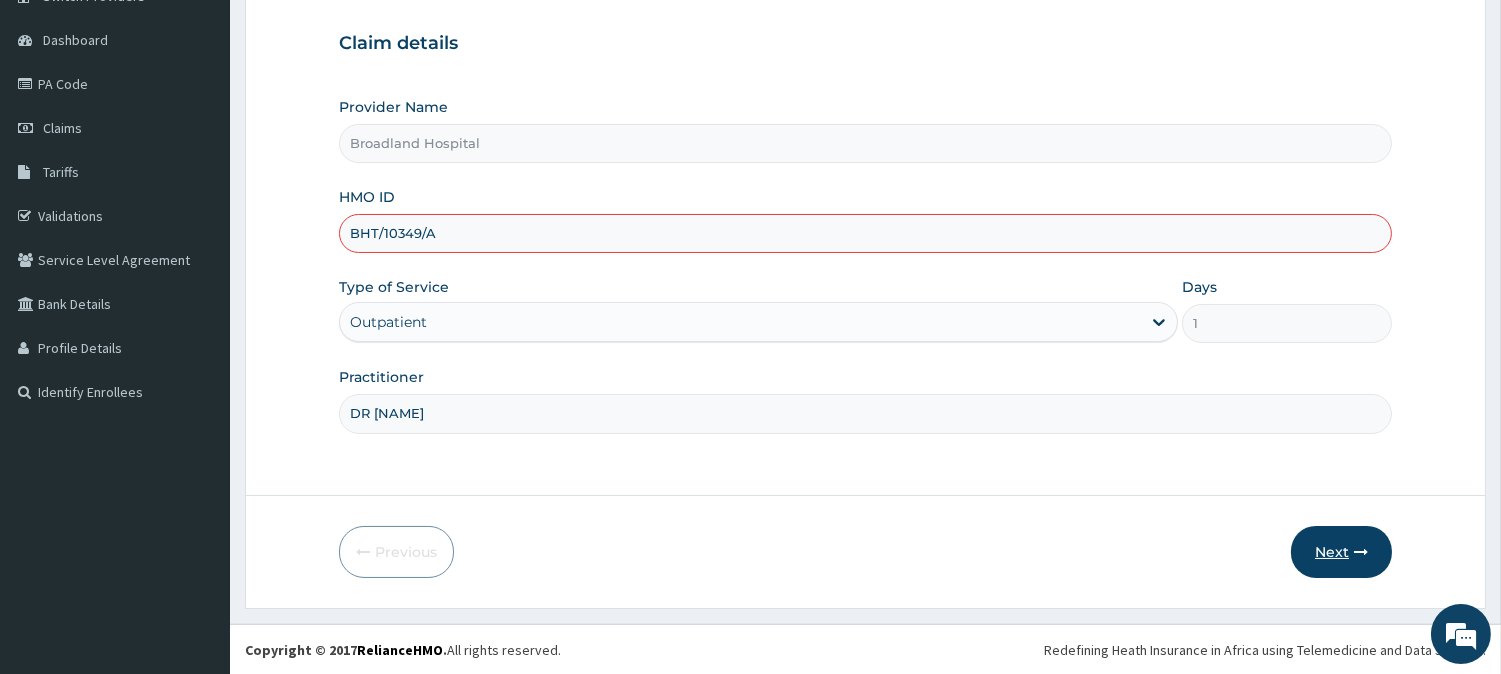 type on "BHT/10349/A" 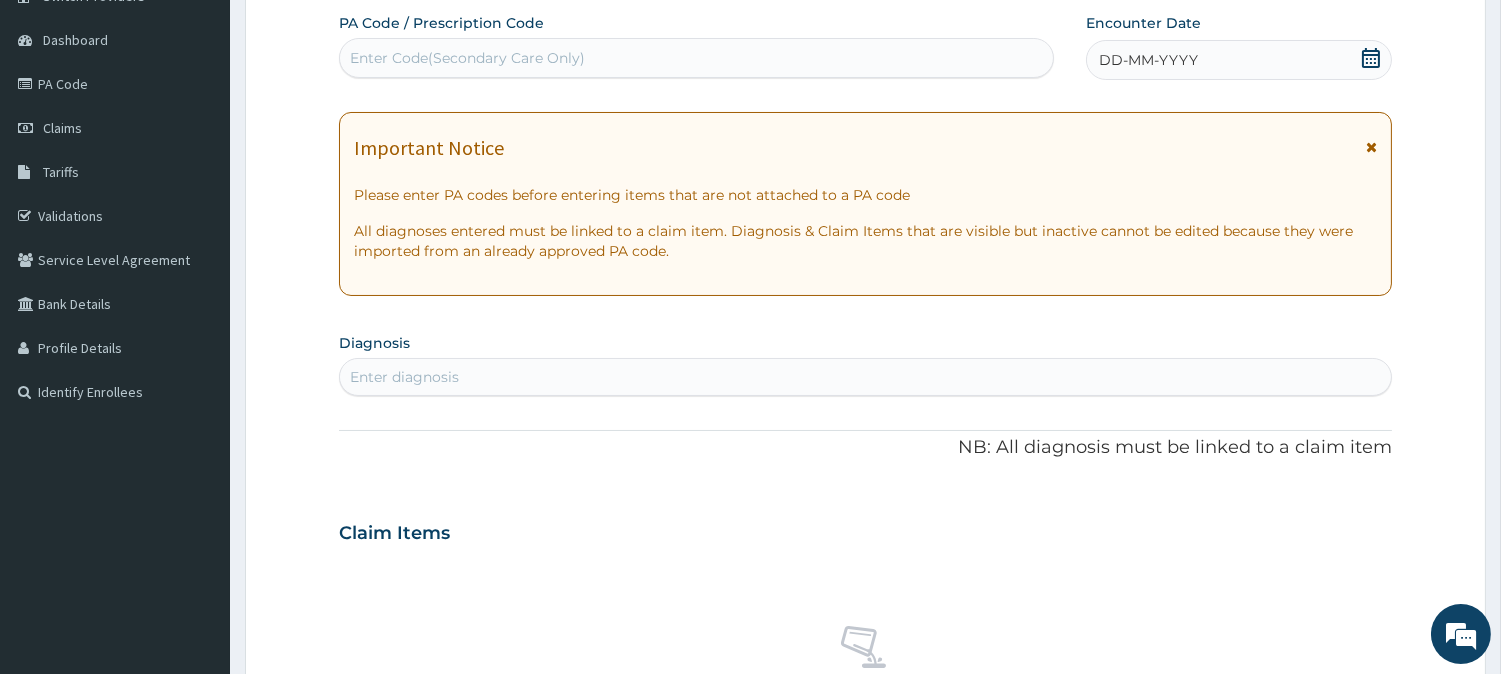 click on "PA Code / Prescription Code Enter Code(Secondary Care Only) Encounter Date DD-MM-YYYY Important Notice Please enter PA codes before entering items that are not attached to a PA code   All diagnoses entered must be linked to a claim item. Diagnosis & Claim Items that are visible but inactive cannot be edited because they were imported from an already approved PA code. Diagnosis Enter diagnosis NB: All diagnosis must be linked to a claim item Claim Items No claim item Types Select Type Item Select Item Pair Diagnosis Select Diagnosis Unit Price 0 Add Comment" at bounding box center (865, 530) 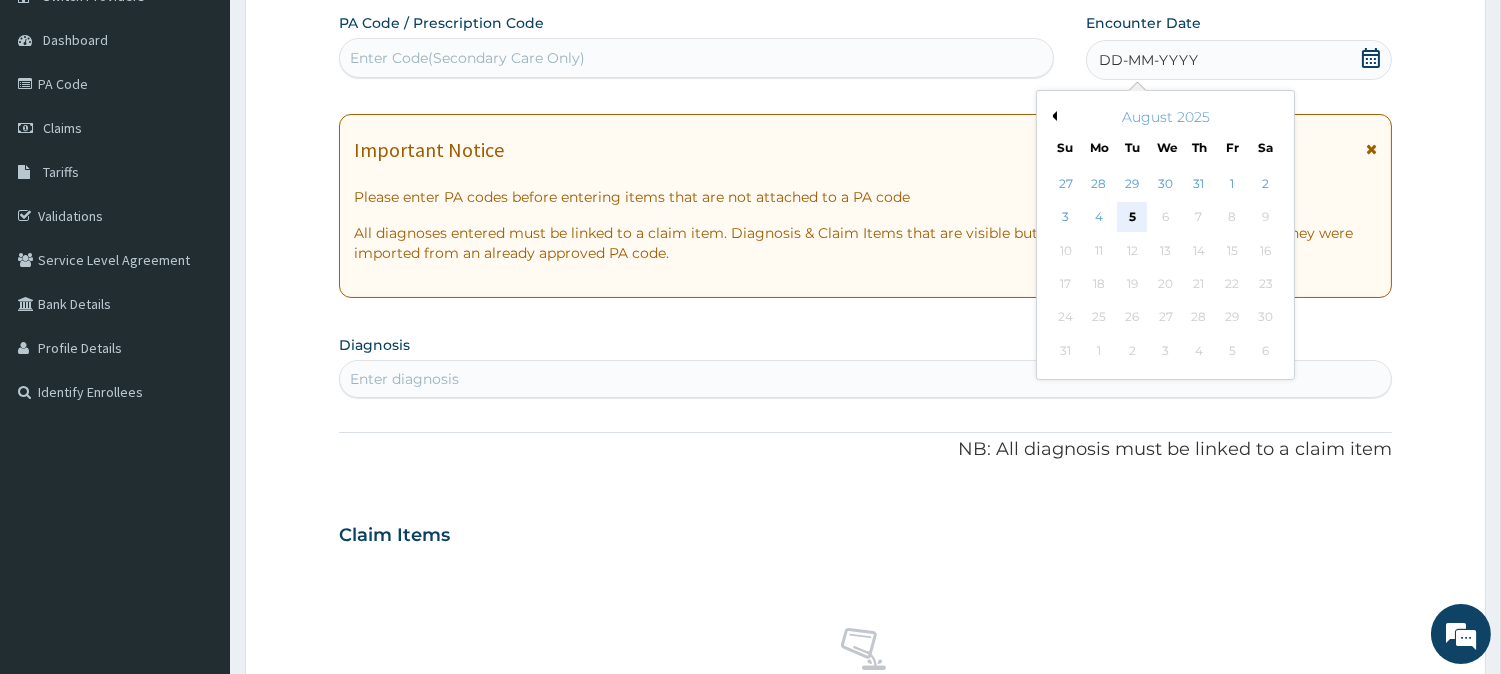 click on "5" at bounding box center (1132, 218) 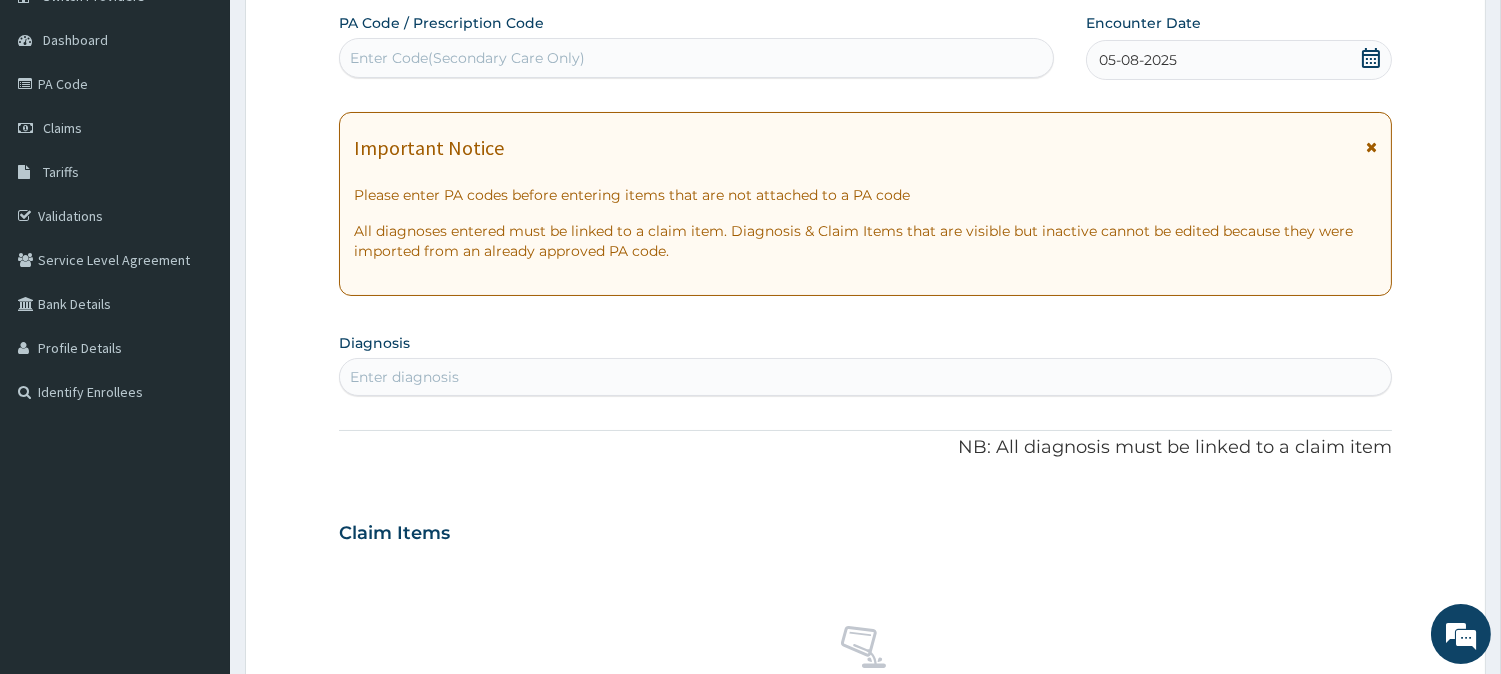 click on "Enter diagnosis" at bounding box center [865, 377] 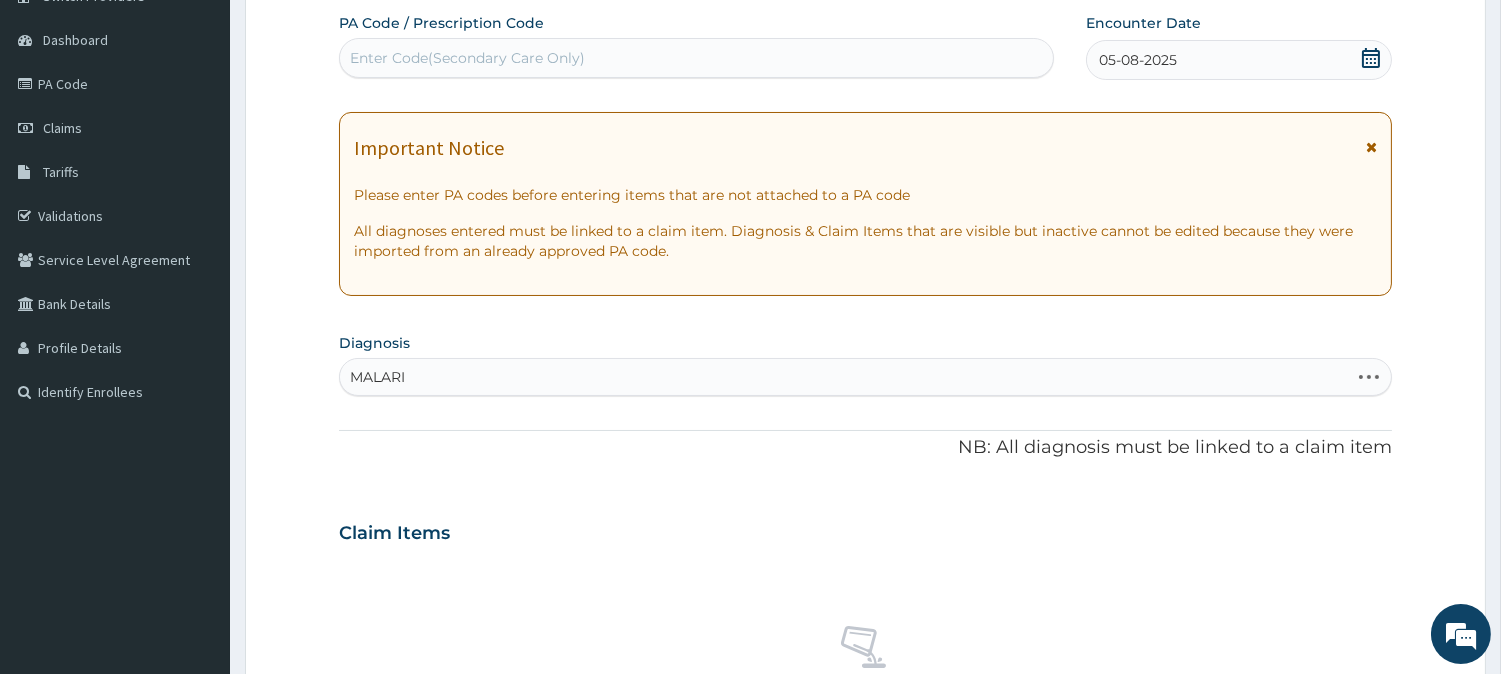 type on "MALARIA" 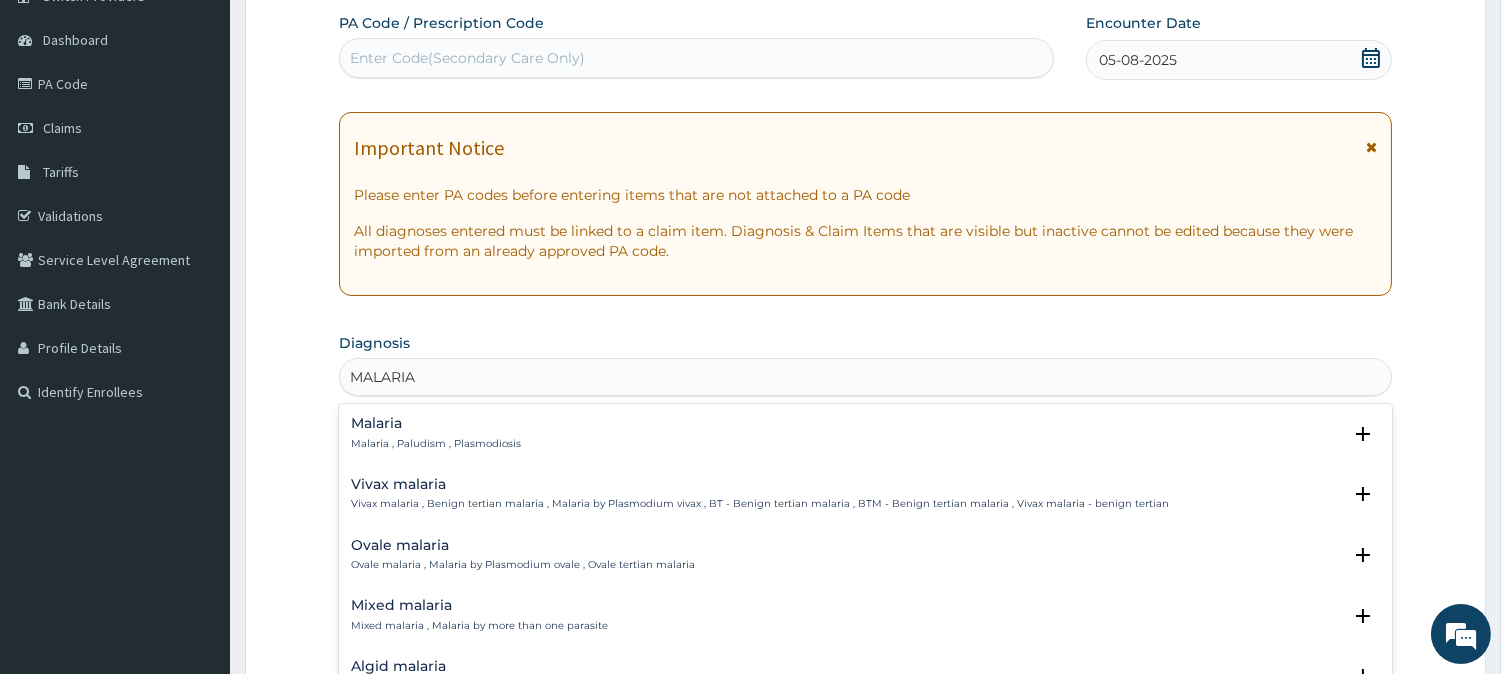 click on "Malaria" at bounding box center (436, 423) 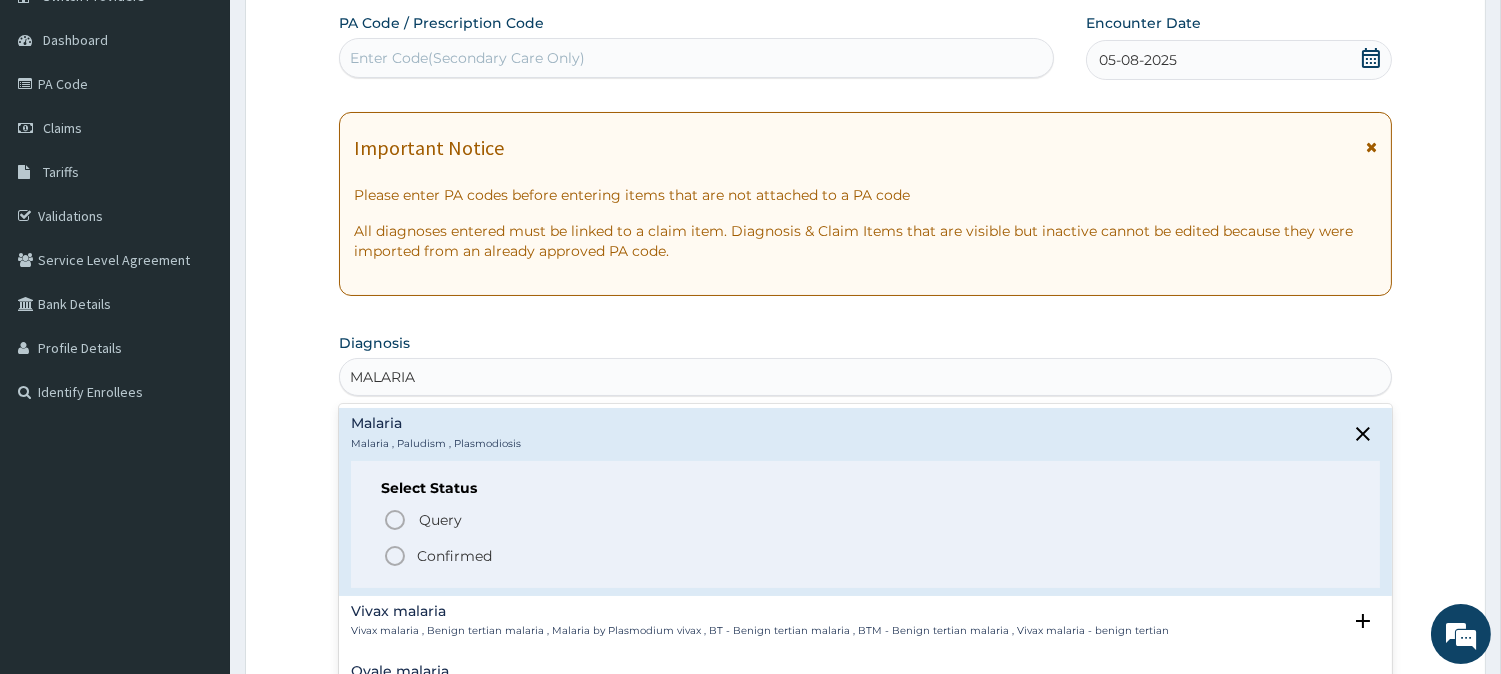 click 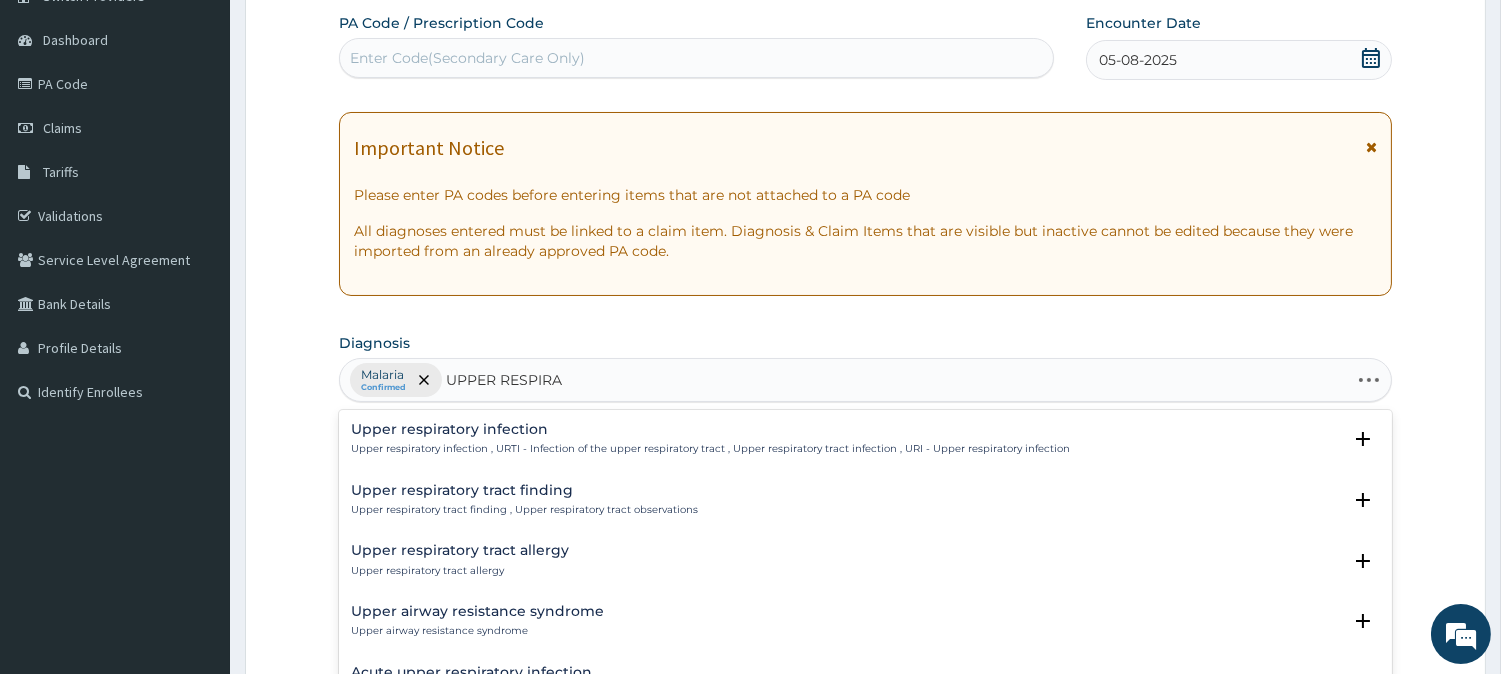 type on "UPPER RESPIRAT" 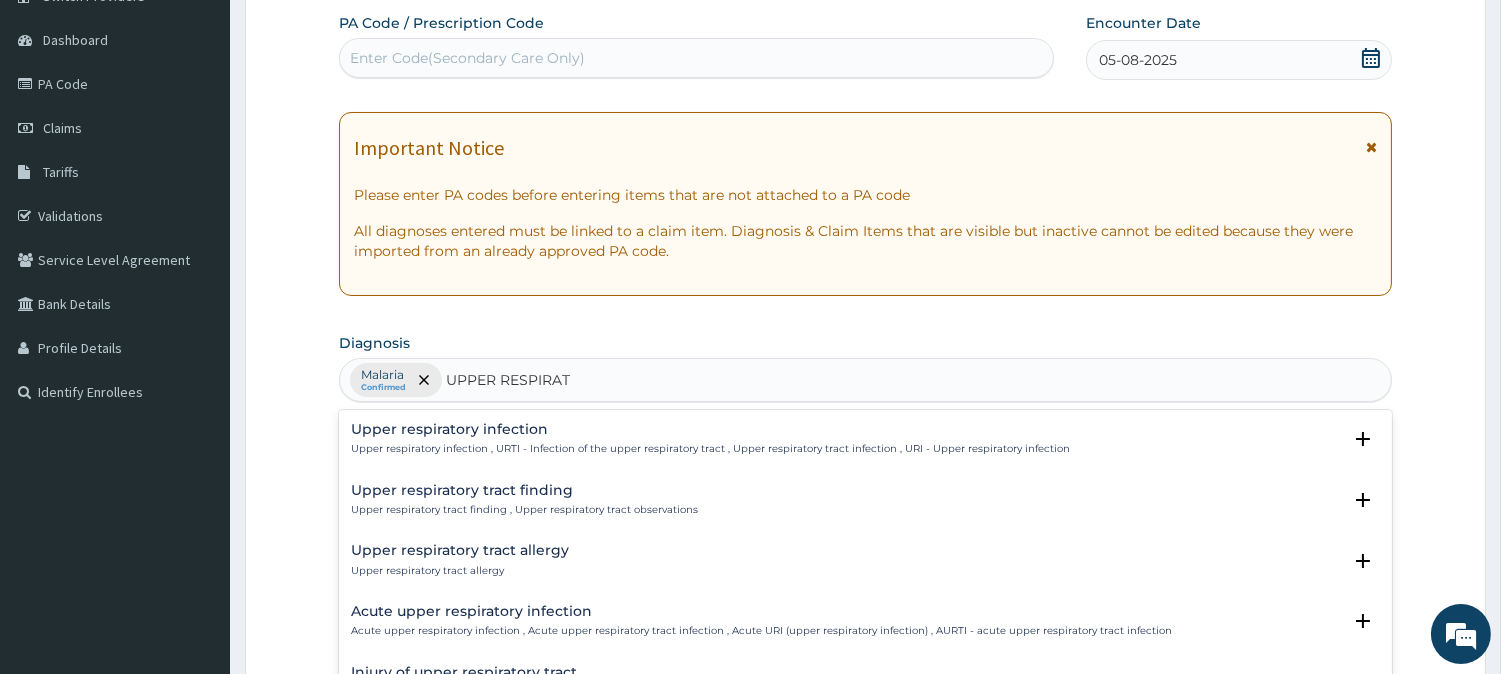 click on "Upper respiratory infection Upper respiratory infection , URTI - Infection of the upper respiratory tract , Upper respiratory tract infection , URI - Upper respiratory infection" at bounding box center (710, 439) 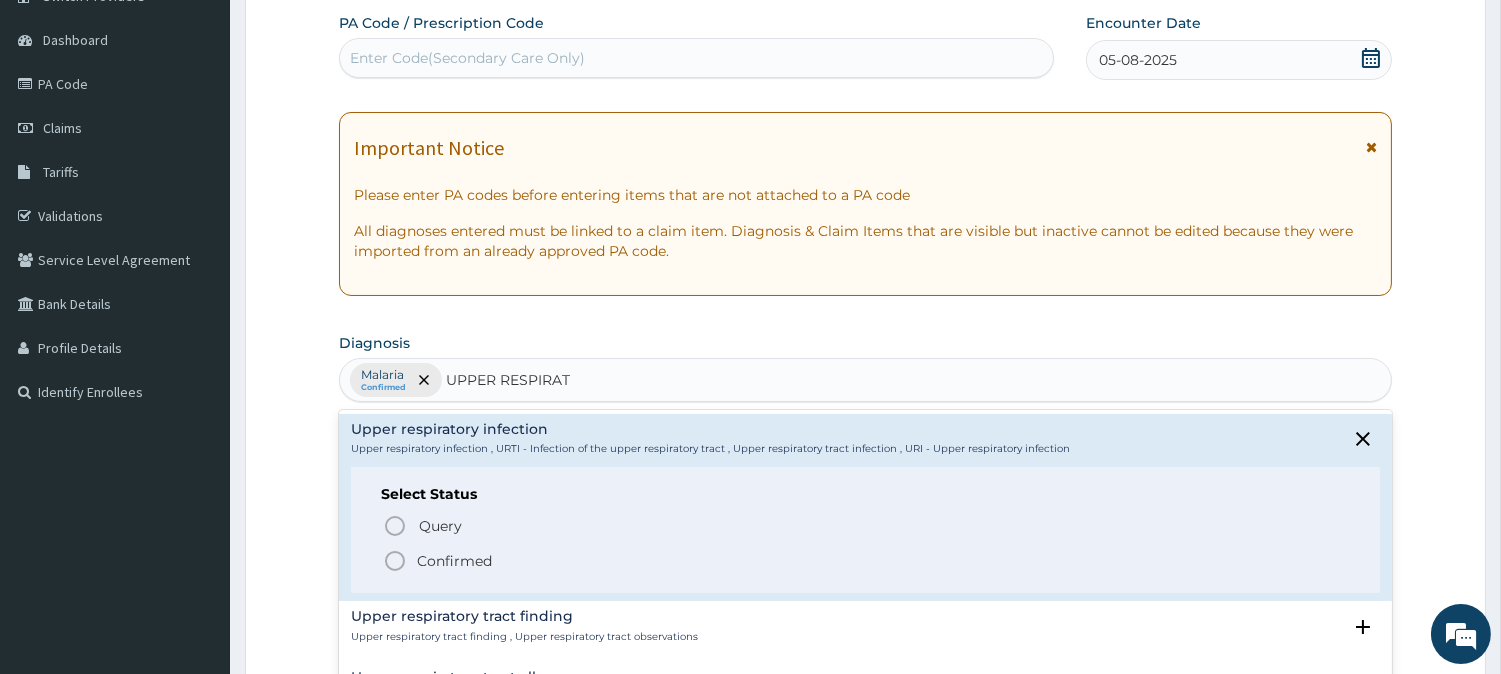 click 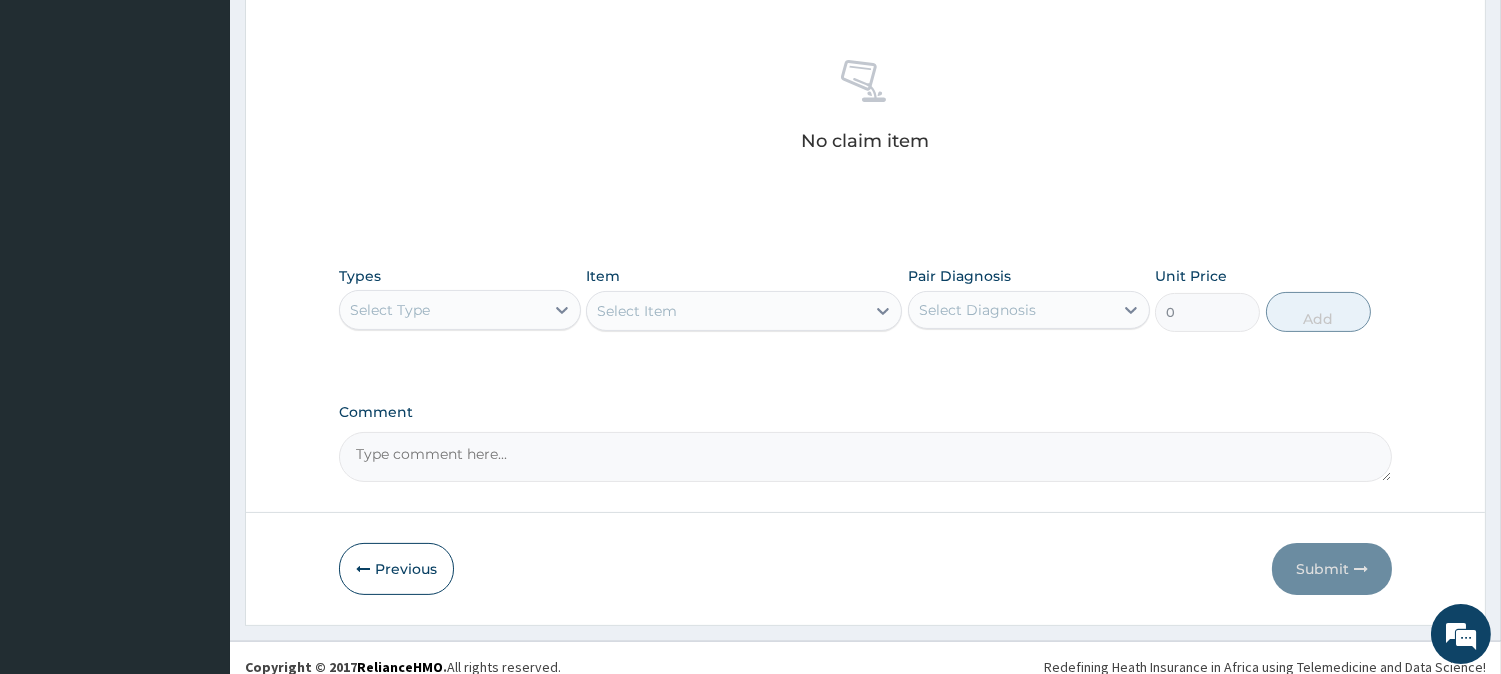 scroll, scrollTop: 767, scrollLeft: 0, axis: vertical 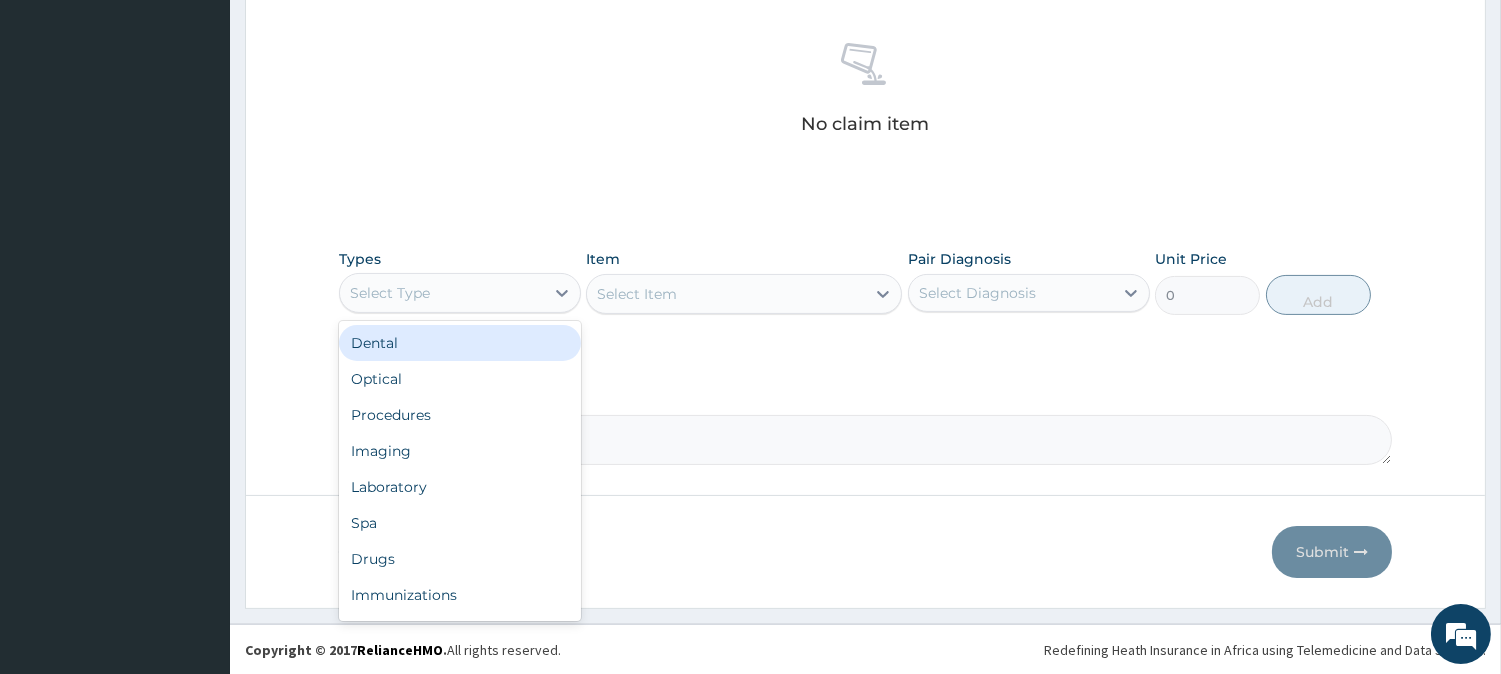 click on "Select Type" at bounding box center [442, 293] 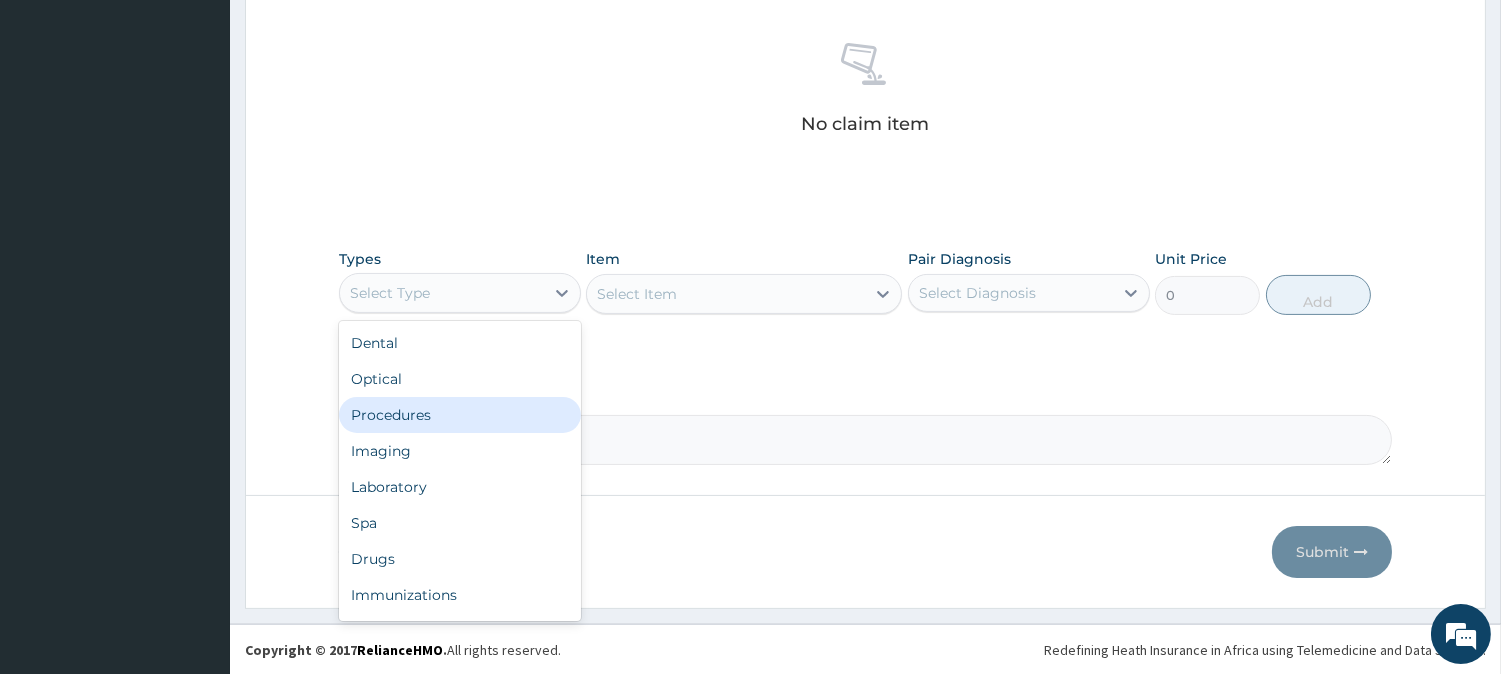 click on "Procedures" at bounding box center (460, 415) 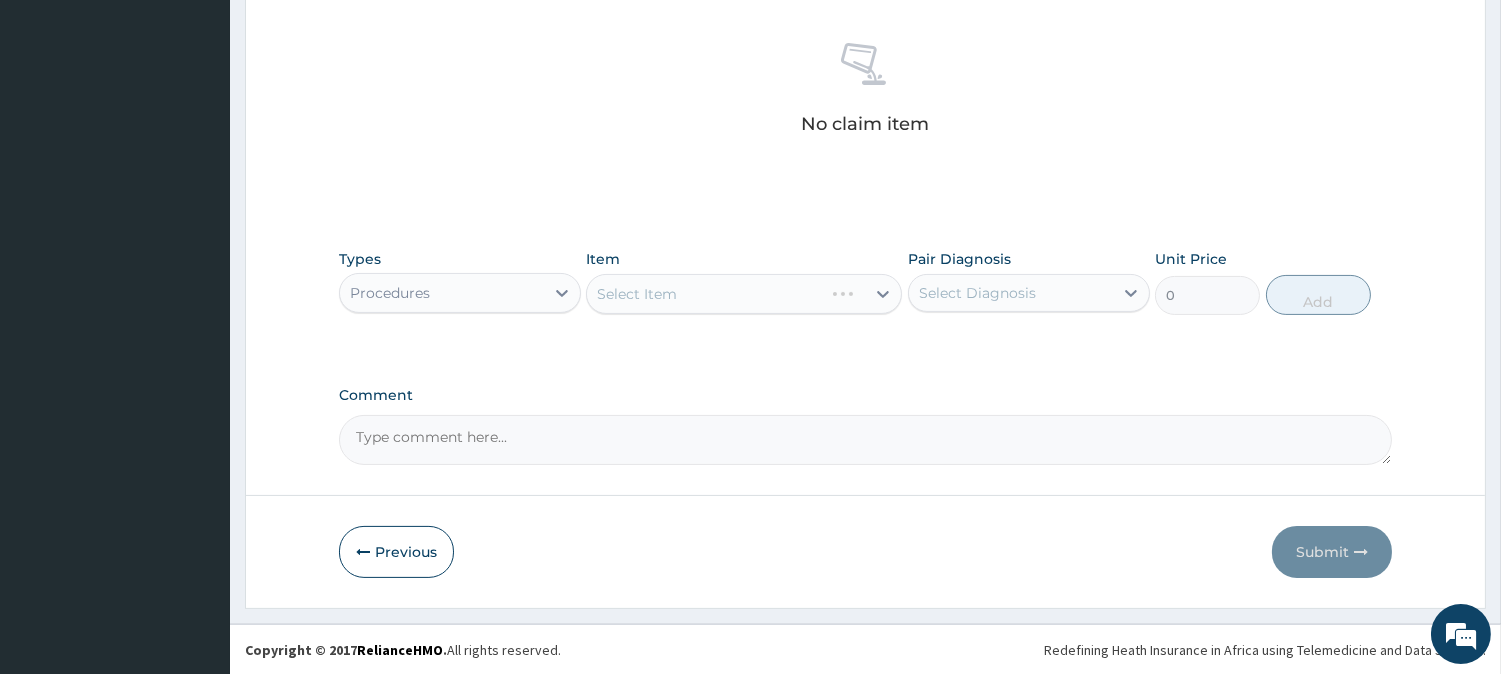 click on "Select Item" at bounding box center [744, 294] 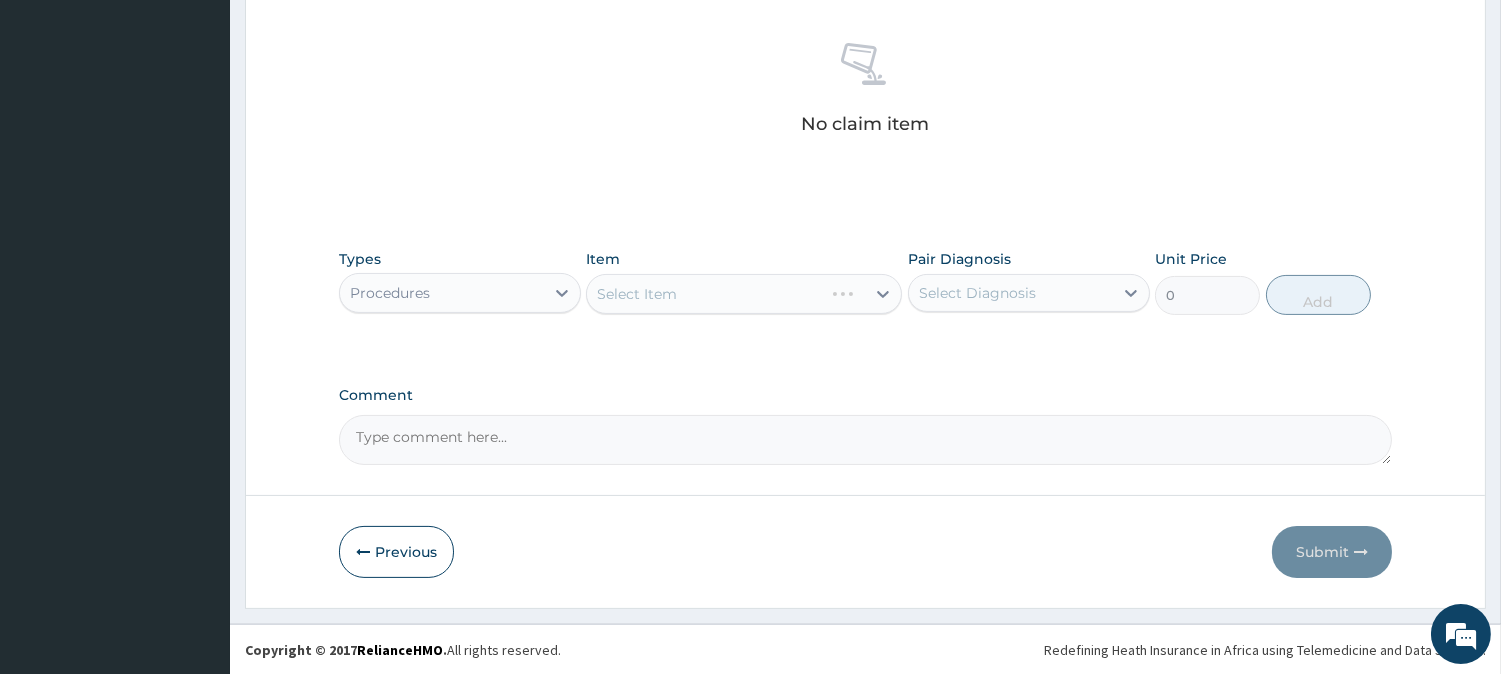 click on "Select Item" at bounding box center [744, 294] 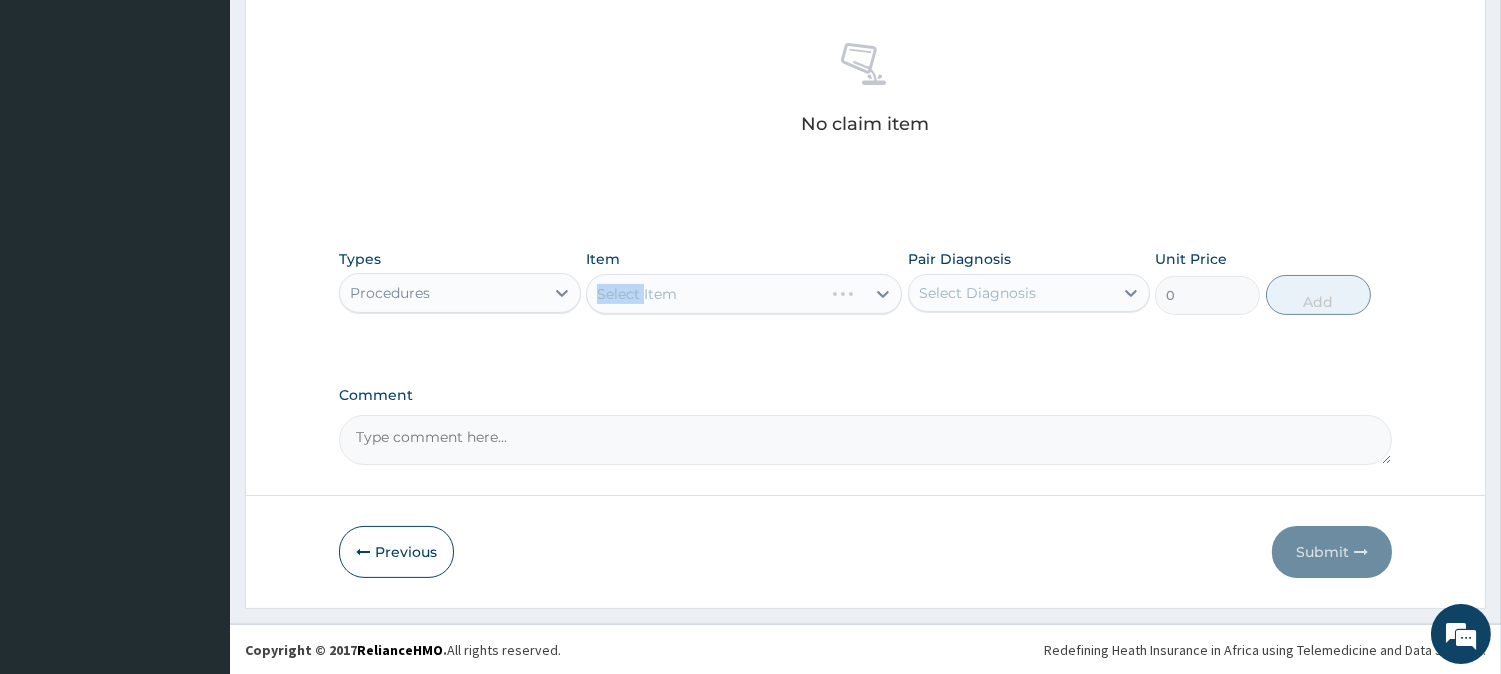 click on "Select Item" at bounding box center [744, 294] 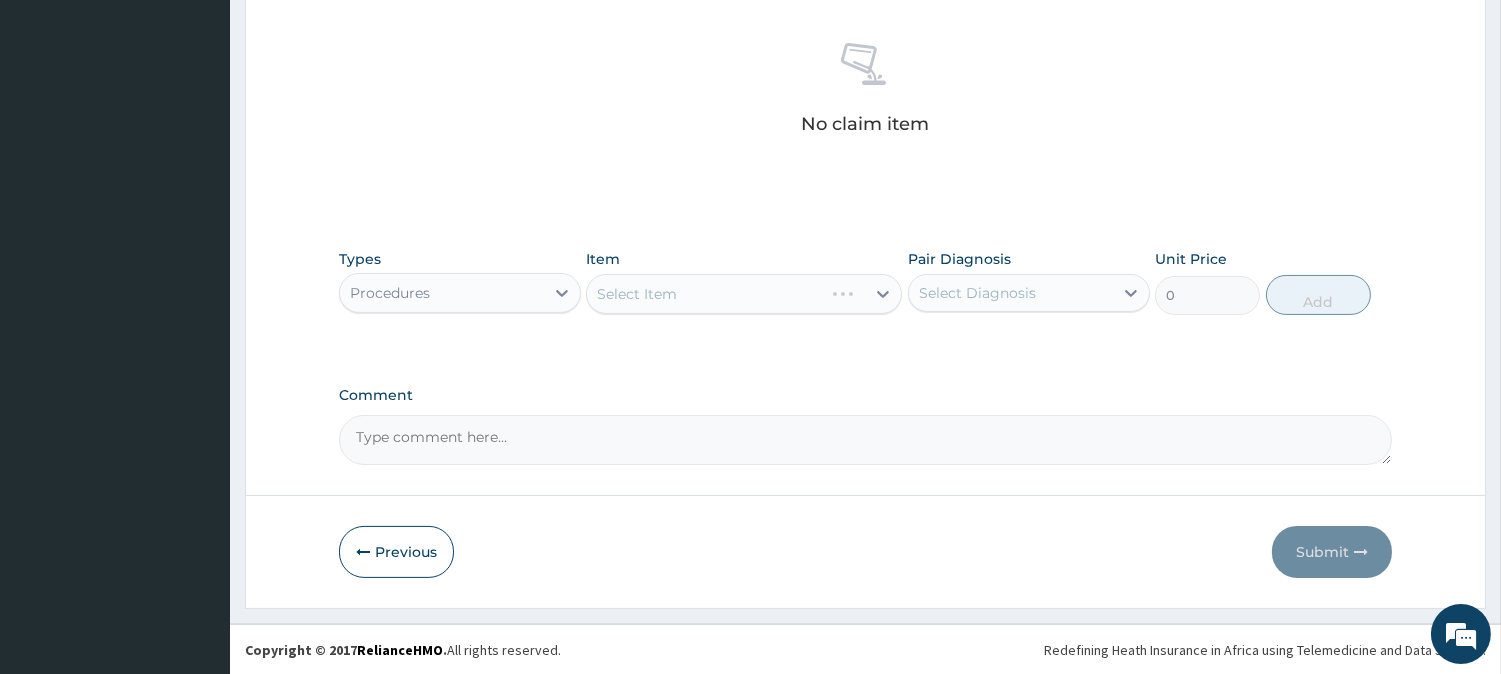 click on "Select Item" at bounding box center [744, 294] 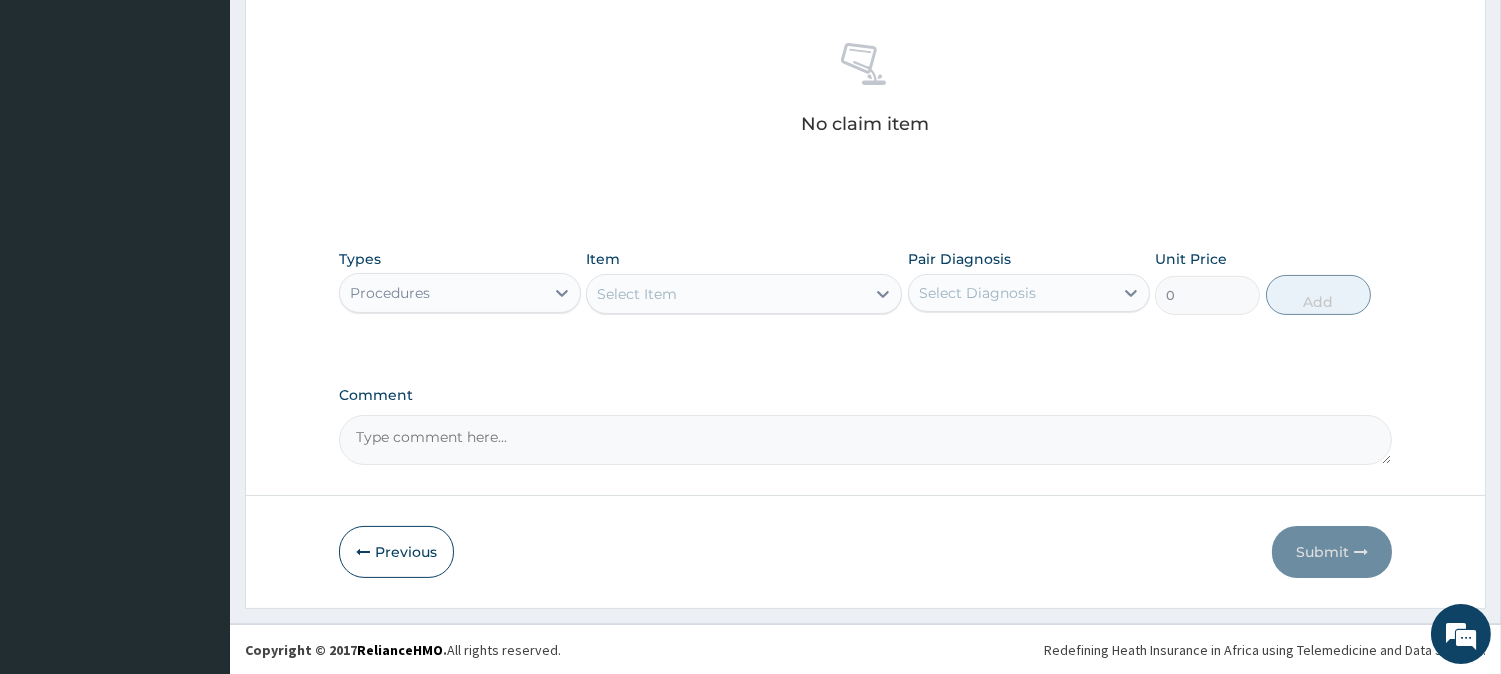 click on "Select Item" at bounding box center (637, 294) 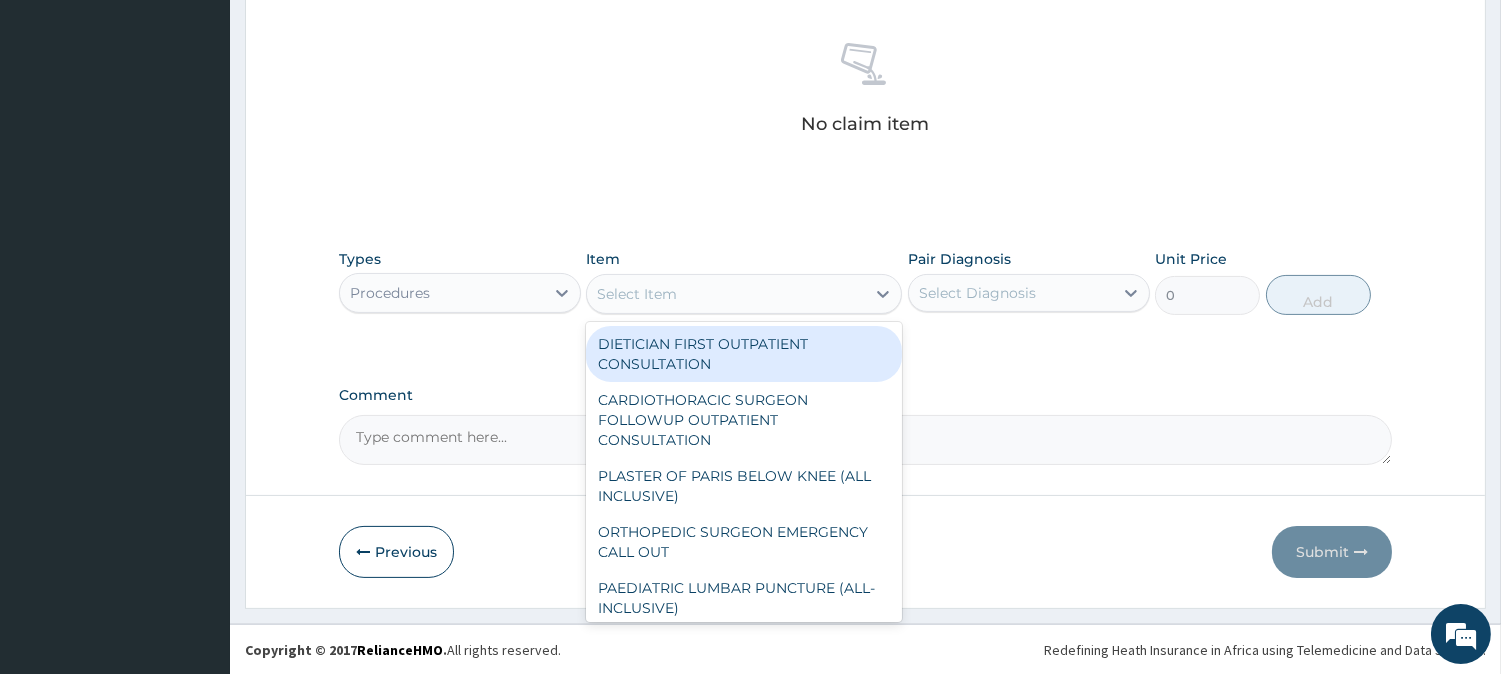 click on "Select Item" at bounding box center [637, 294] 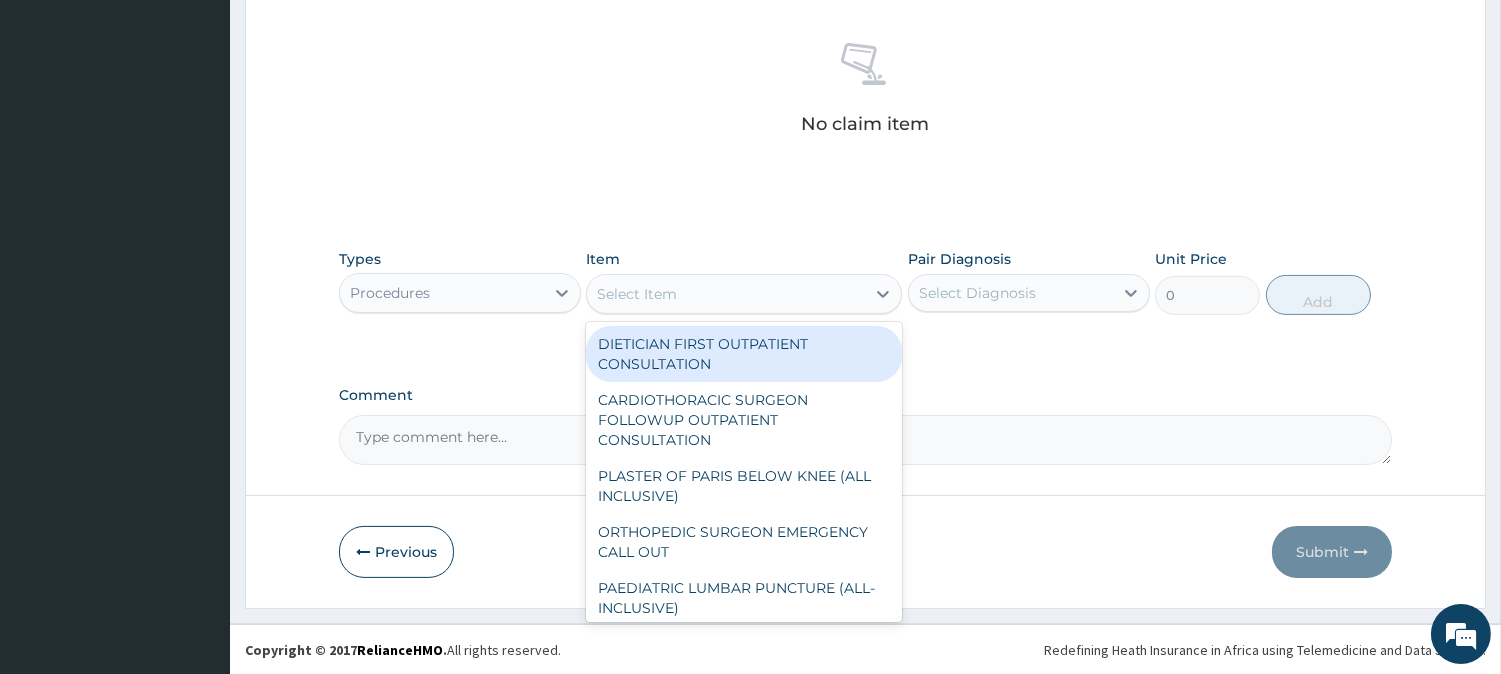 click on "Select Item" at bounding box center [637, 294] 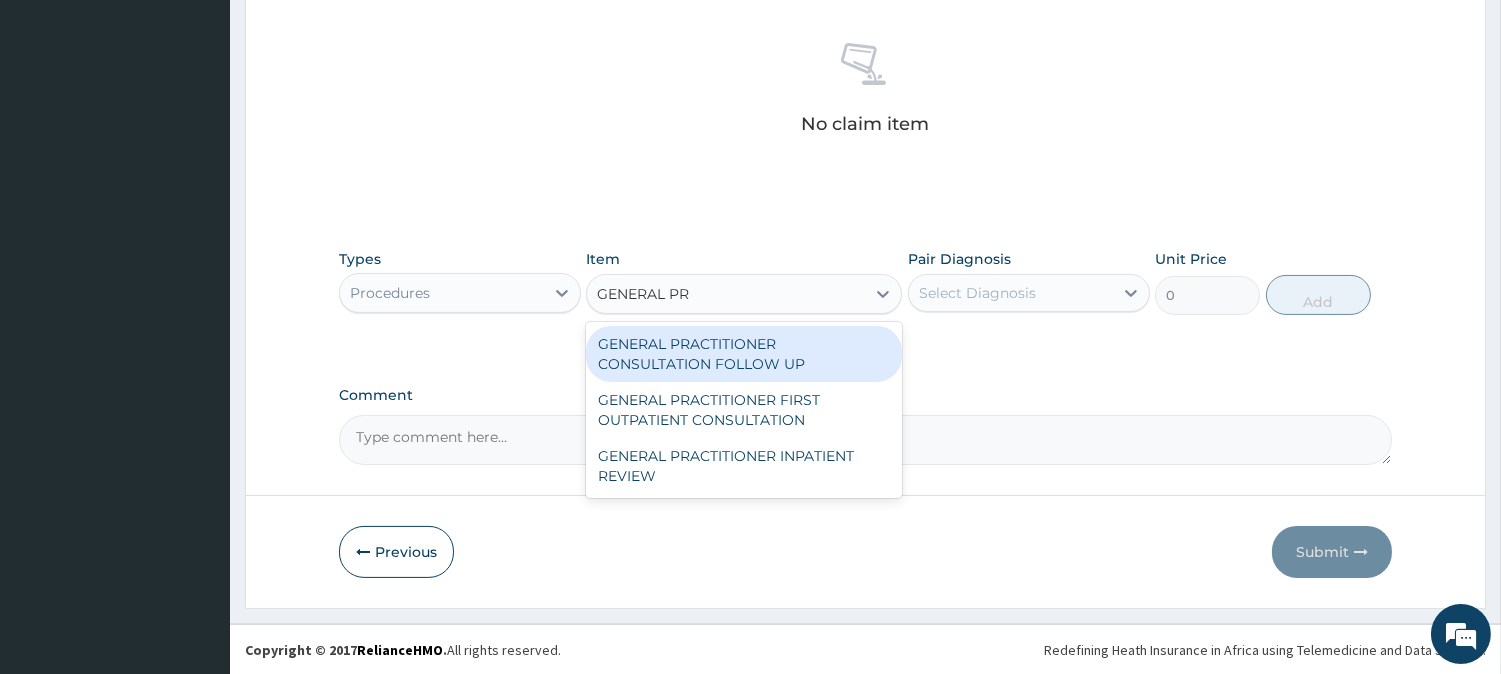 type on "GENERAL PRA" 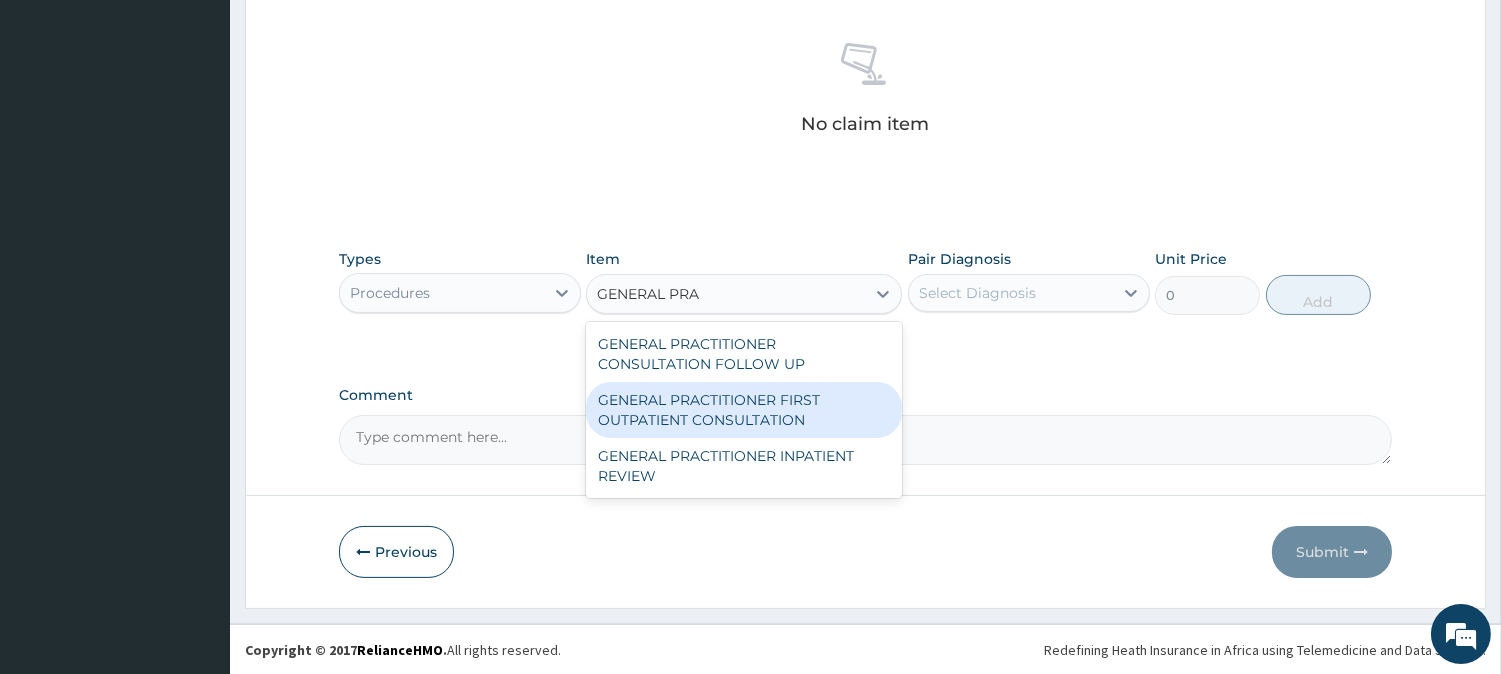 click on "GENERAL PRACTITIONER FIRST OUTPATIENT CONSULTATION" at bounding box center [744, 410] 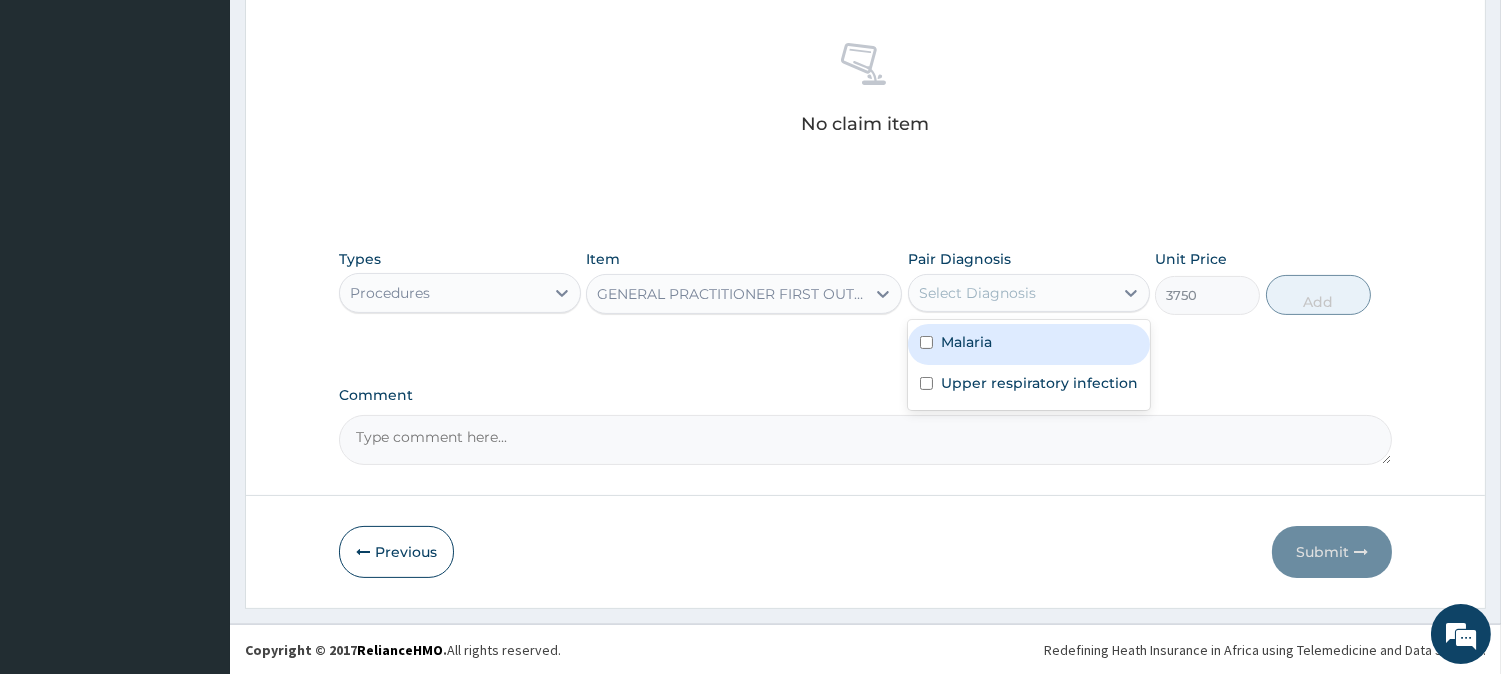 click on "Select Diagnosis" at bounding box center [977, 293] 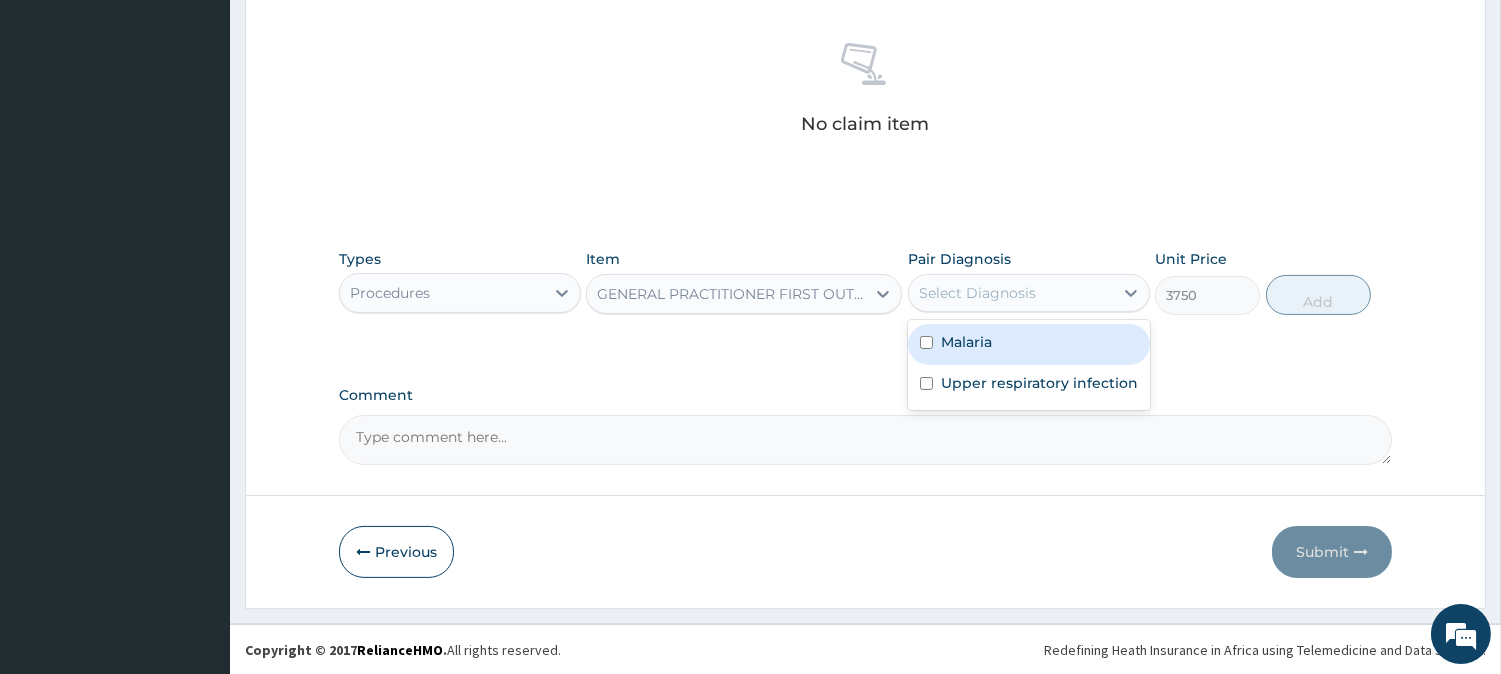 click on "Malaria" at bounding box center [1029, 344] 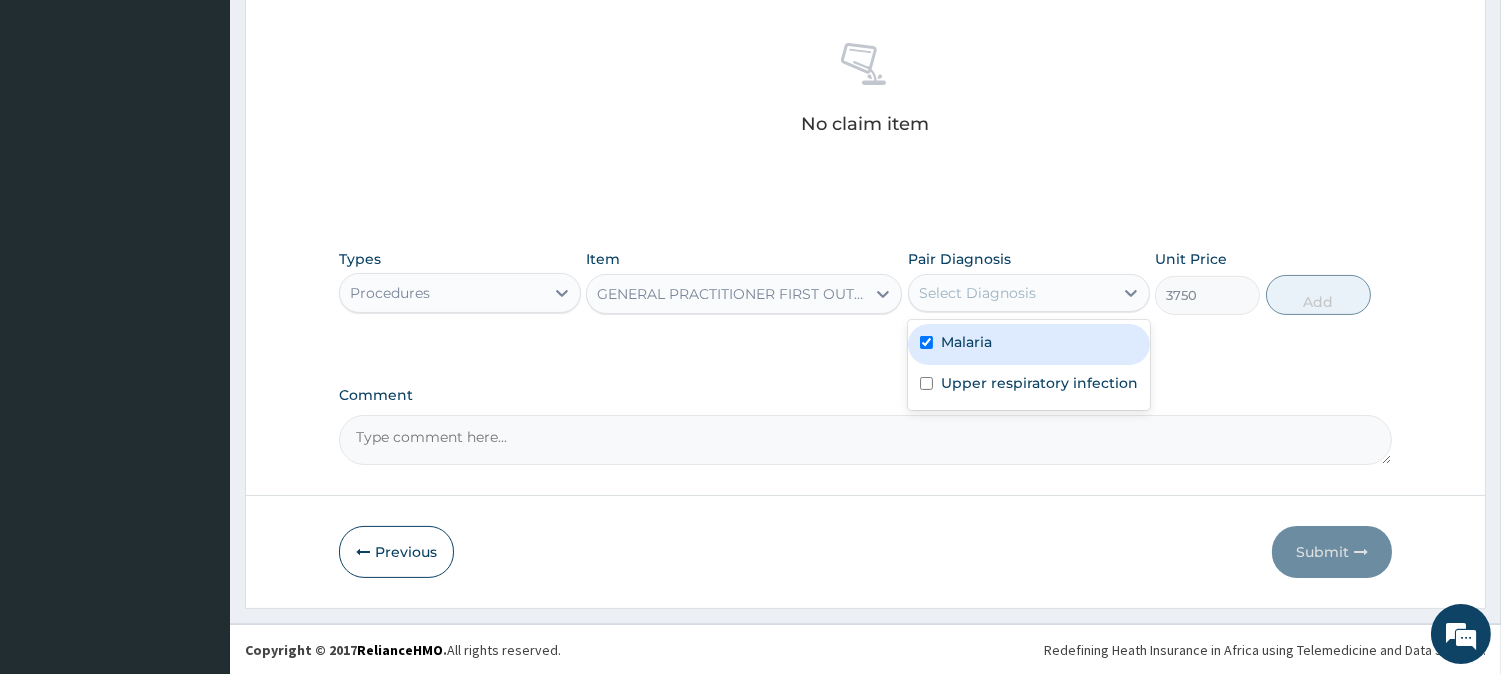 checkbox on "true" 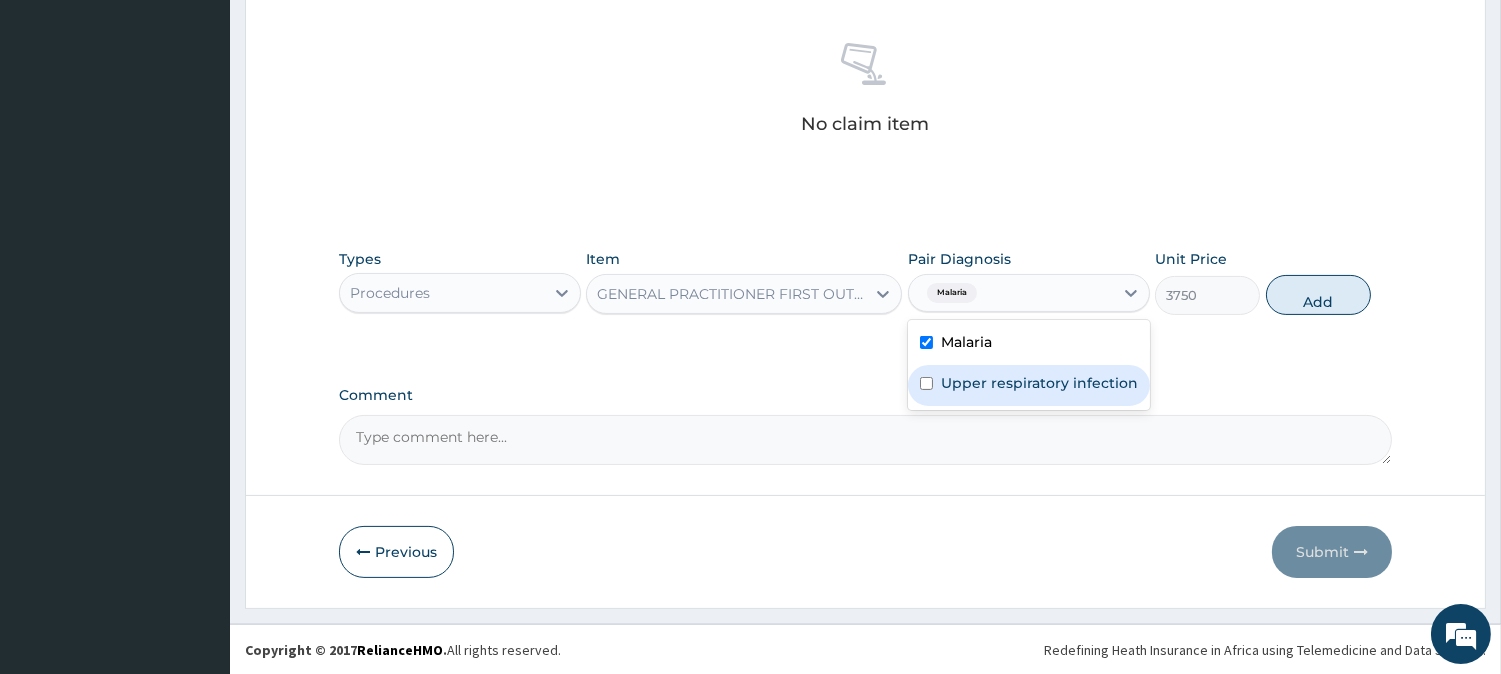 click on "Upper respiratory infection" at bounding box center [1039, 383] 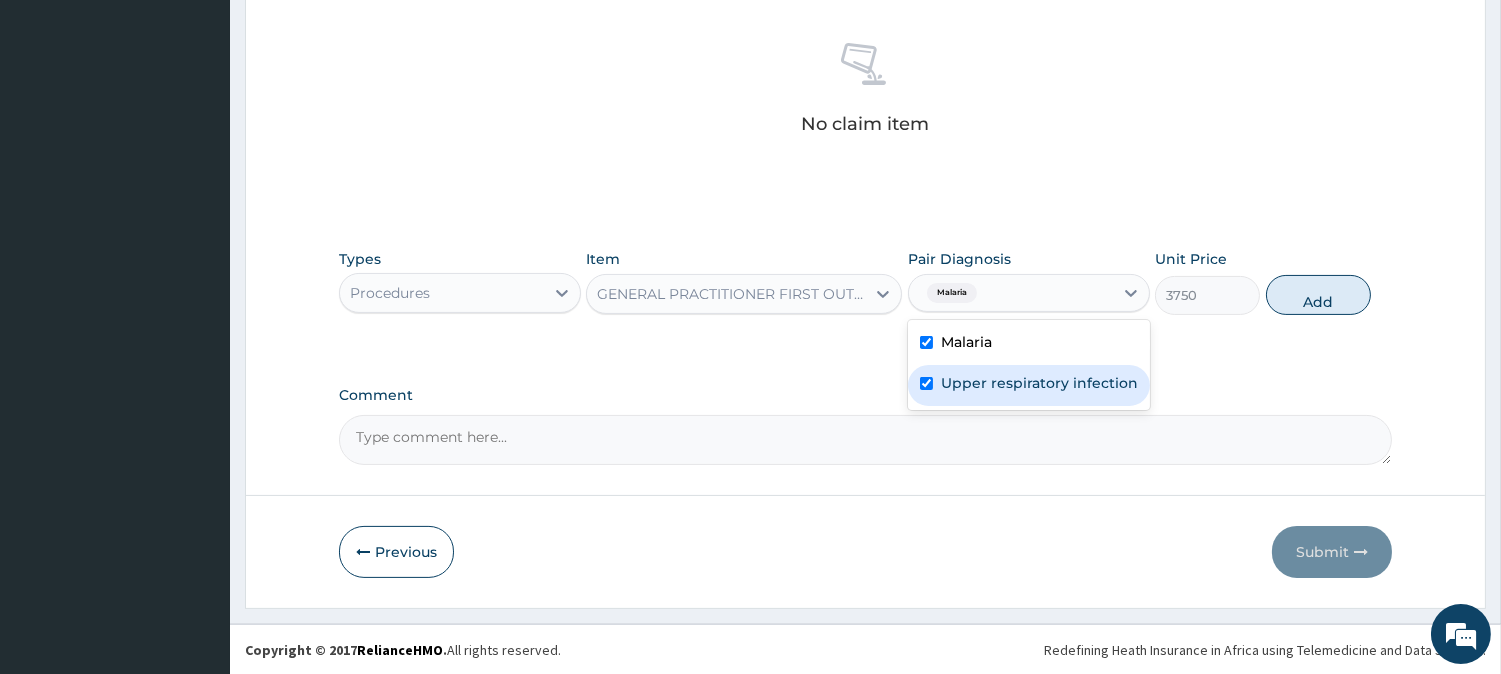 checkbox on "true" 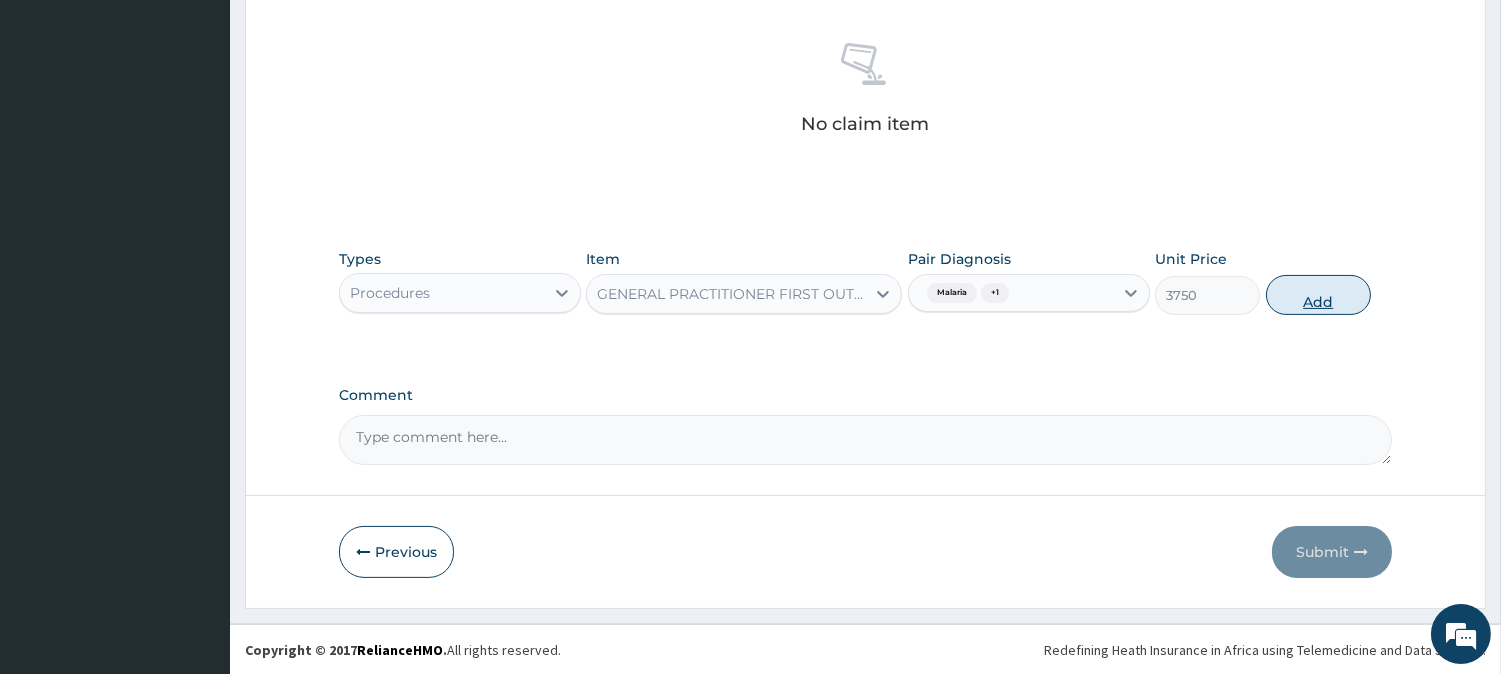 click on "Add" at bounding box center (1318, 295) 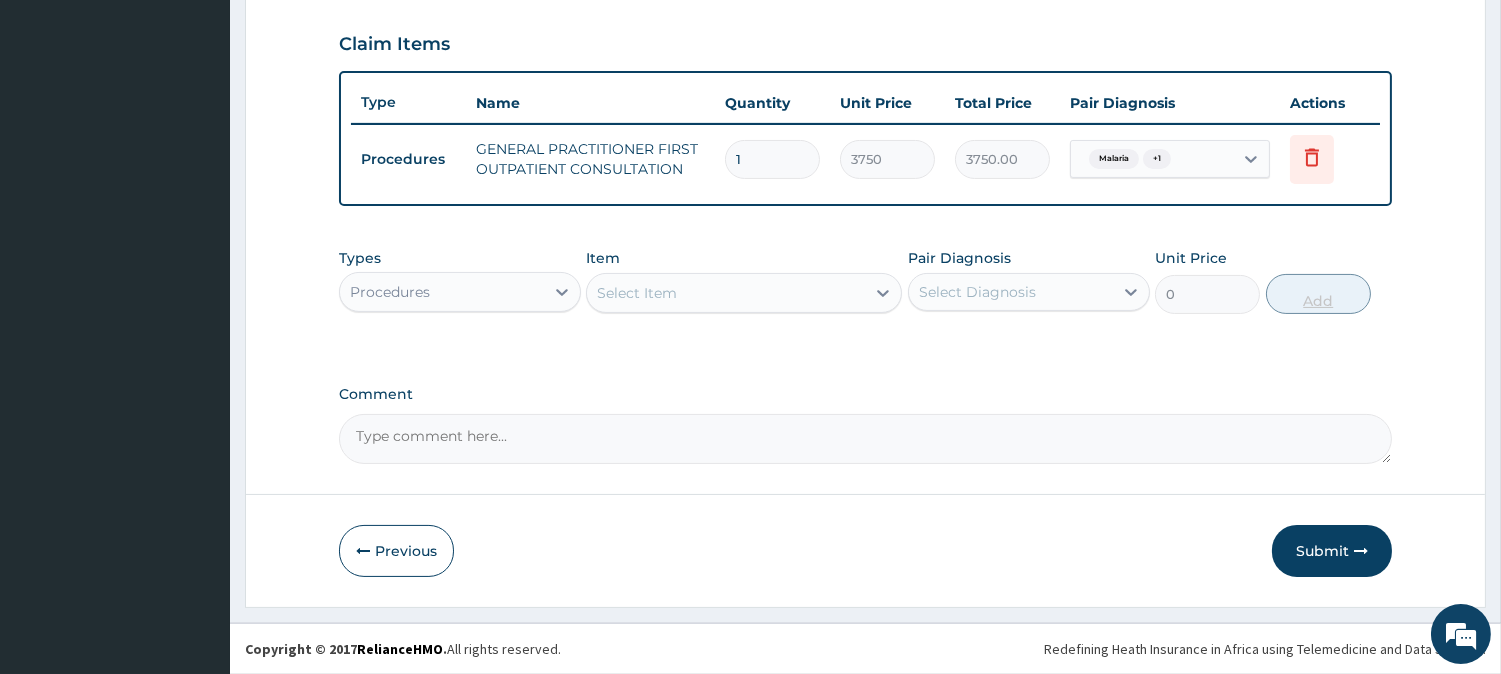 scroll, scrollTop: 671, scrollLeft: 0, axis: vertical 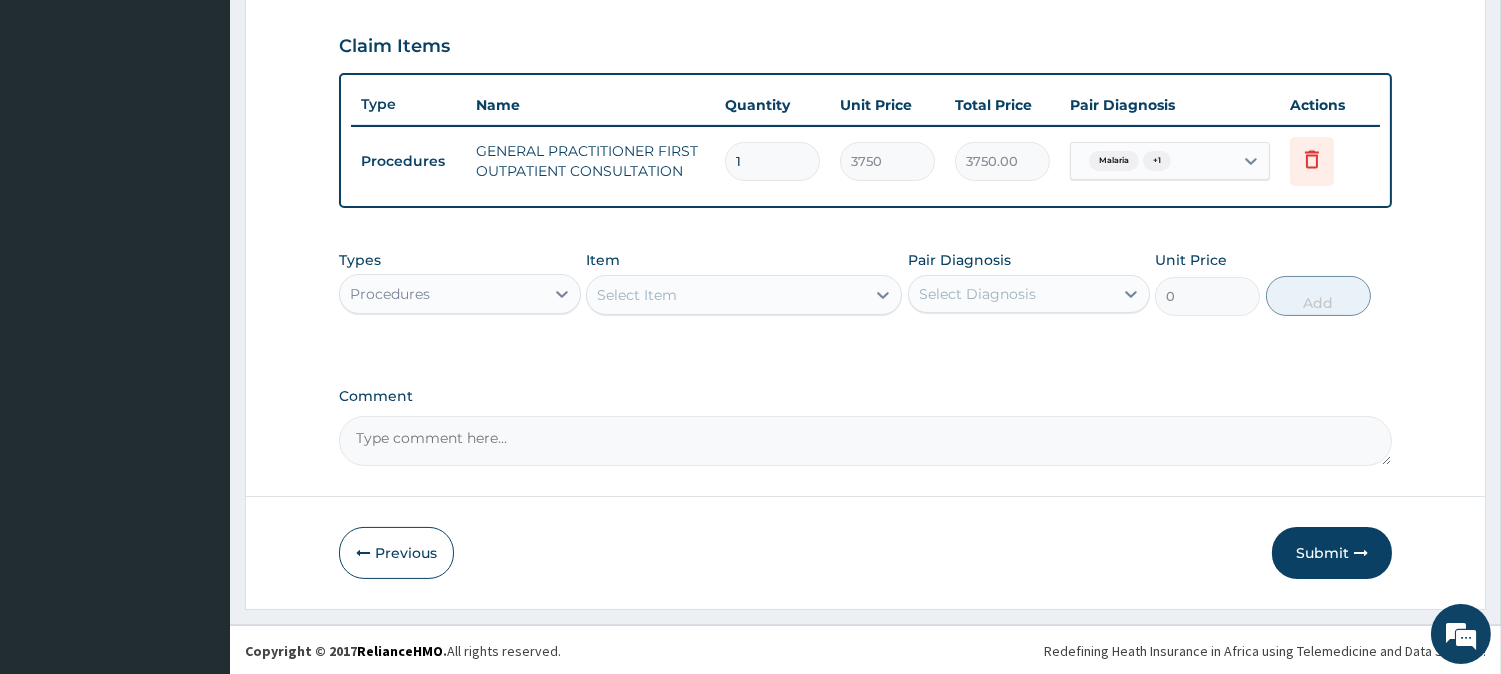 click on "Select Item" at bounding box center (726, 295) 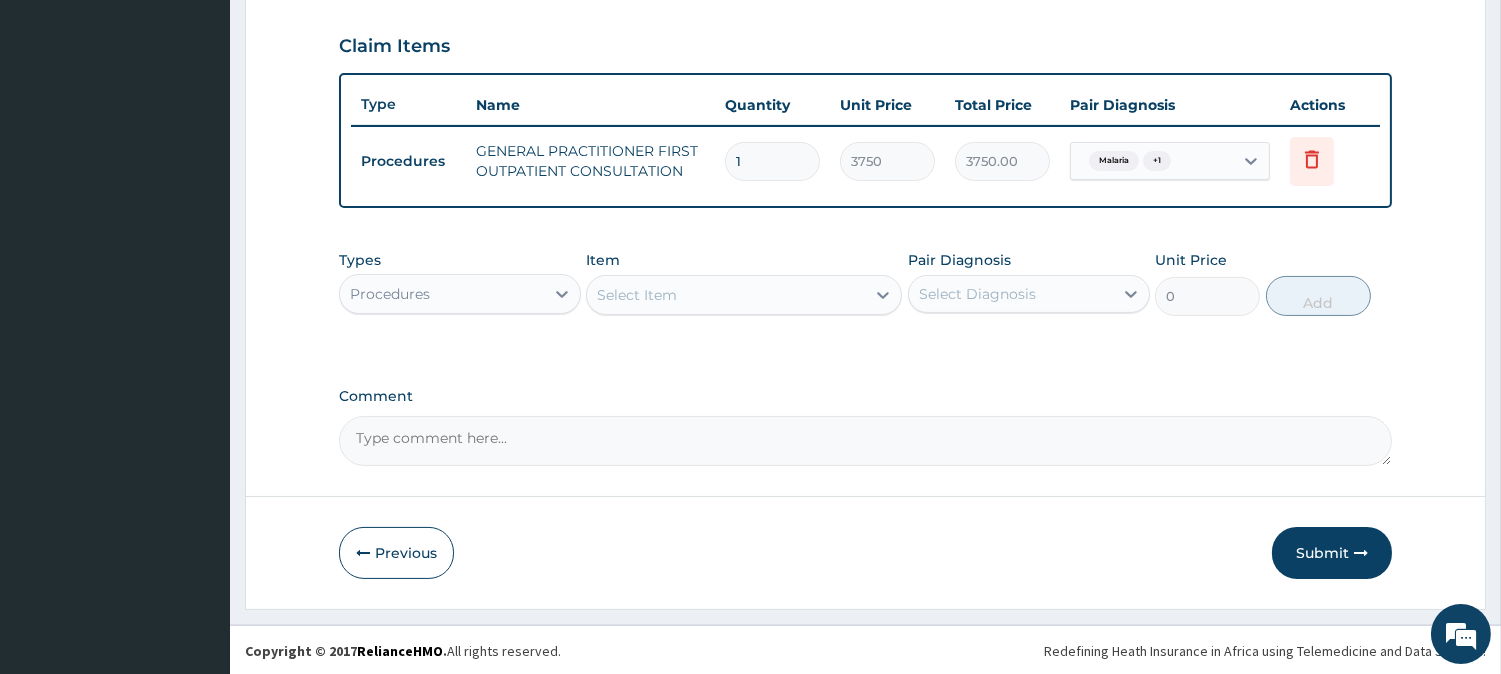 click on "Types Procedures" at bounding box center [460, 283] 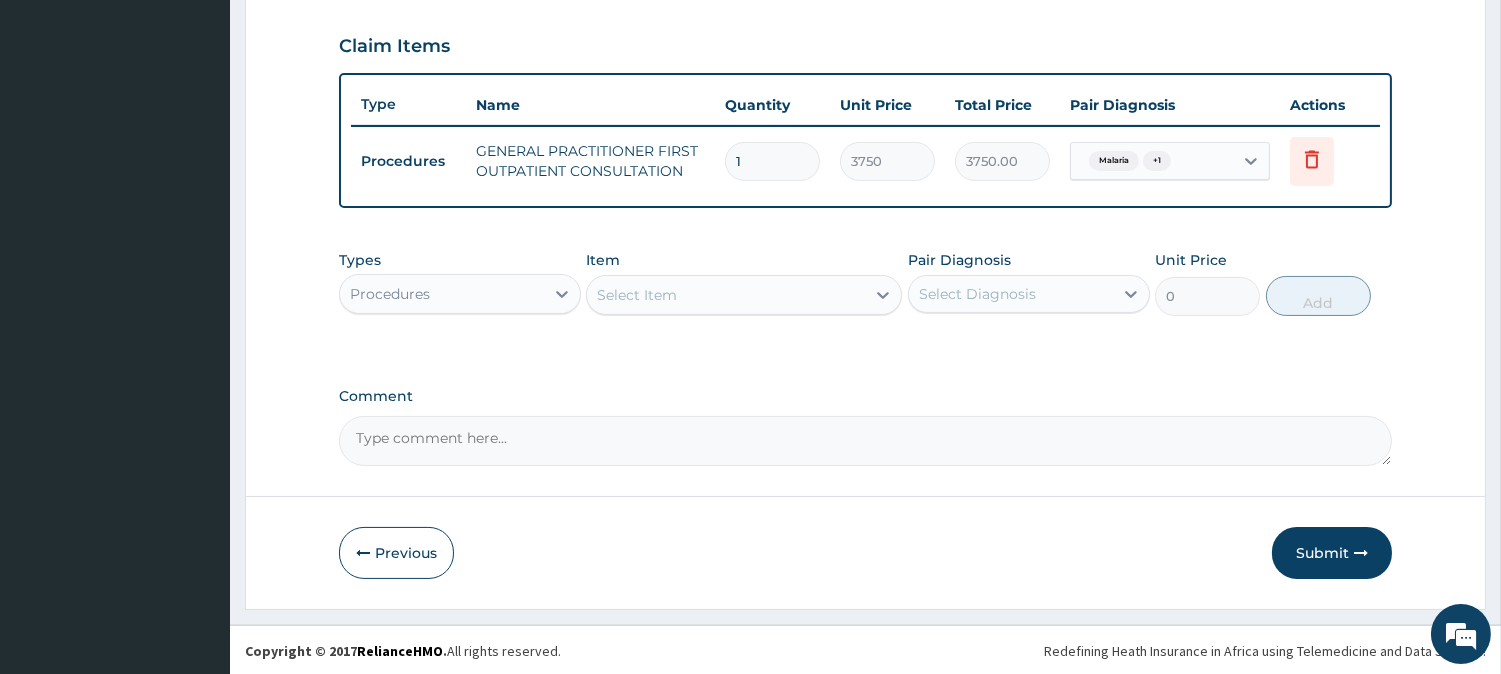 click on "Procedures" at bounding box center [442, 294] 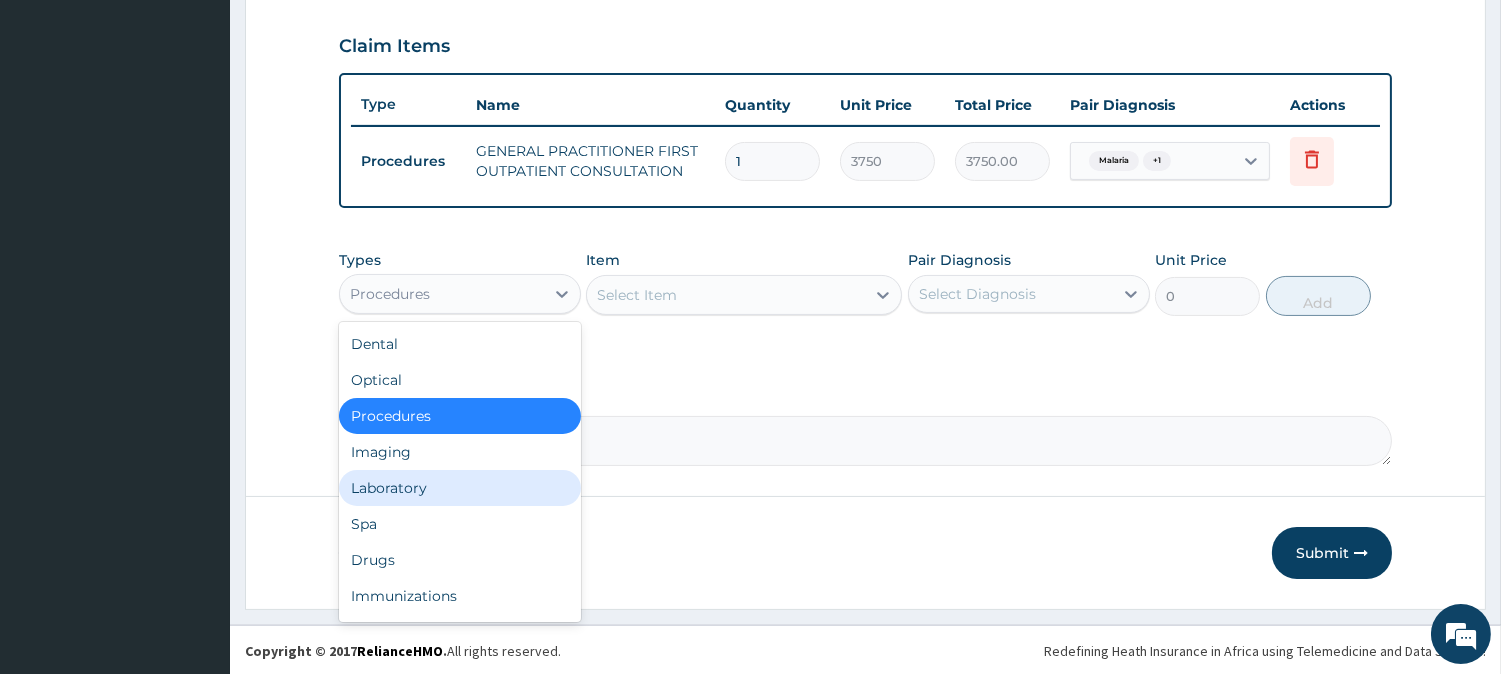 click on "Laboratory" at bounding box center (460, 488) 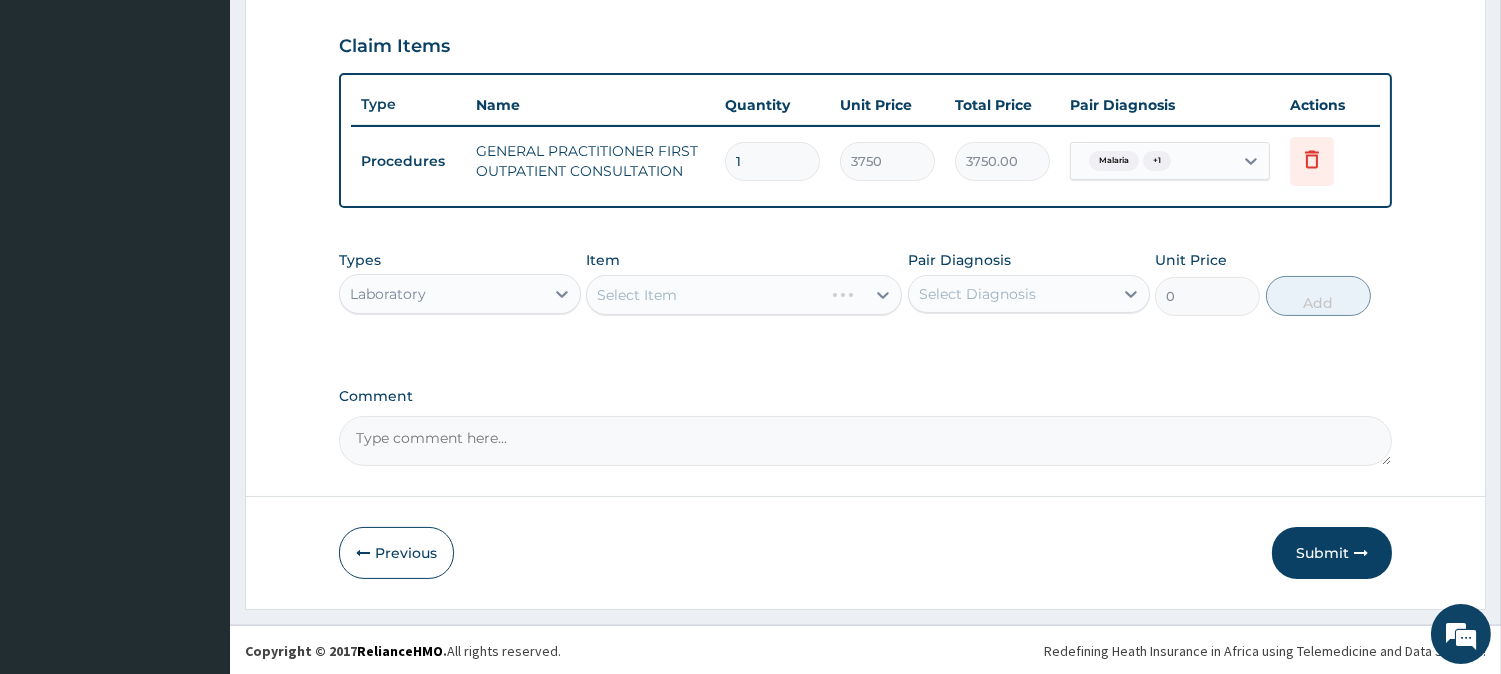 click on "Select Item" at bounding box center [744, 295] 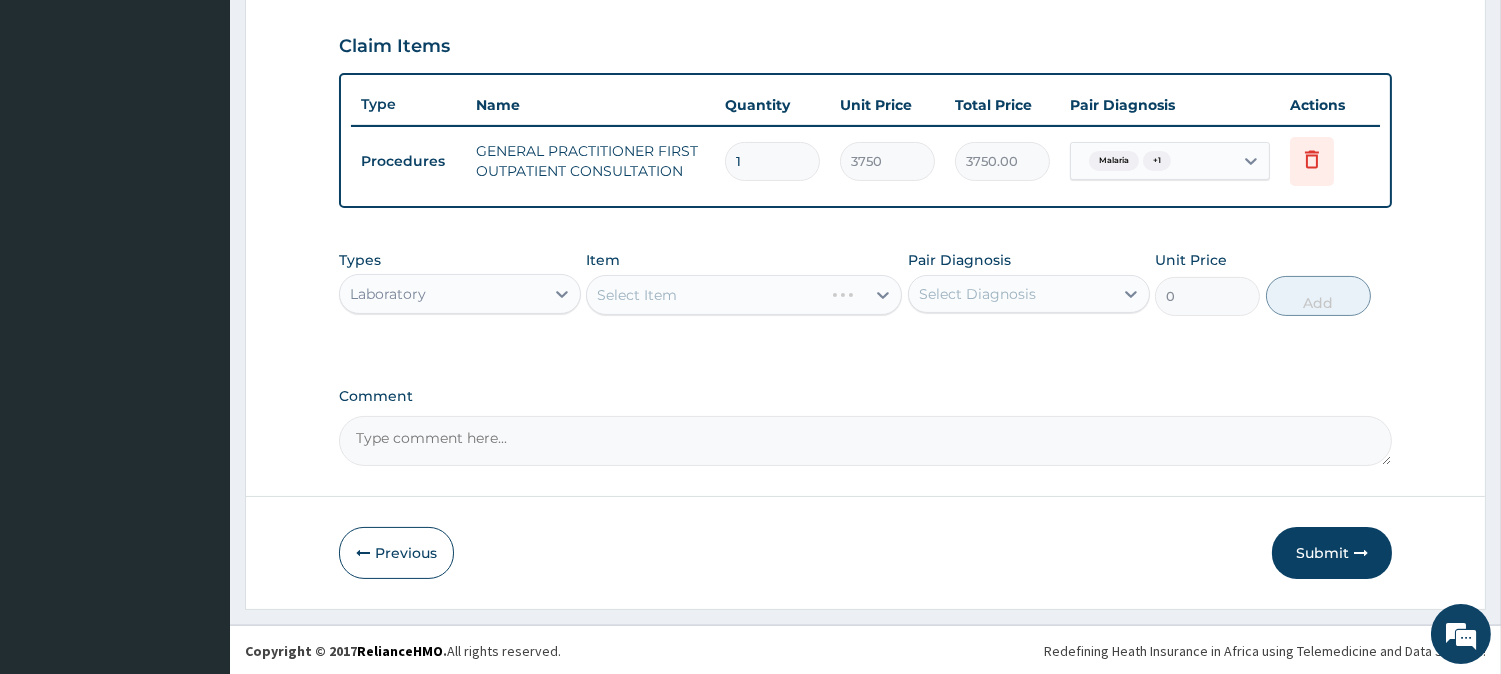 click on "Select Item" at bounding box center [744, 295] 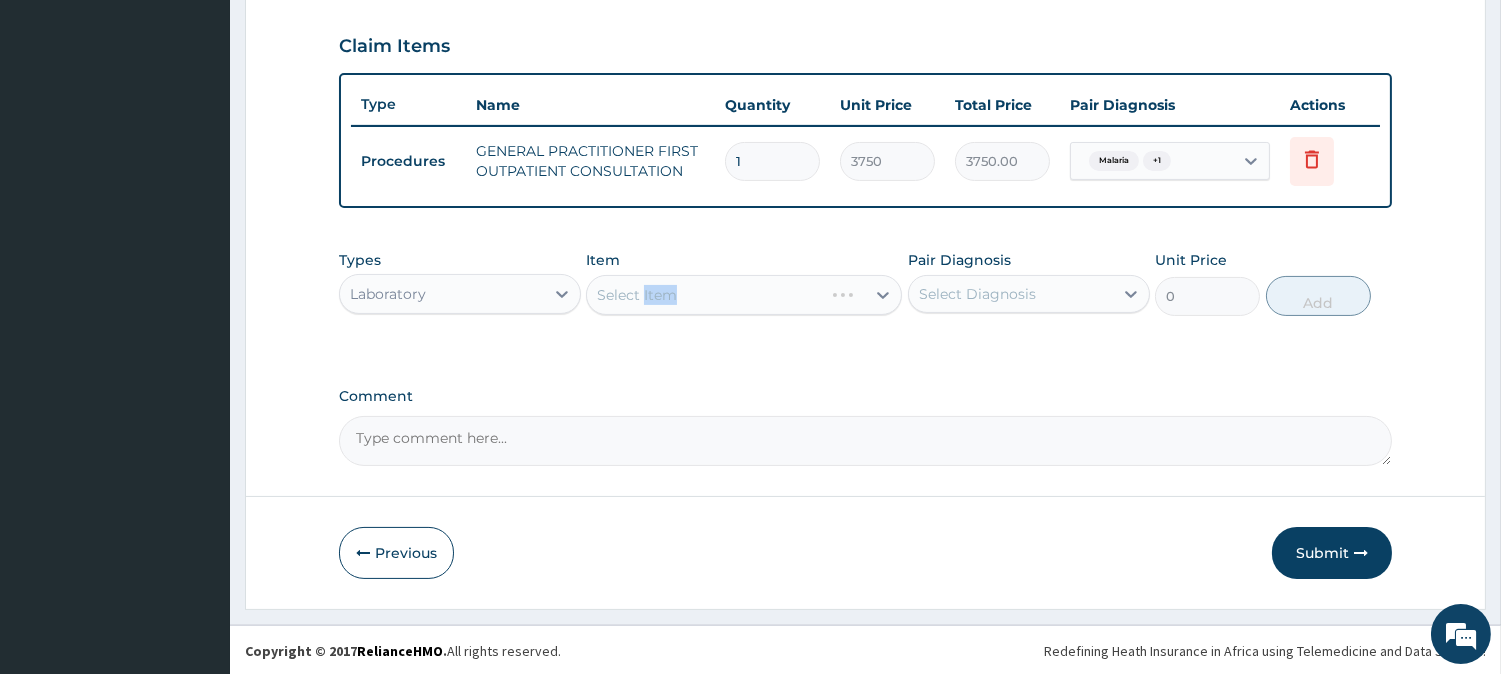 click on "Select Item" at bounding box center (744, 295) 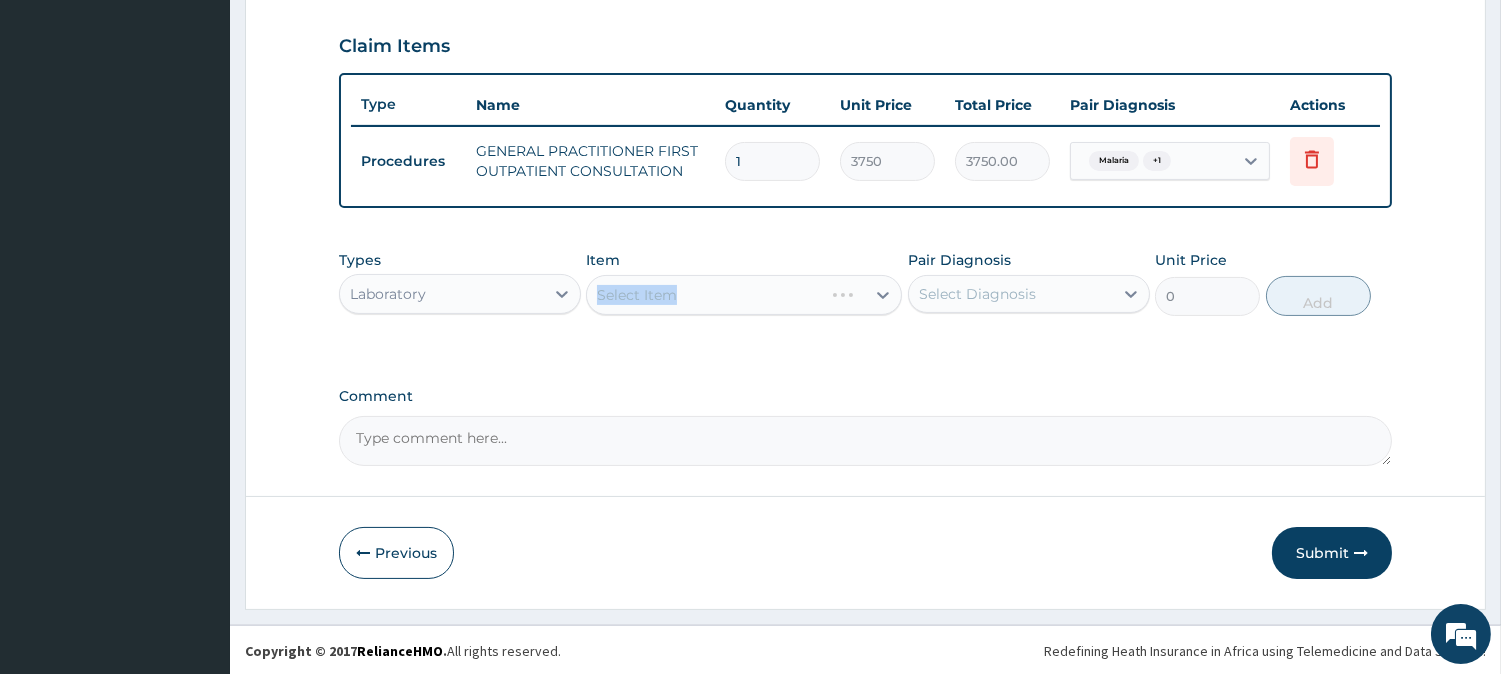 click on "Select Item" at bounding box center (744, 295) 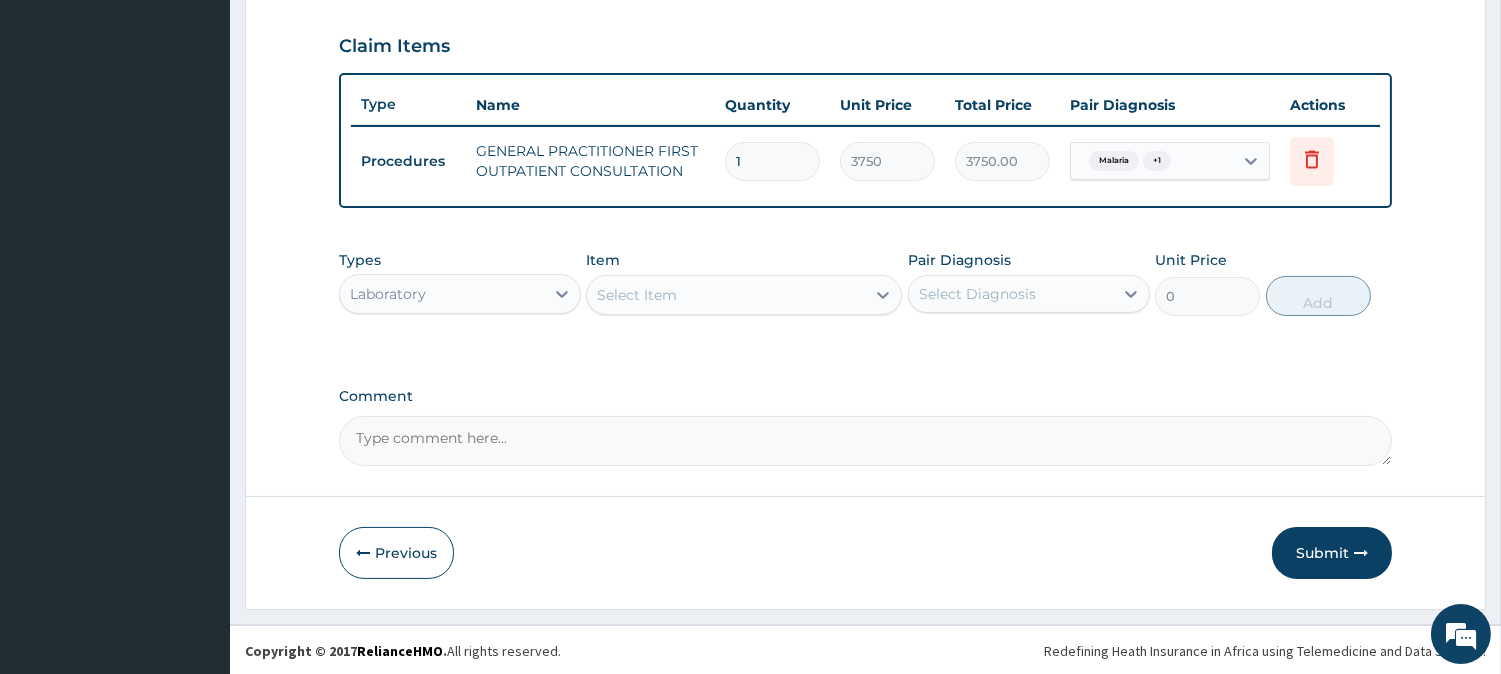 click on "Select Item" at bounding box center [744, 295] 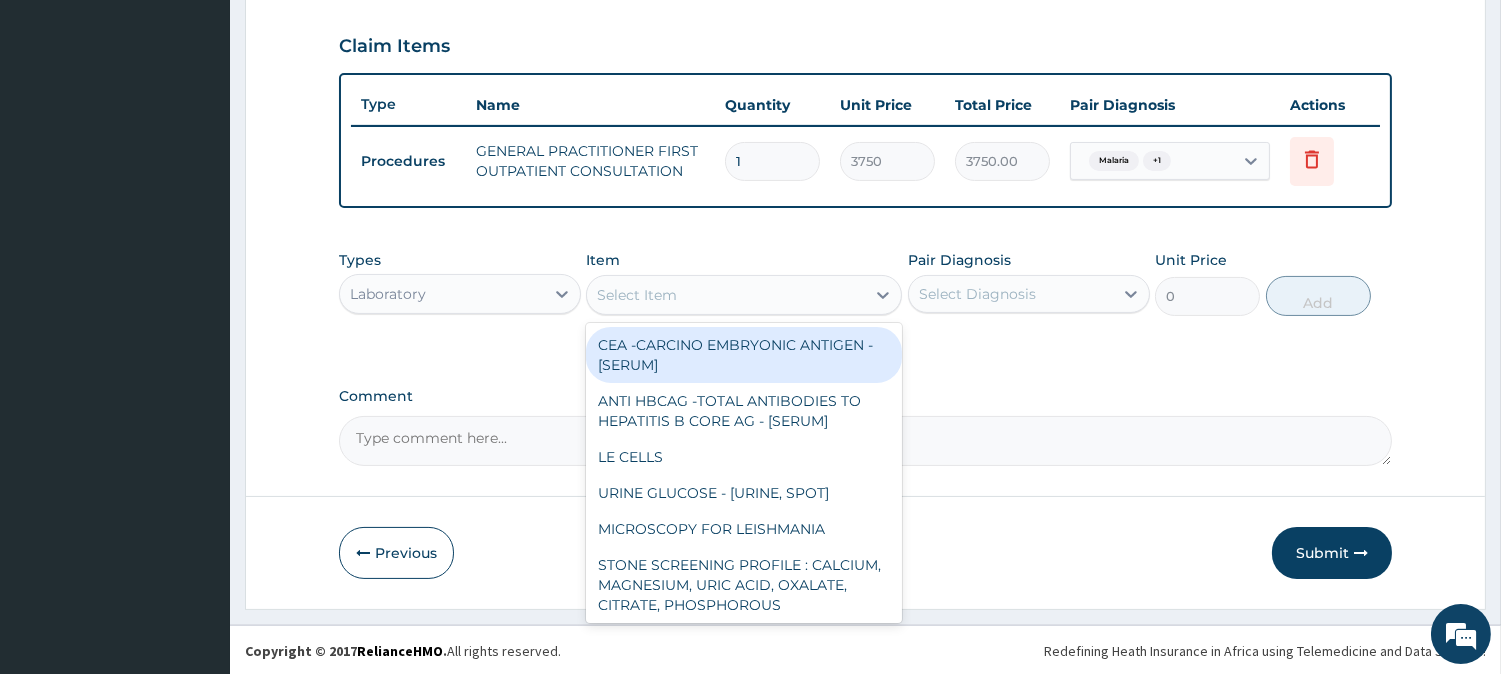 click on "Select Item" at bounding box center [744, 295] 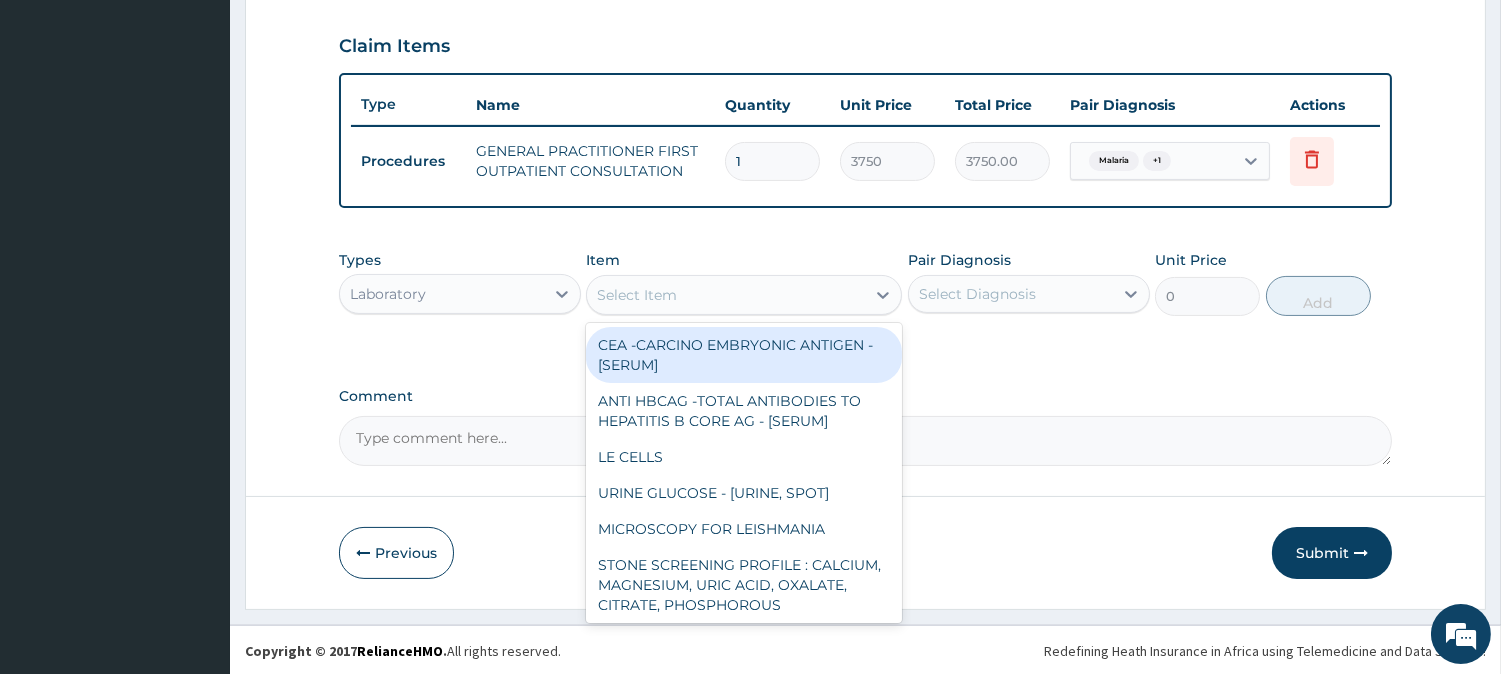 click on "Select Item" at bounding box center [744, 295] 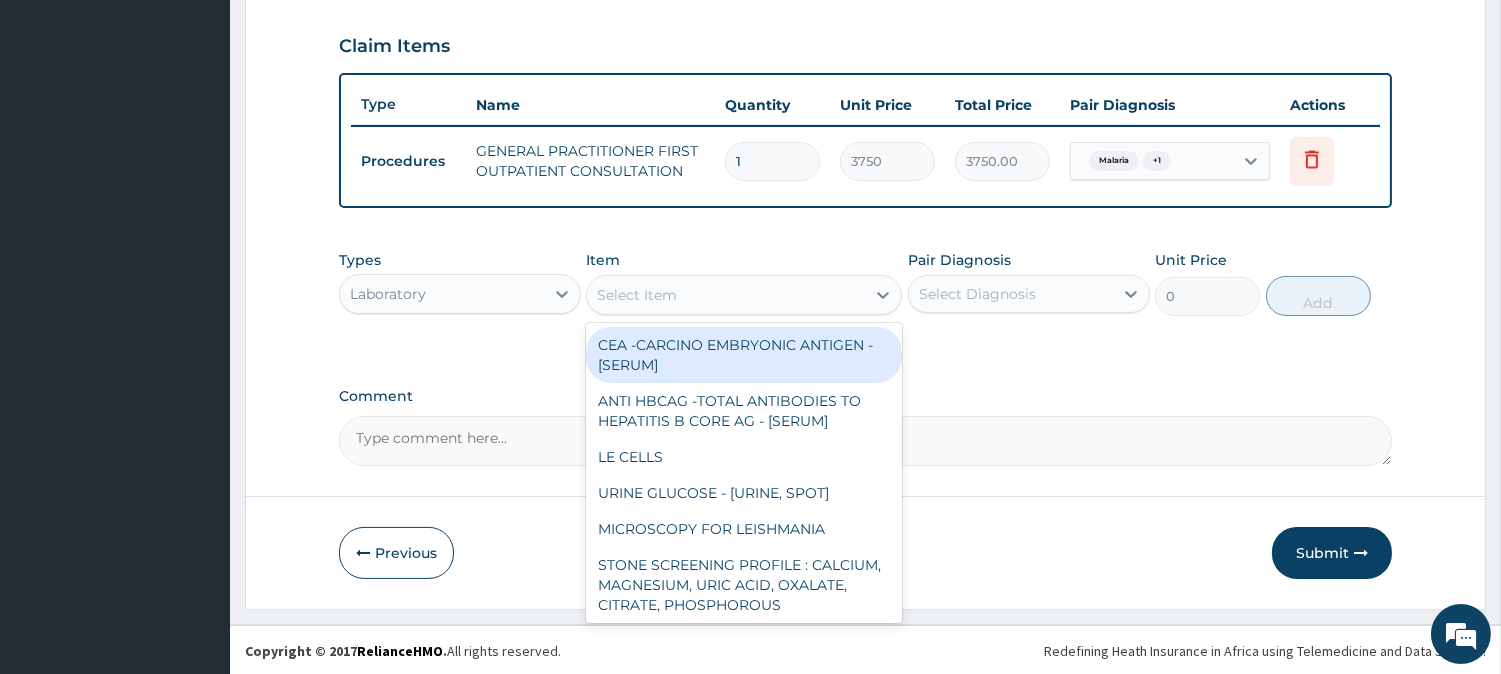 click on "Laboratory" at bounding box center (442, 294) 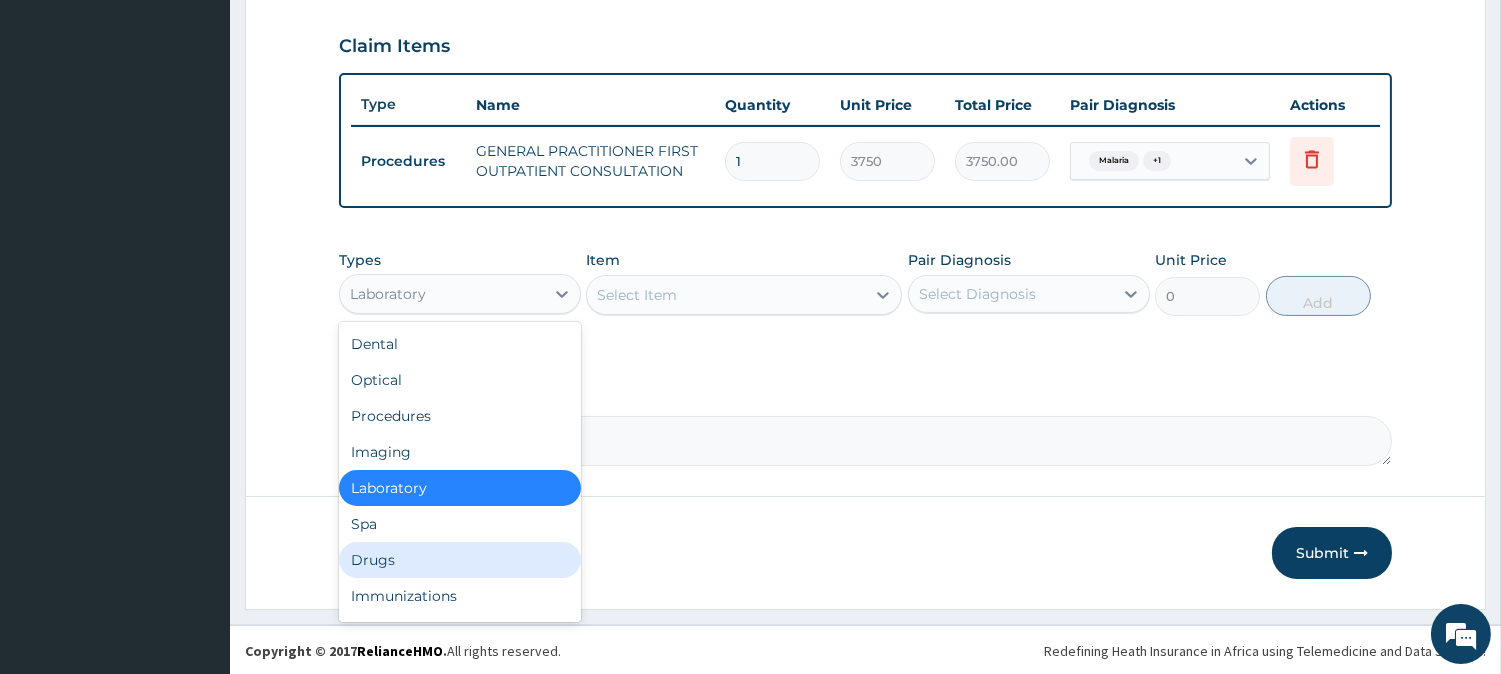 click on "Drugs" at bounding box center (460, 560) 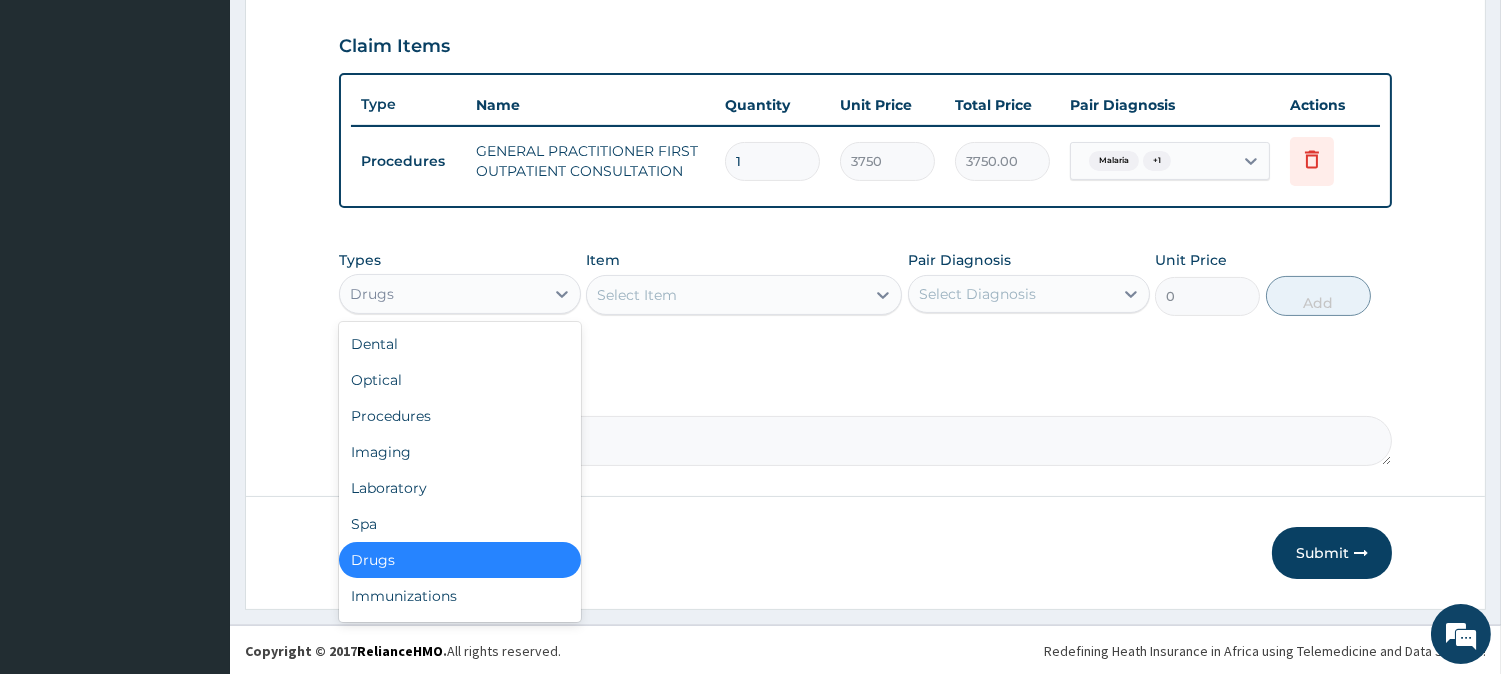 click on "Drugs" at bounding box center (442, 294) 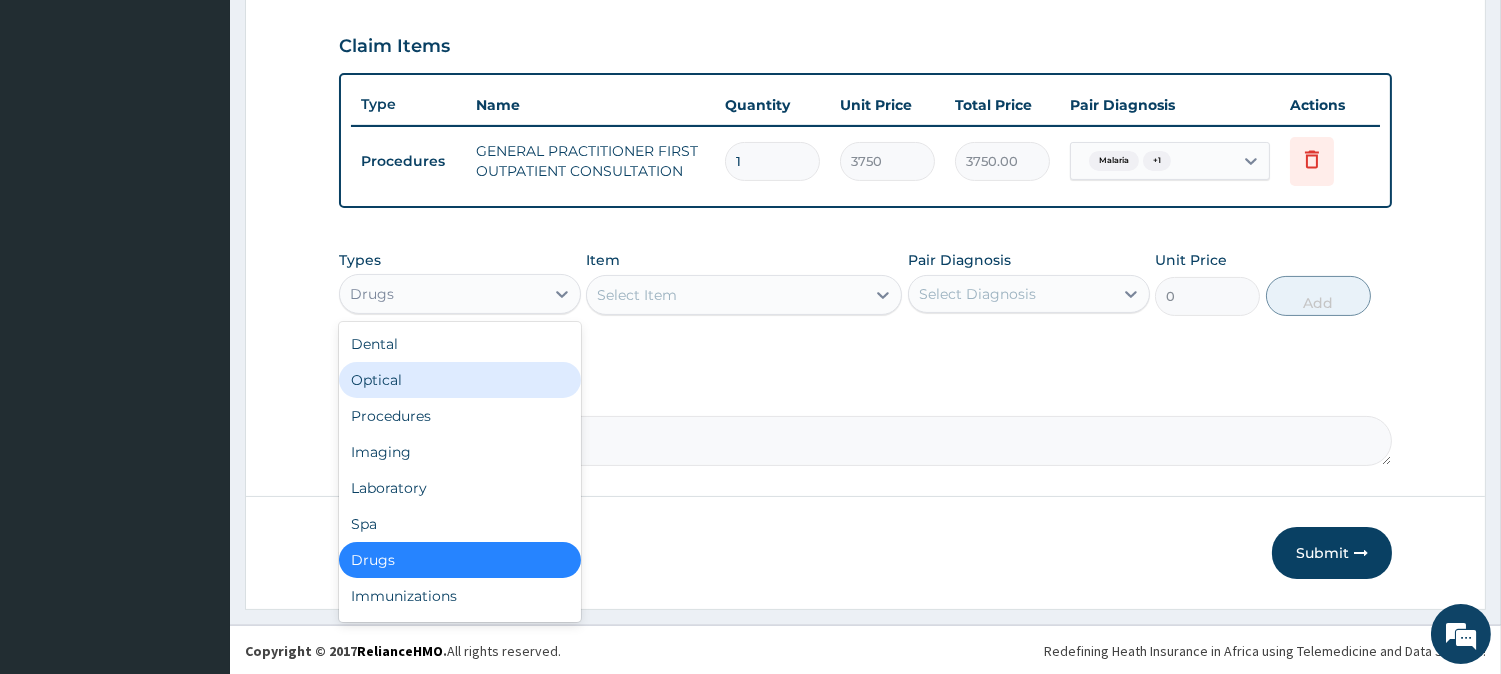 click on "Select Item" at bounding box center (726, 295) 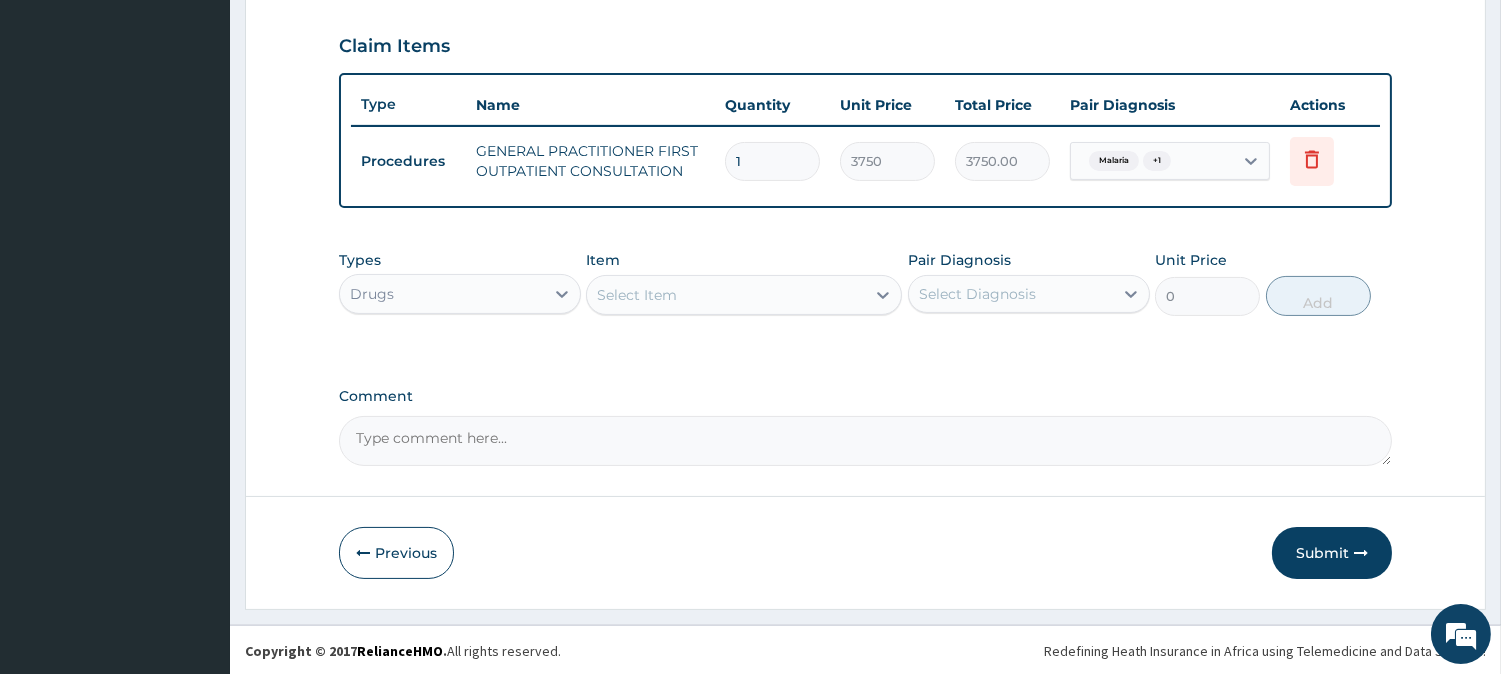 click on "Select Item" at bounding box center [726, 295] 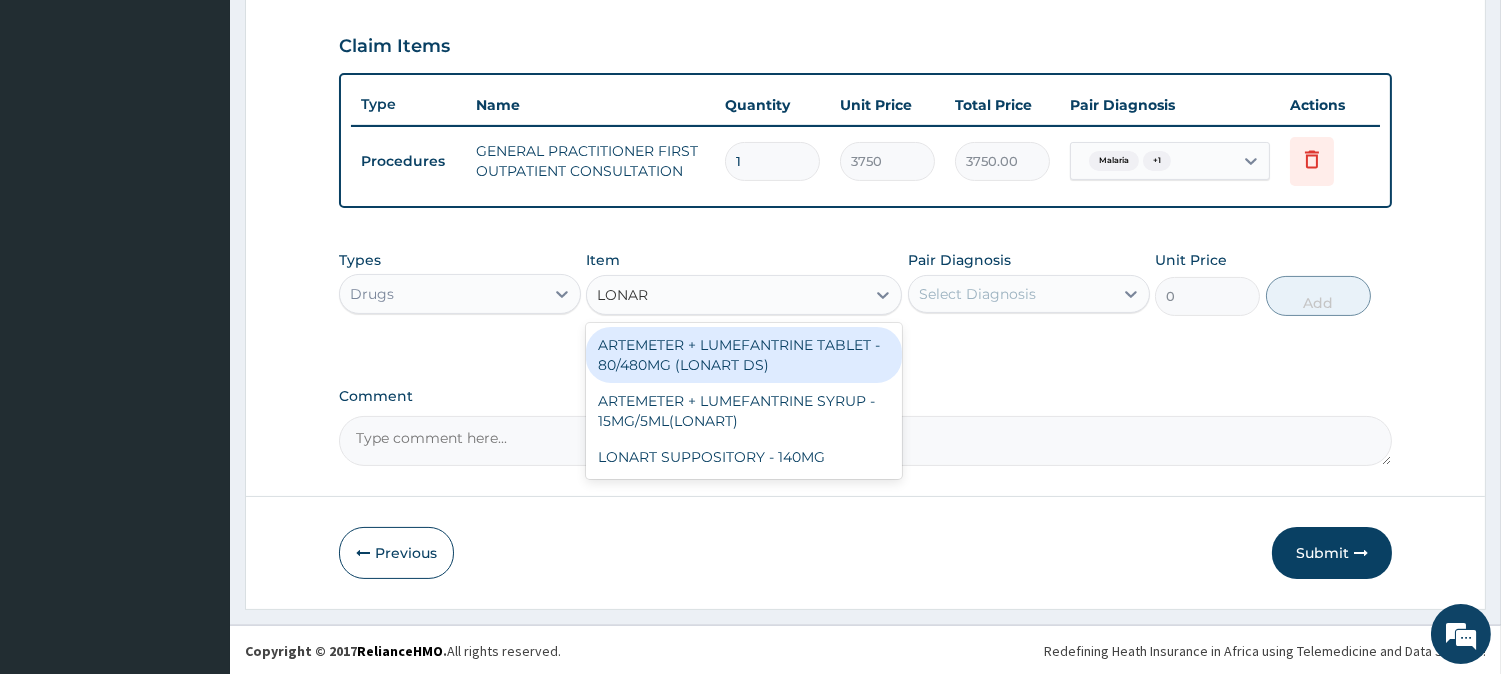 type on "LONART" 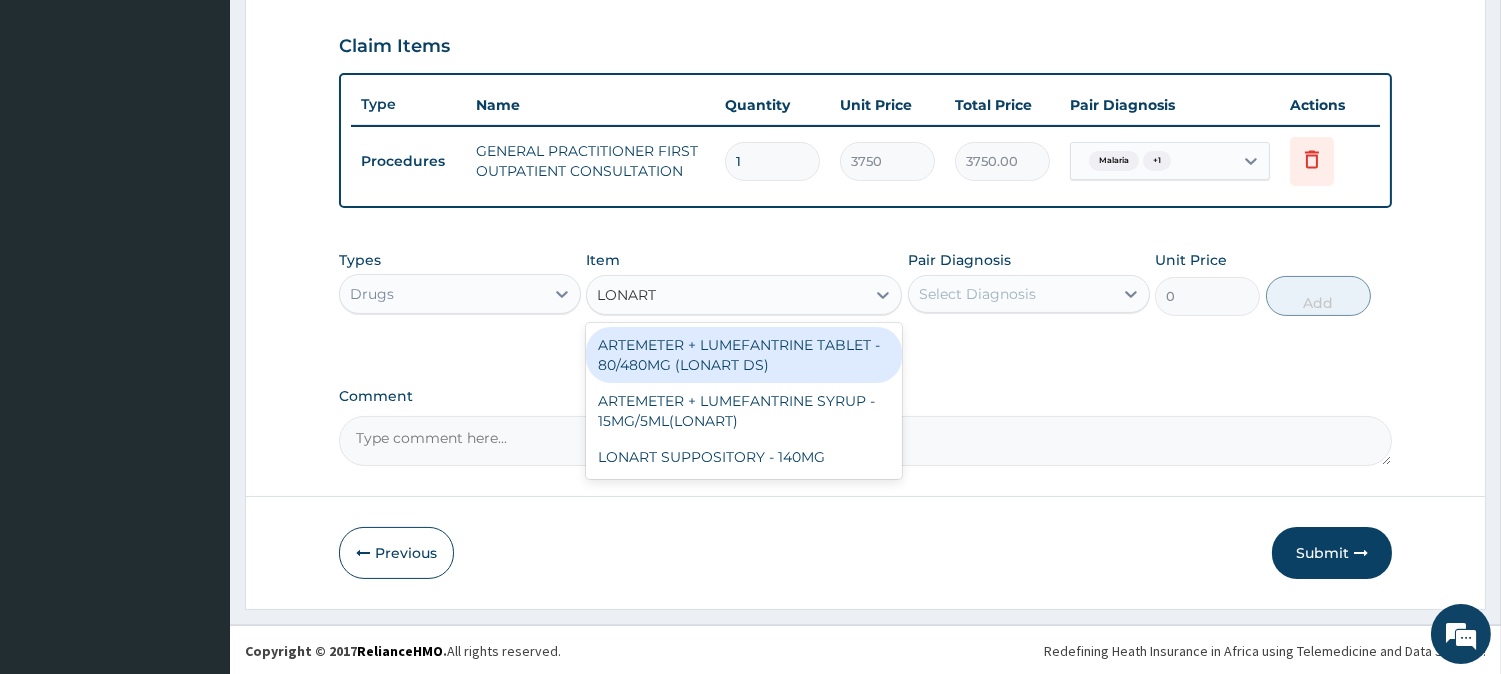 click on "ARTEMETER + LUMEFANTRINE TABLET -  80/480MG (LONART DS)" at bounding box center [744, 355] 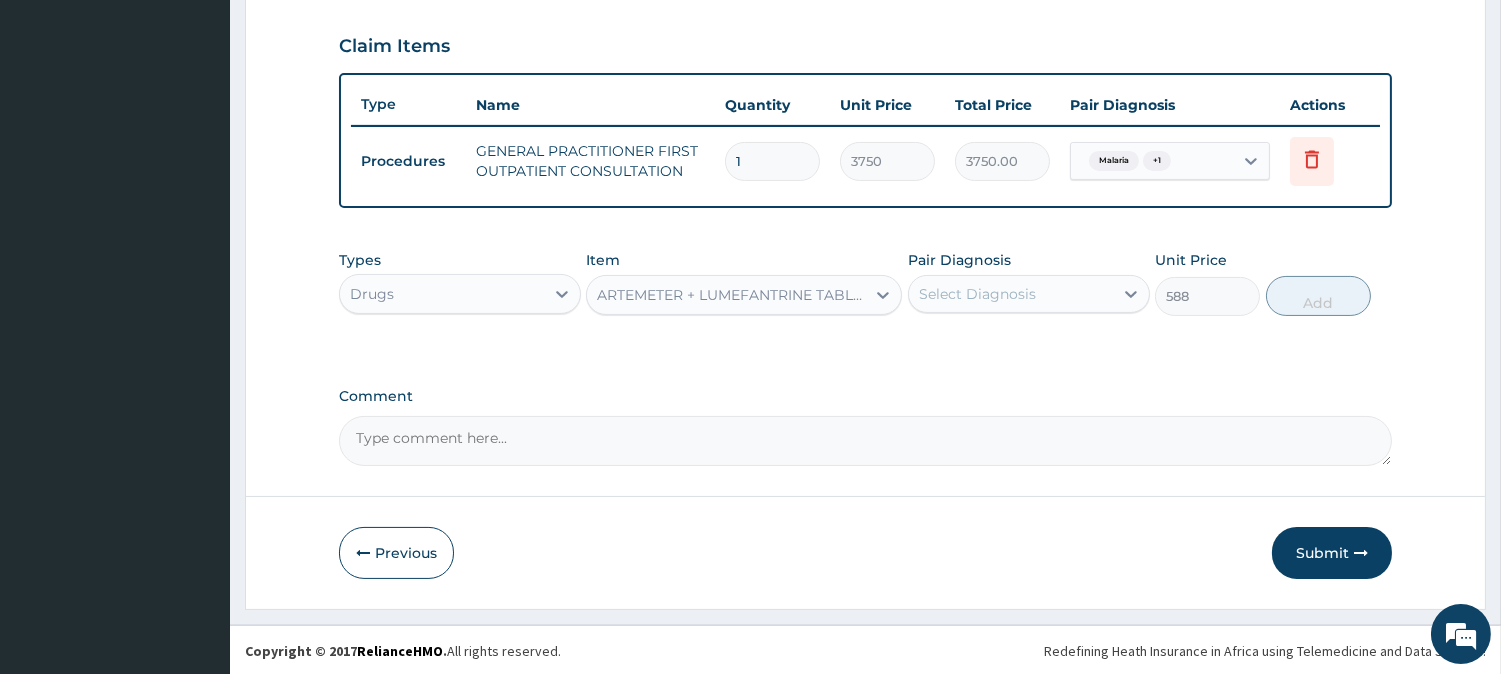 click on "Type Name Quantity Unit Price Total Price Pair Diagnosis Actions Procedures GENERAL PRACTITIONER FIRST OUTPATIENT CONSULTATION 1 3750 3750.00 Malaria  + 1 Delete" at bounding box center (865, 140) 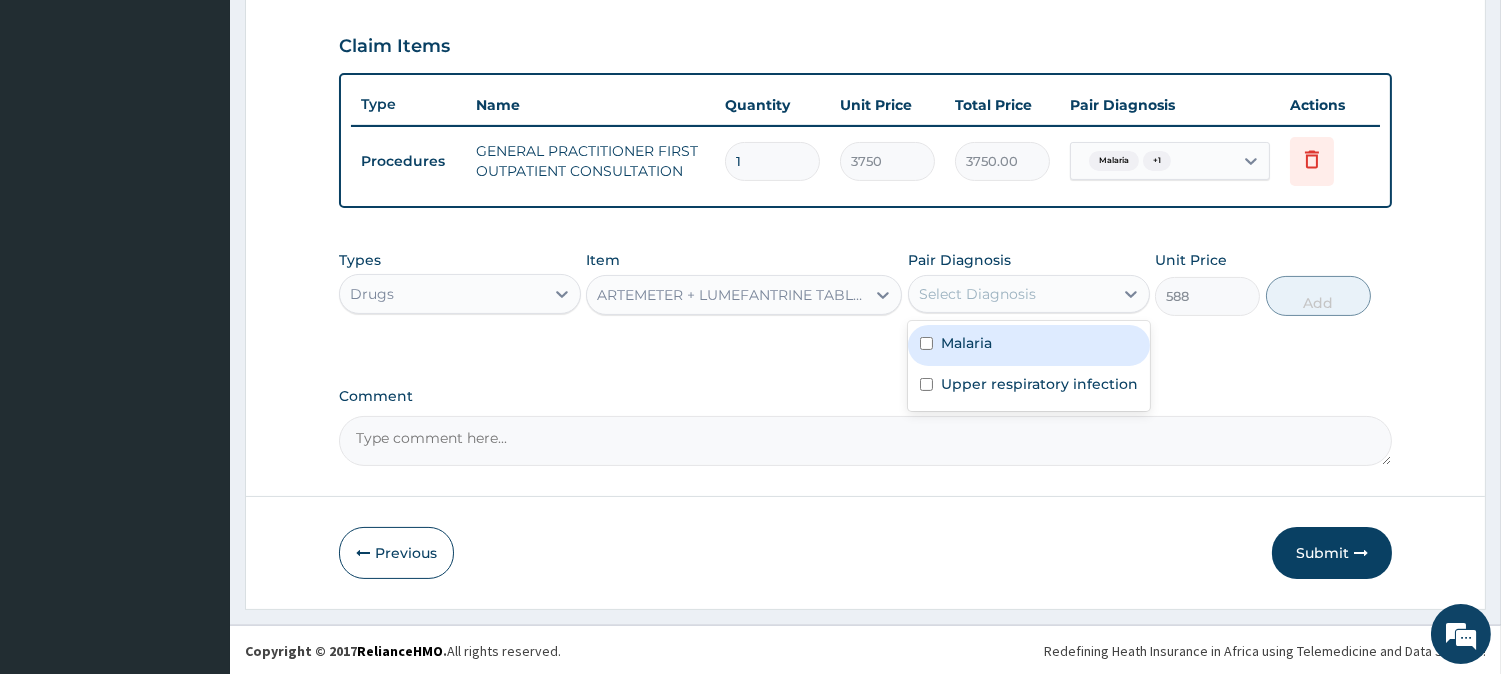 click on "Select Diagnosis" at bounding box center (1011, 294) 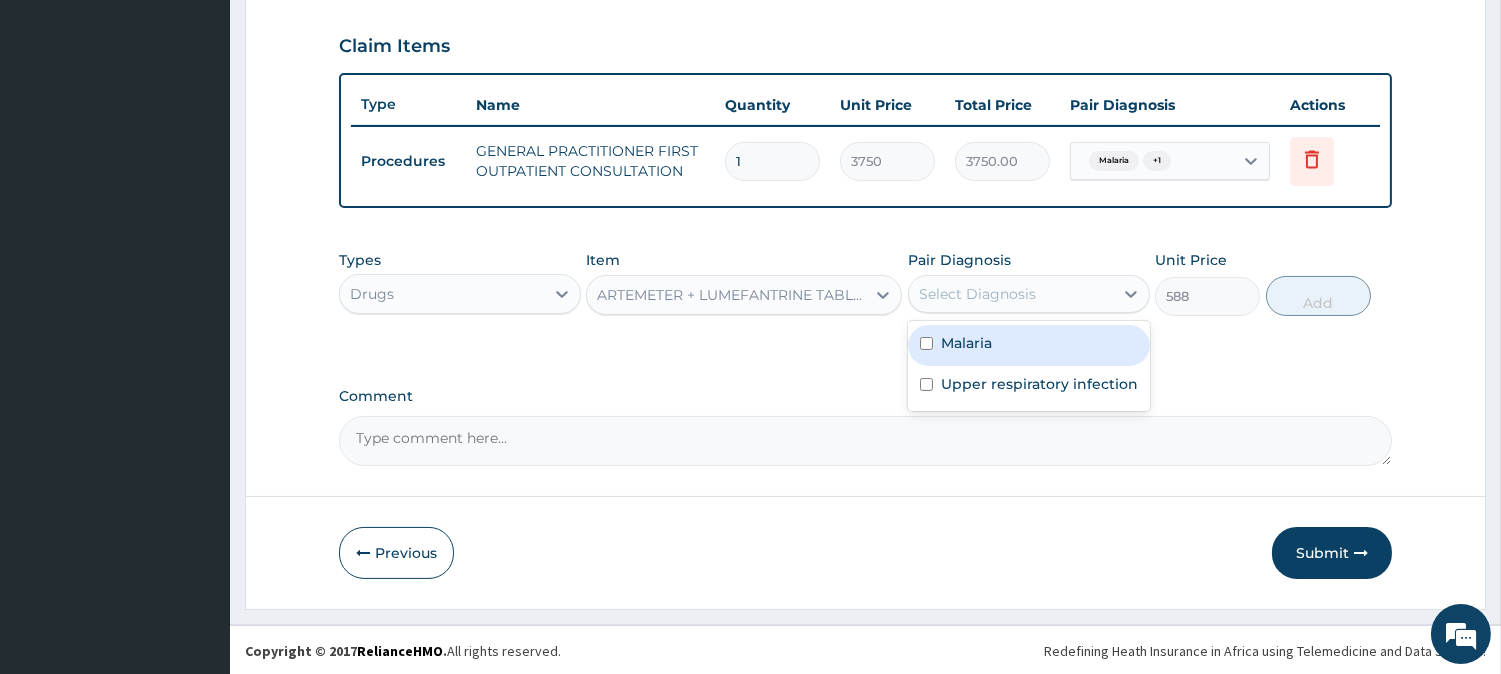 click on "Malaria" at bounding box center (1029, 345) 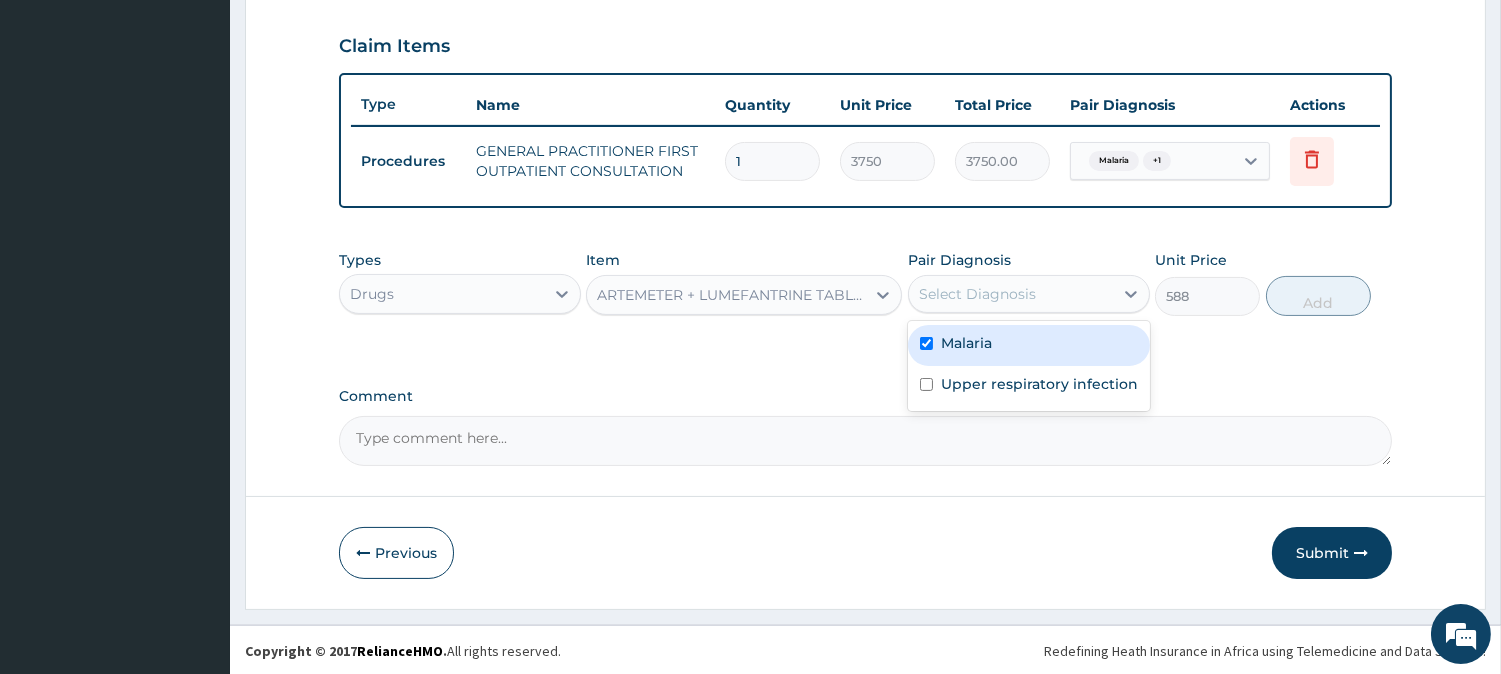 checkbox on "true" 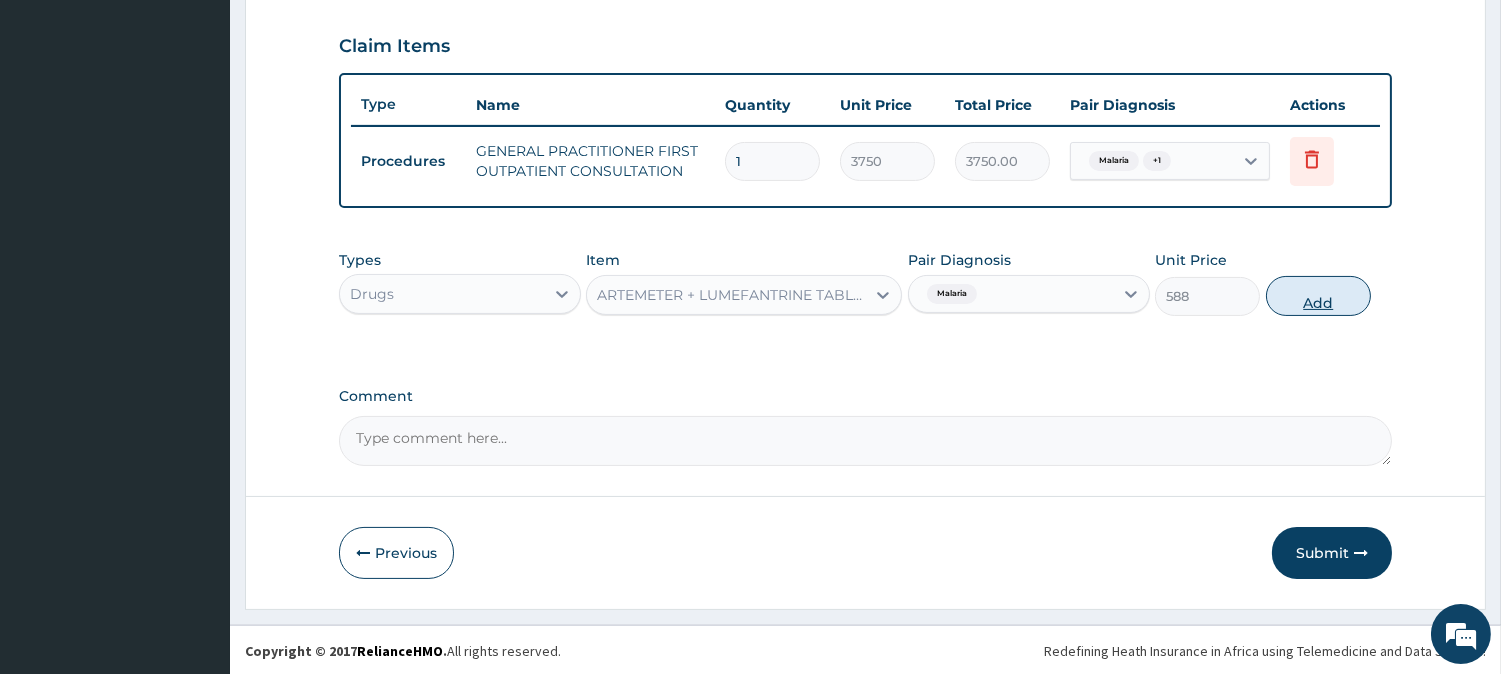 click on "Add" at bounding box center (1318, 296) 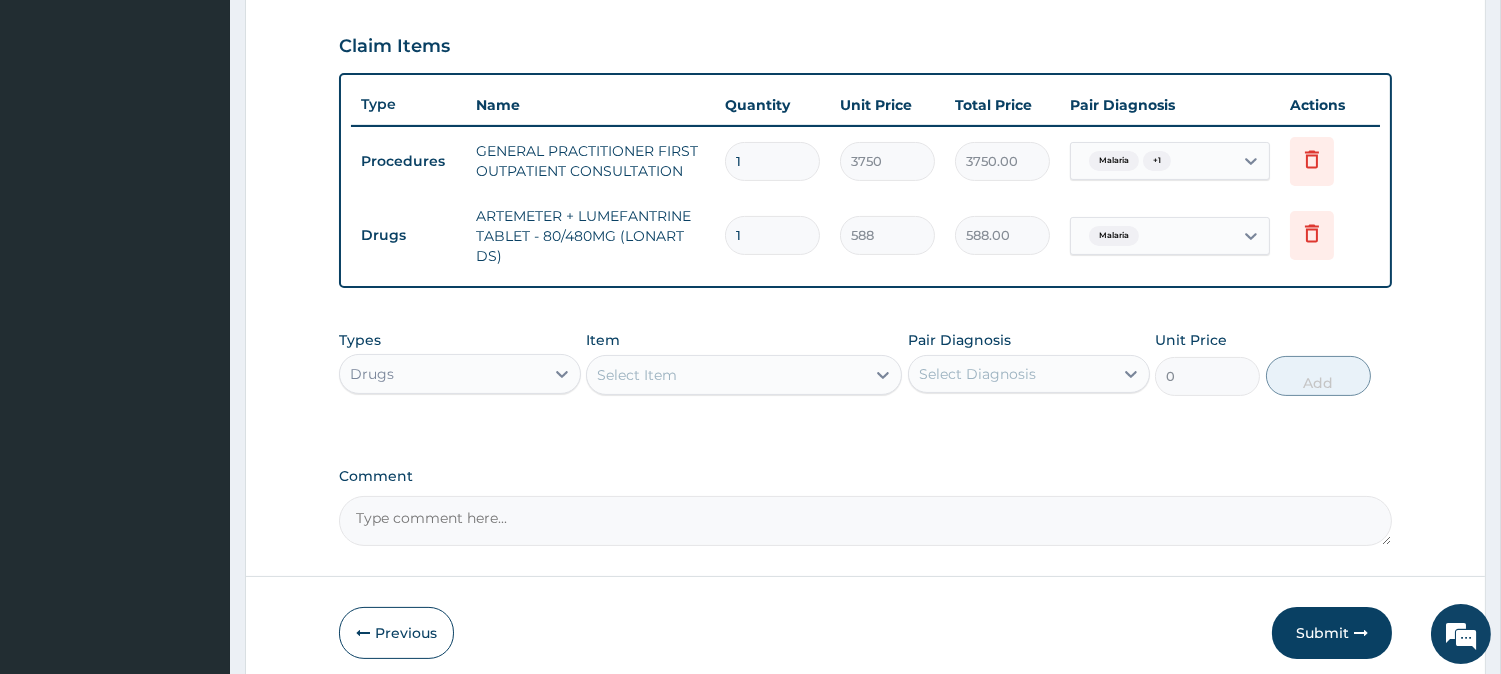 type 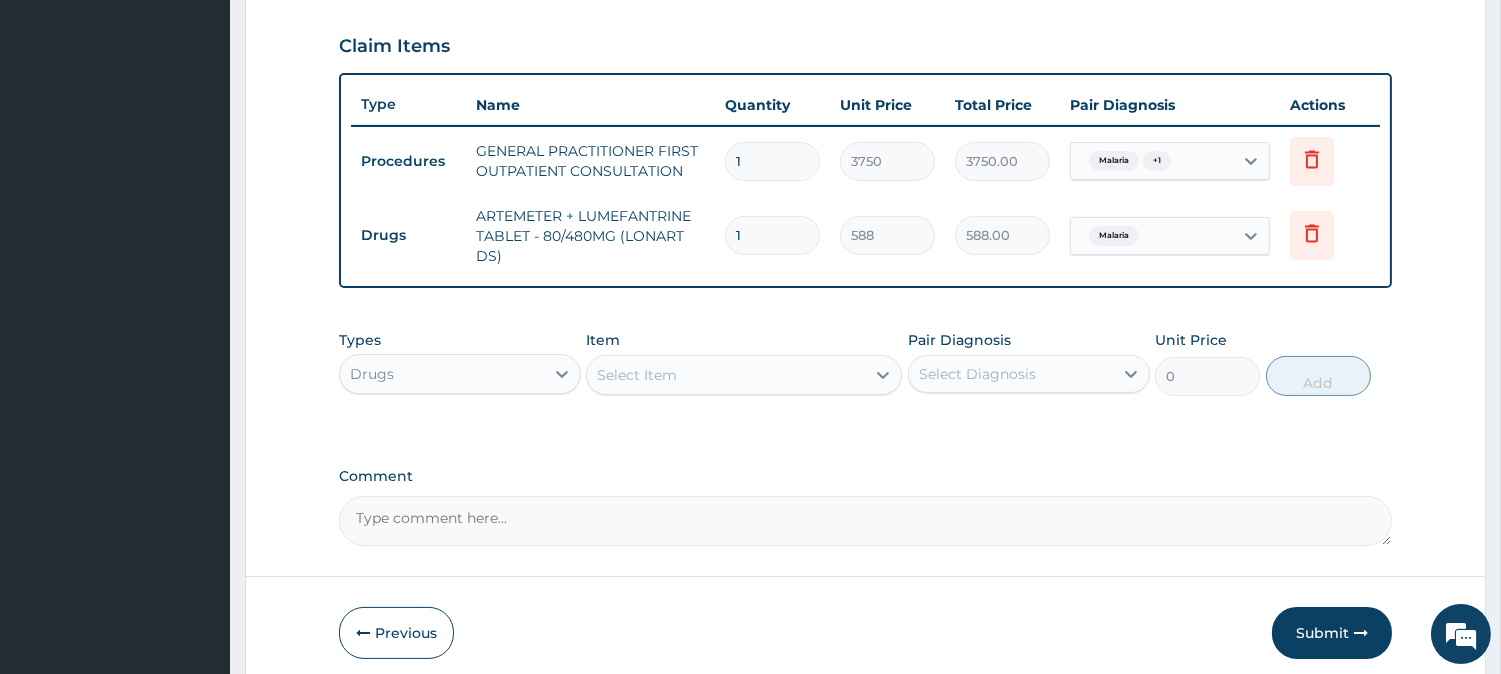 type on "0.00" 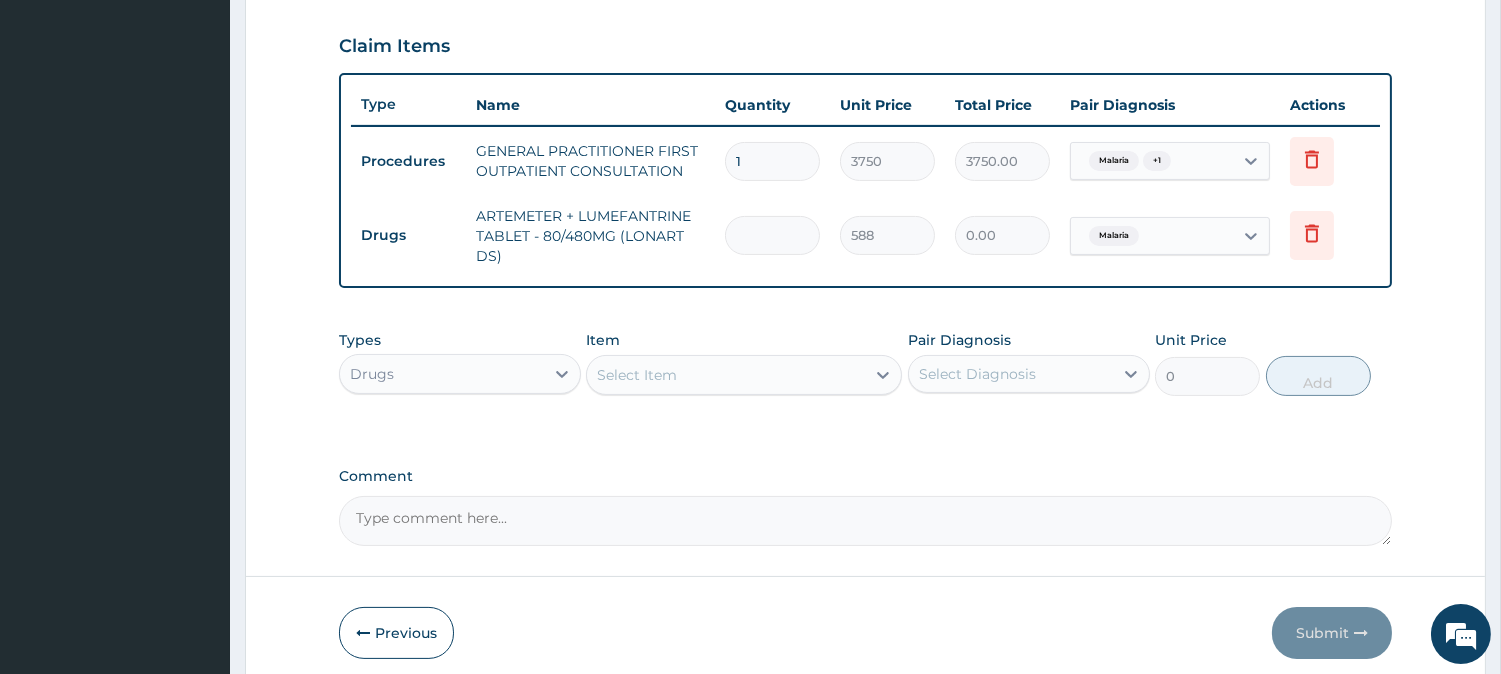 type on "6" 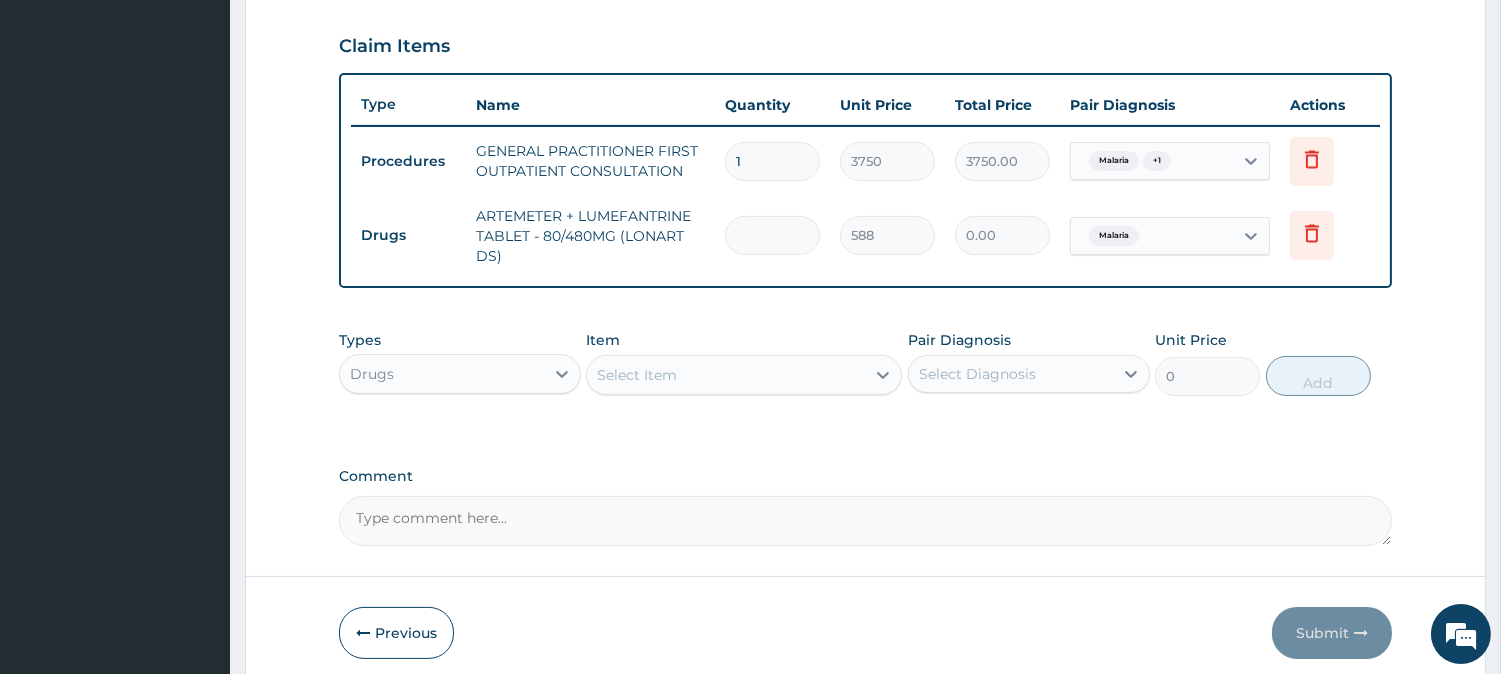 type on "3528.00" 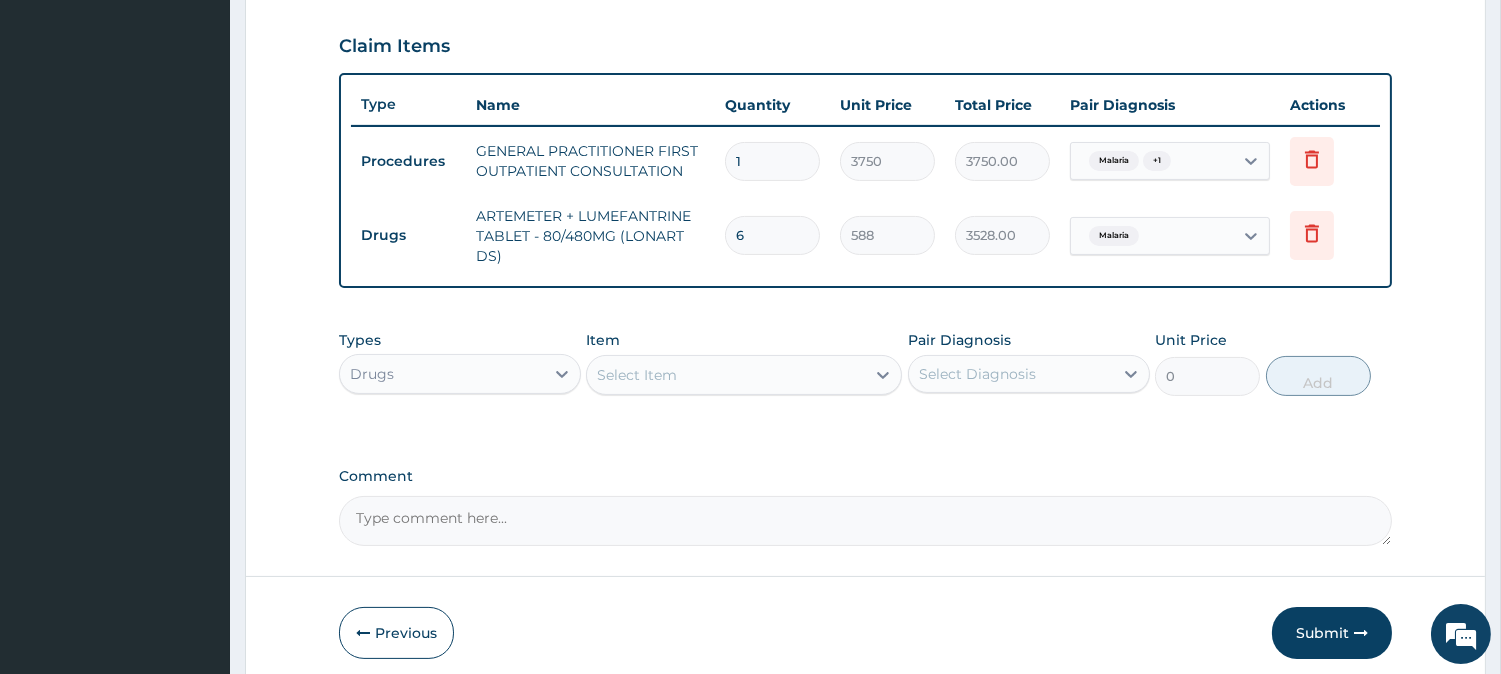 type on "6" 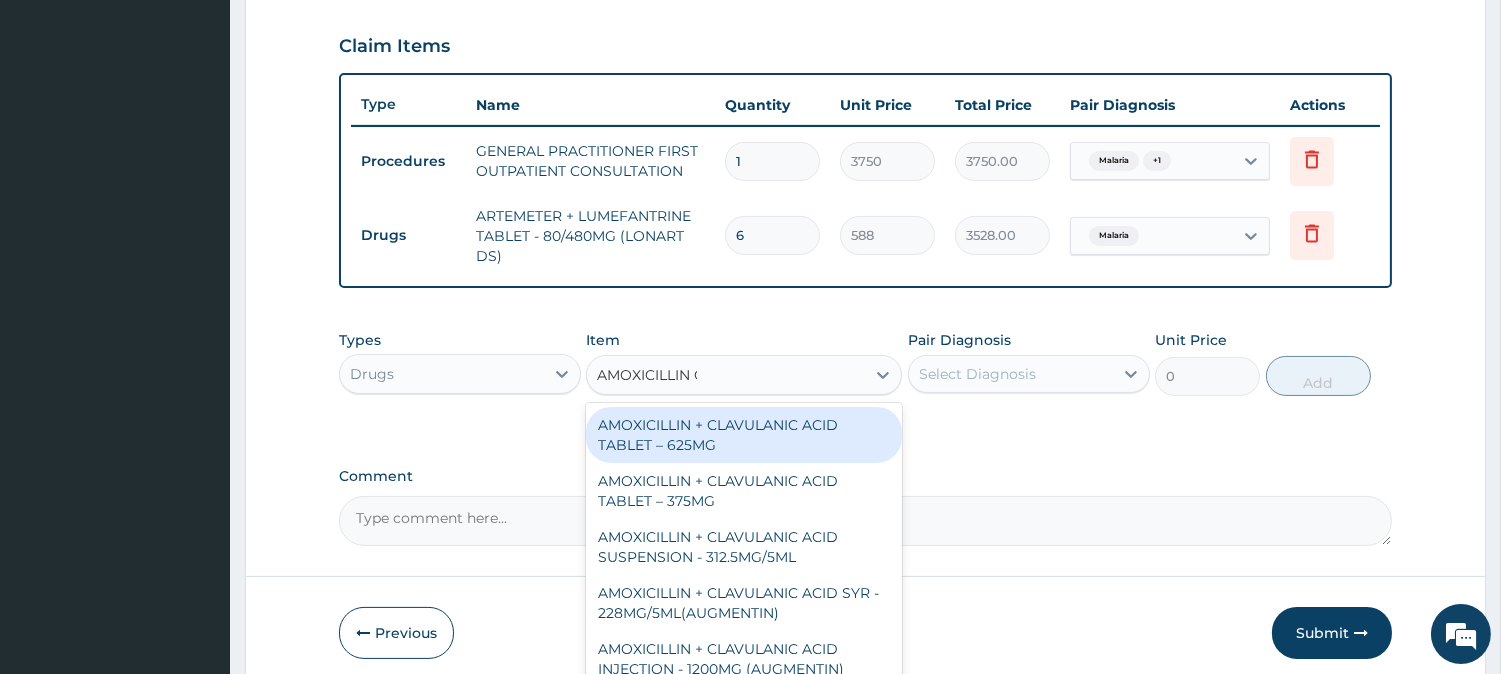type on "AMOXICILLIN CA" 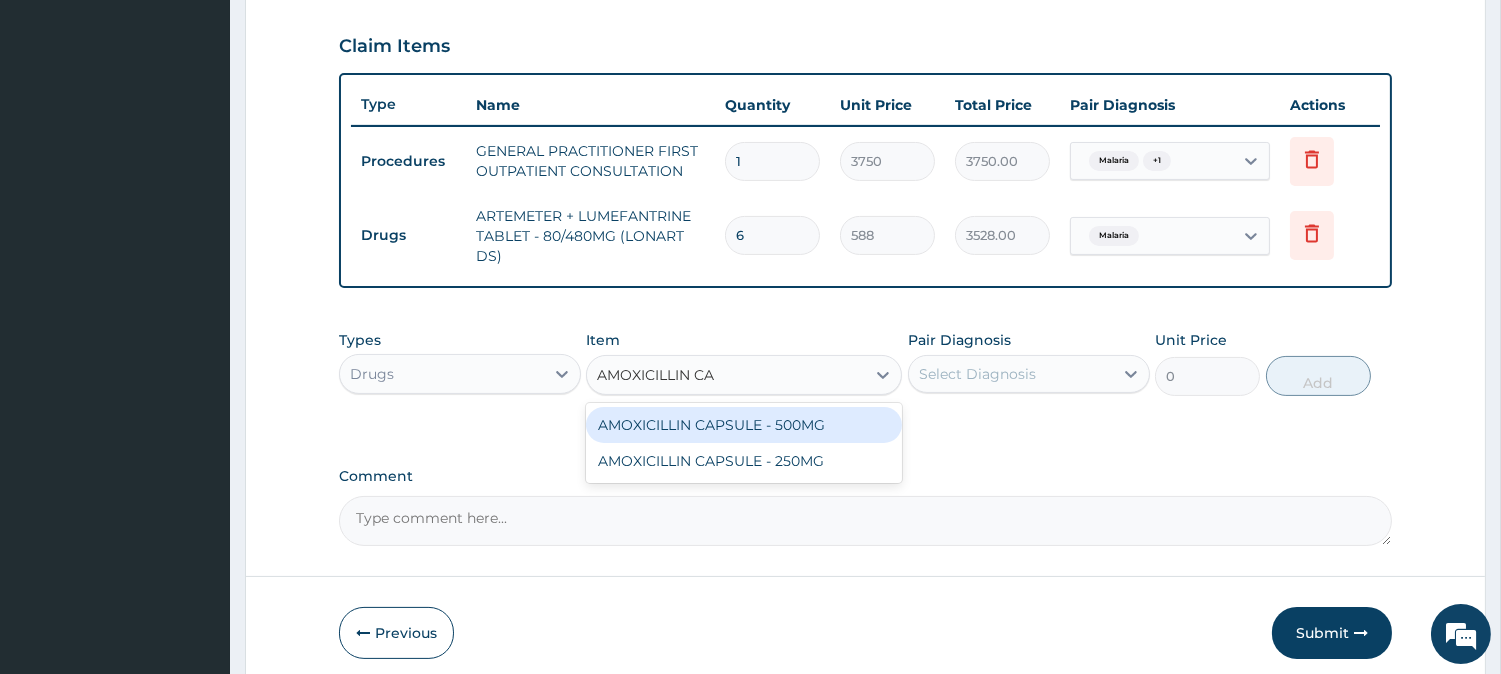click on "AMOXICILLIN CAPSULE - 500MG" at bounding box center (744, 425) 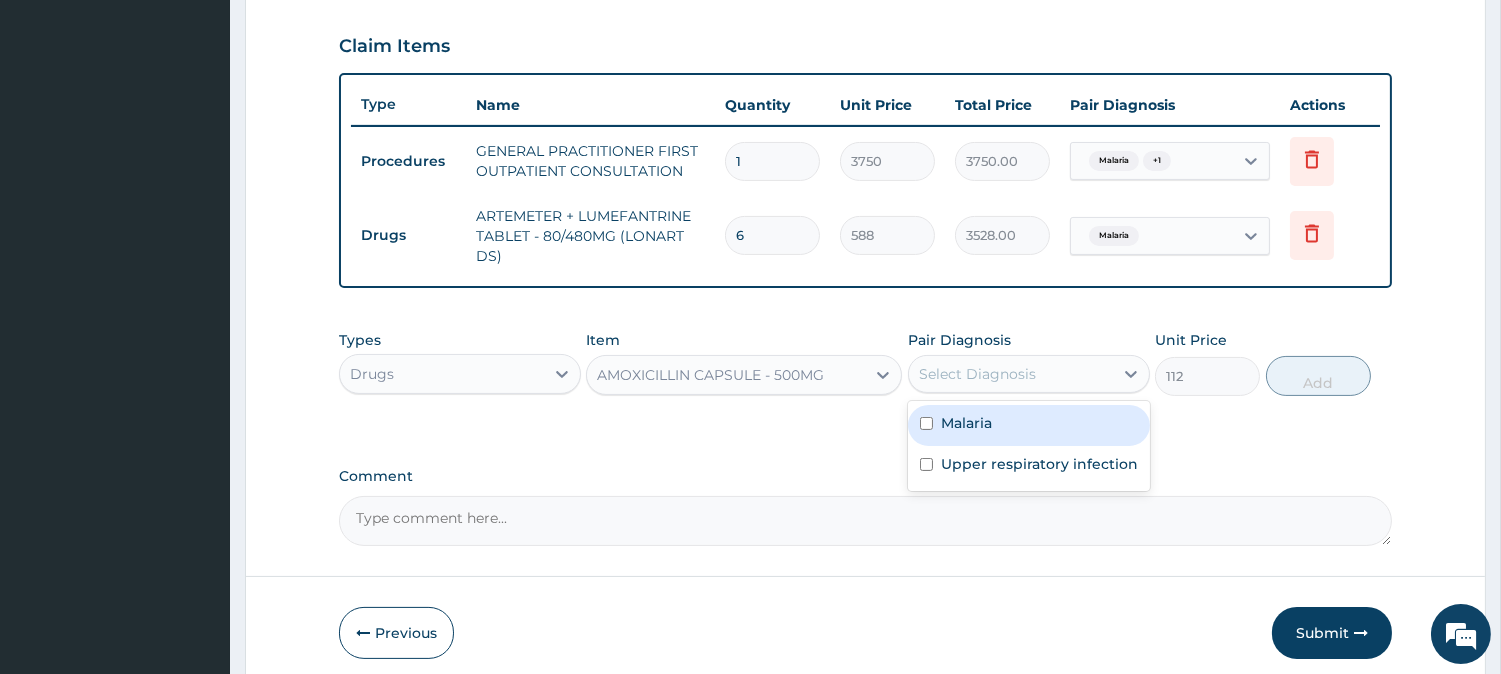 click on "Select Diagnosis" at bounding box center (977, 374) 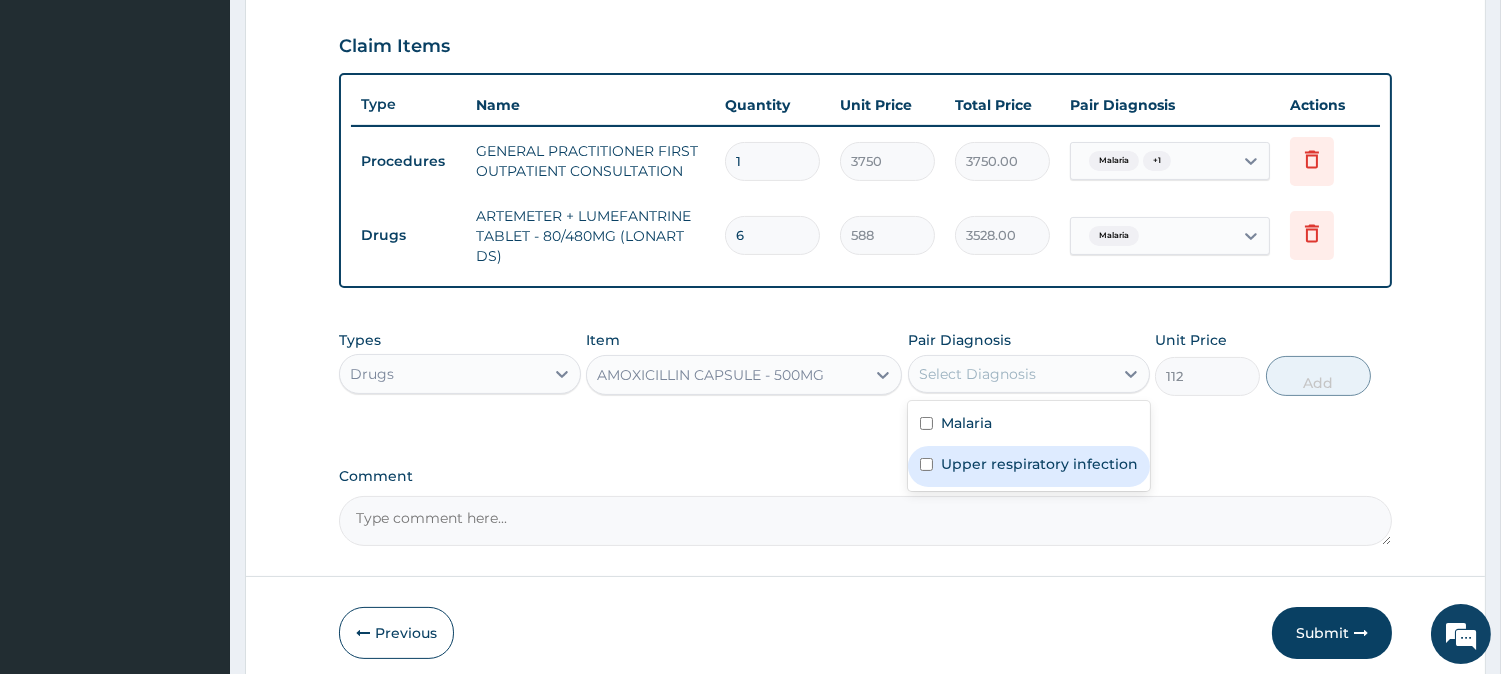 click on "Upper respiratory infection" at bounding box center [1039, 464] 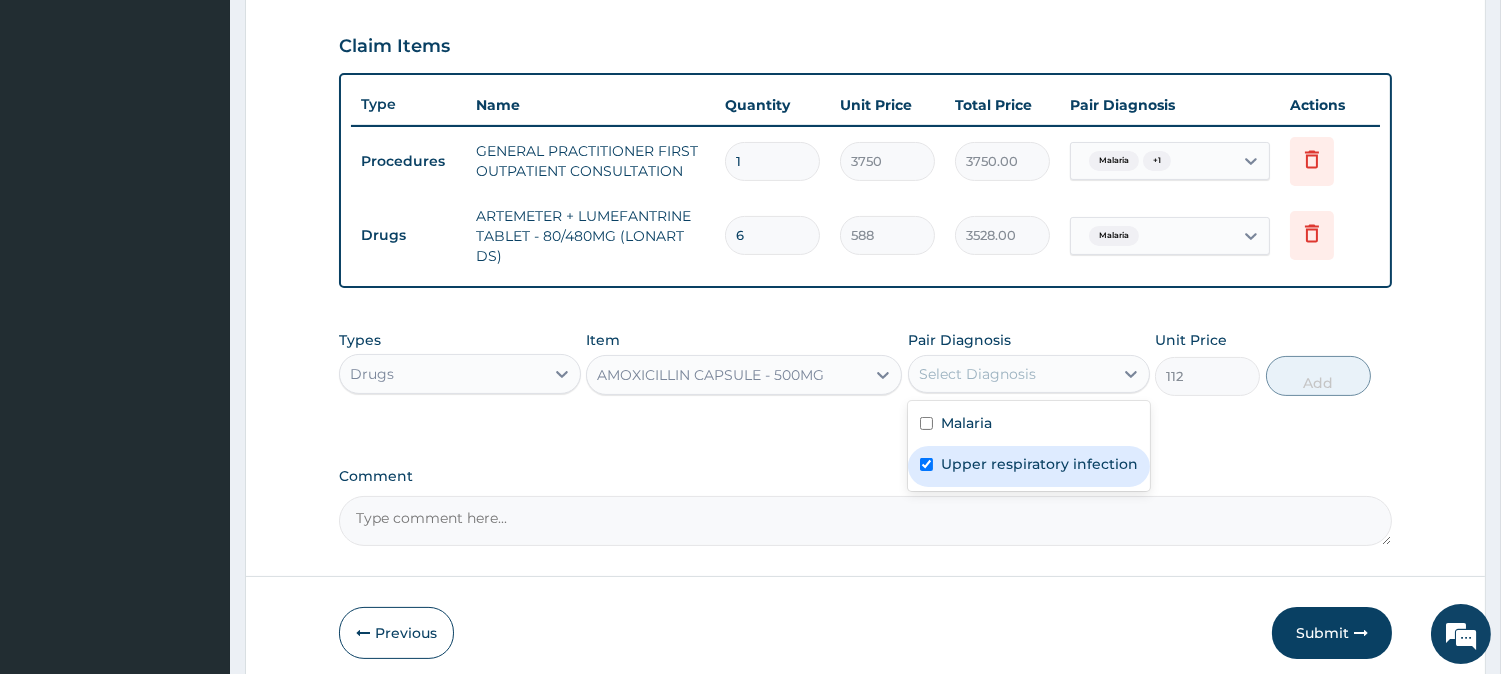 checkbox on "true" 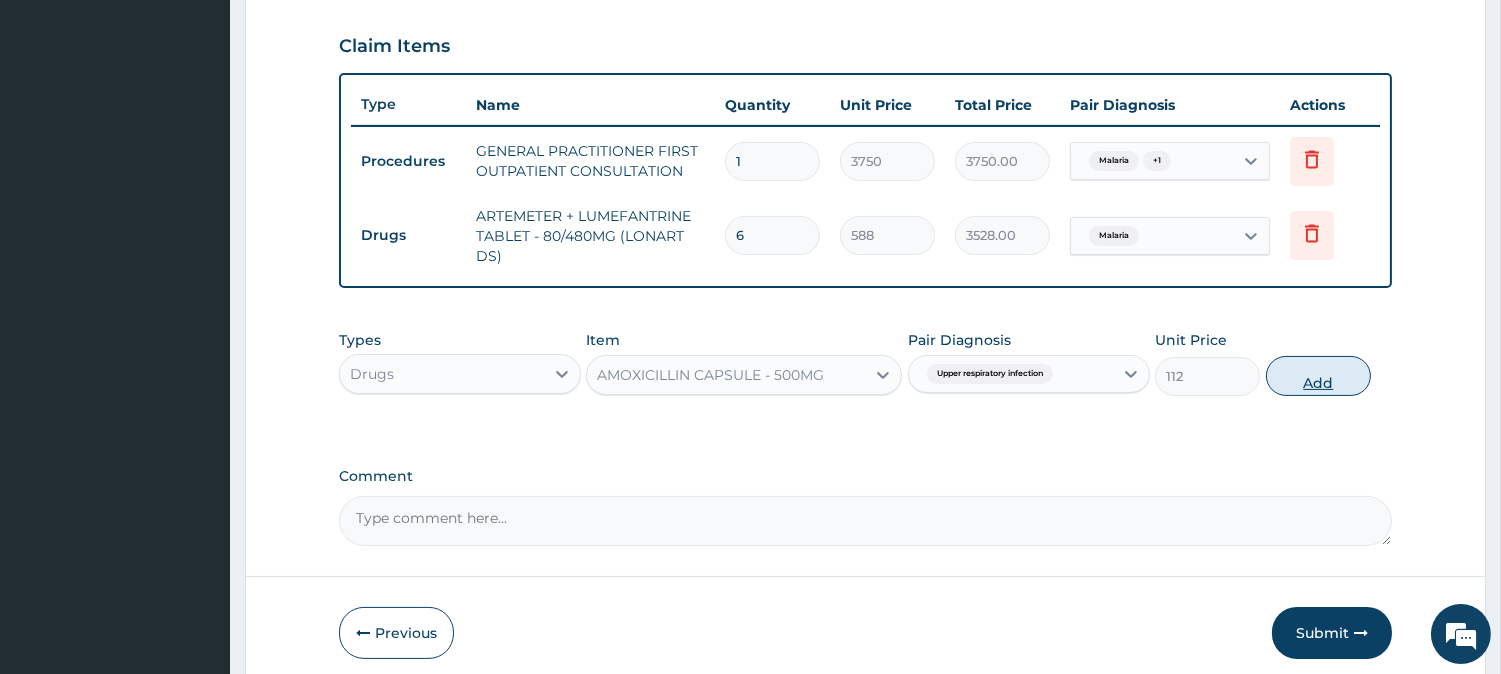 click on "Add" at bounding box center [1318, 376] 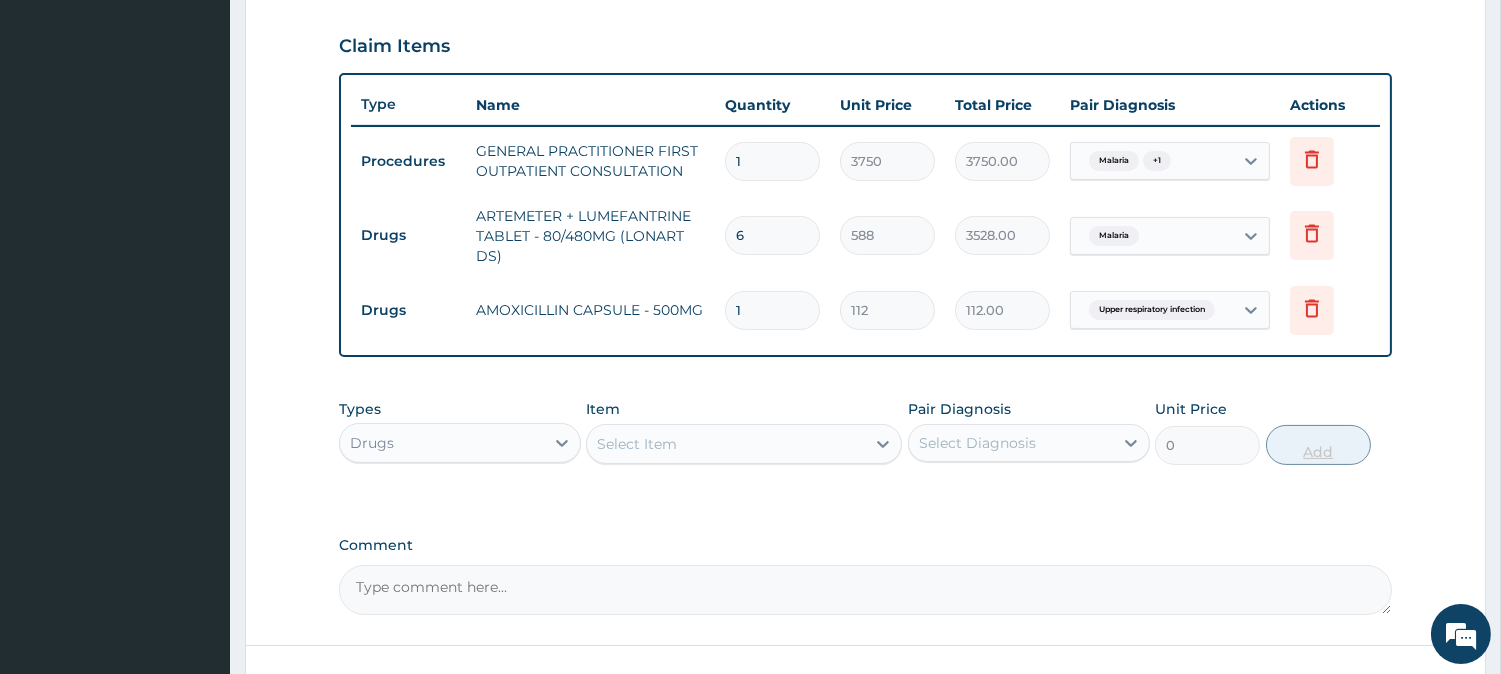 type on "15" 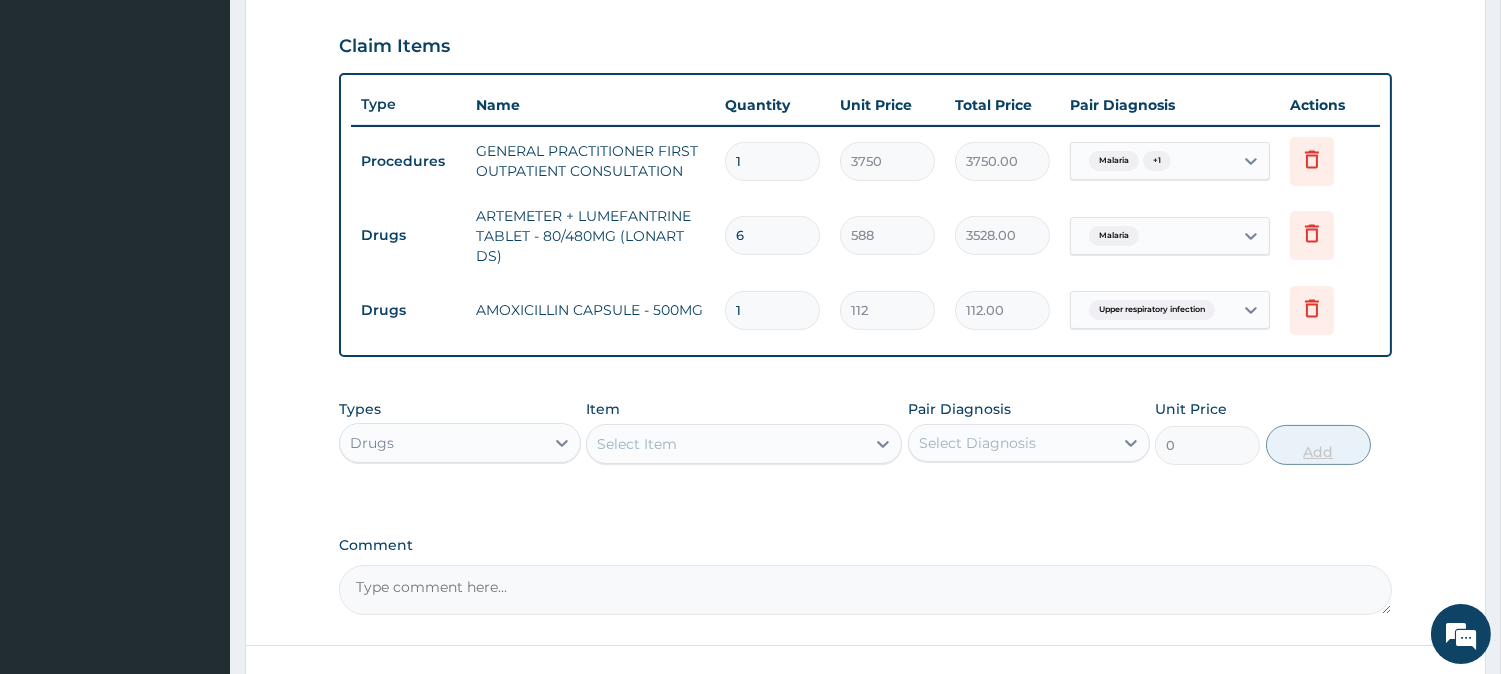 type on "1680.00" 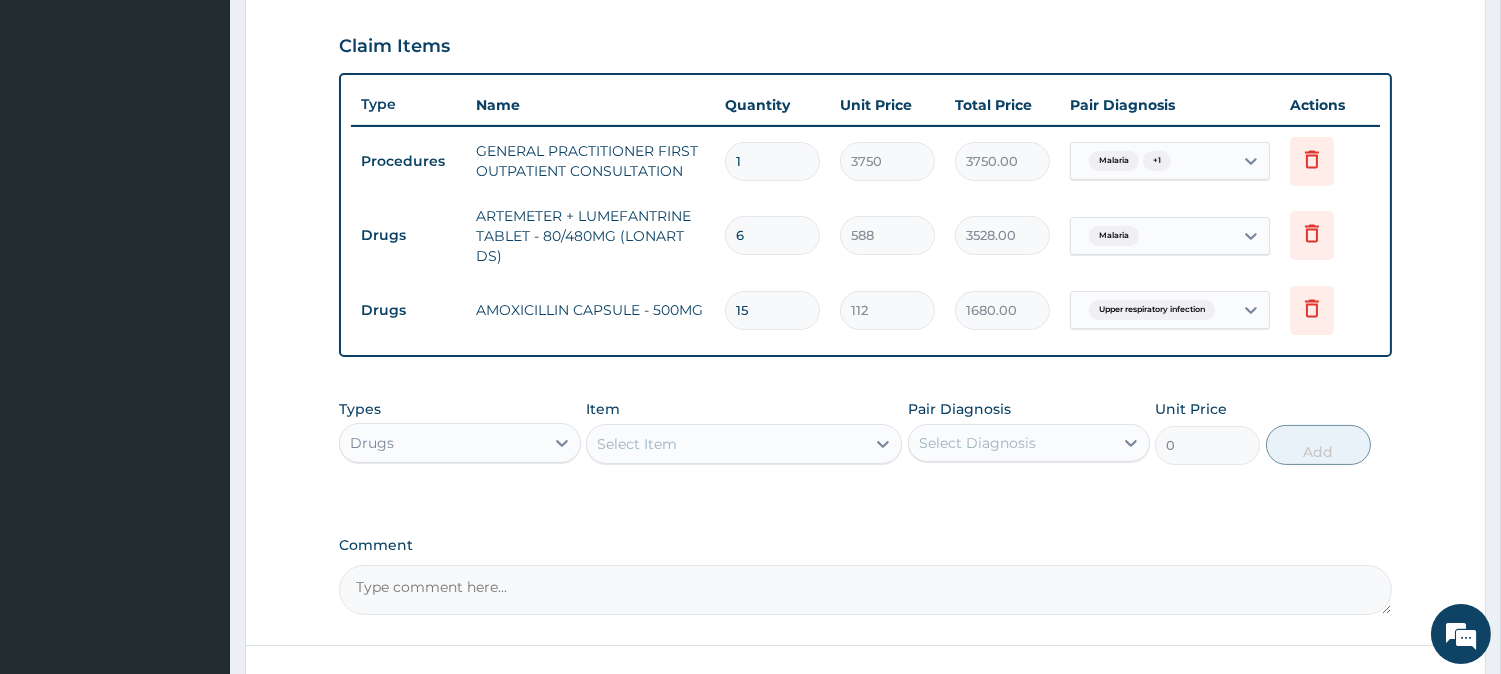 type on "15" 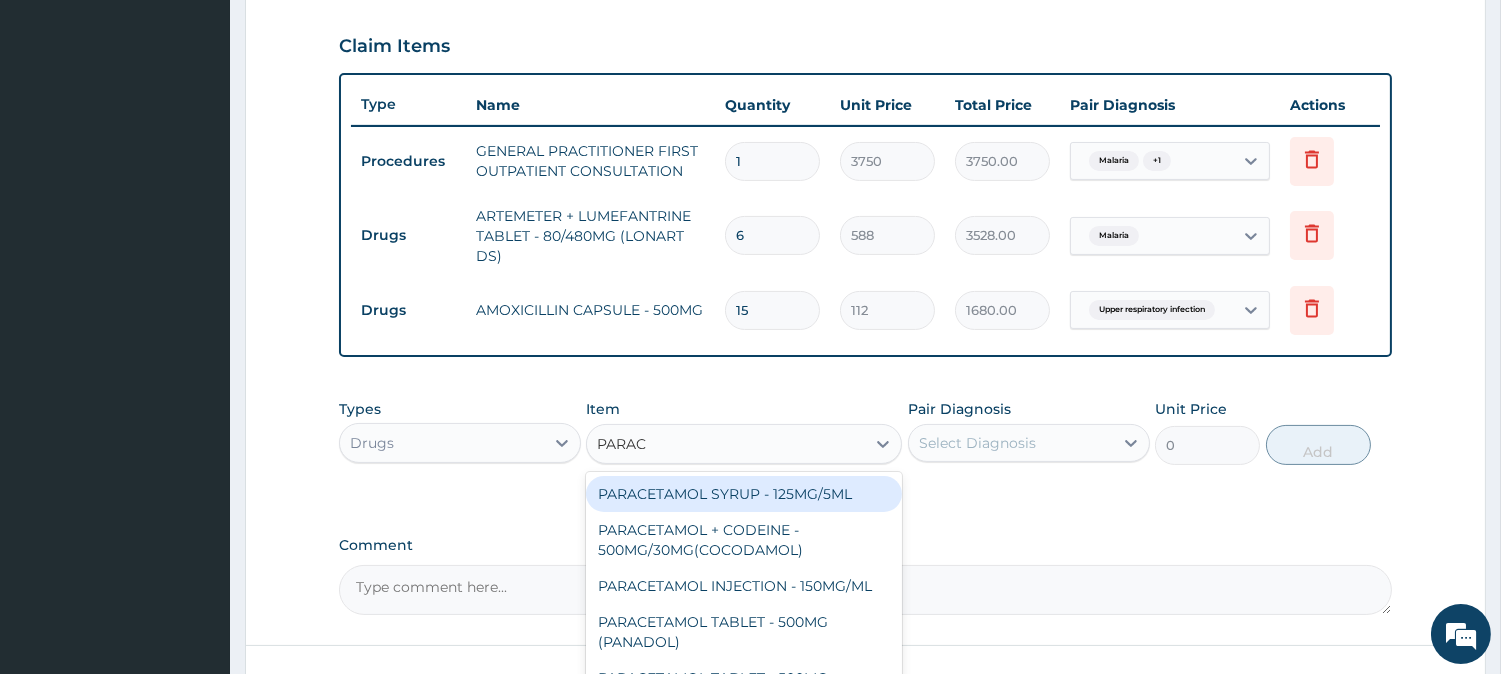 type on "PARACE" 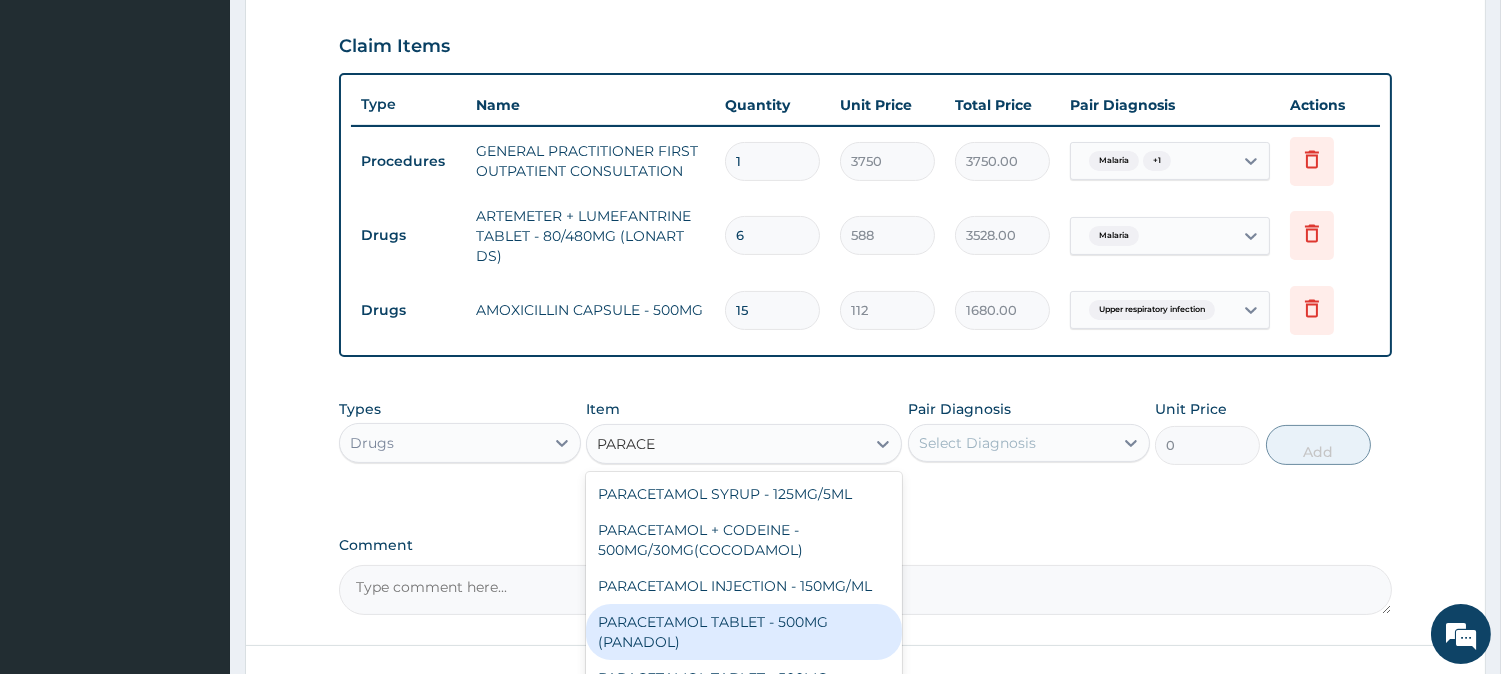 click on "PARACETAMOL TABLET - 500MG (PANADOL)" at bounding box center [744, 632] 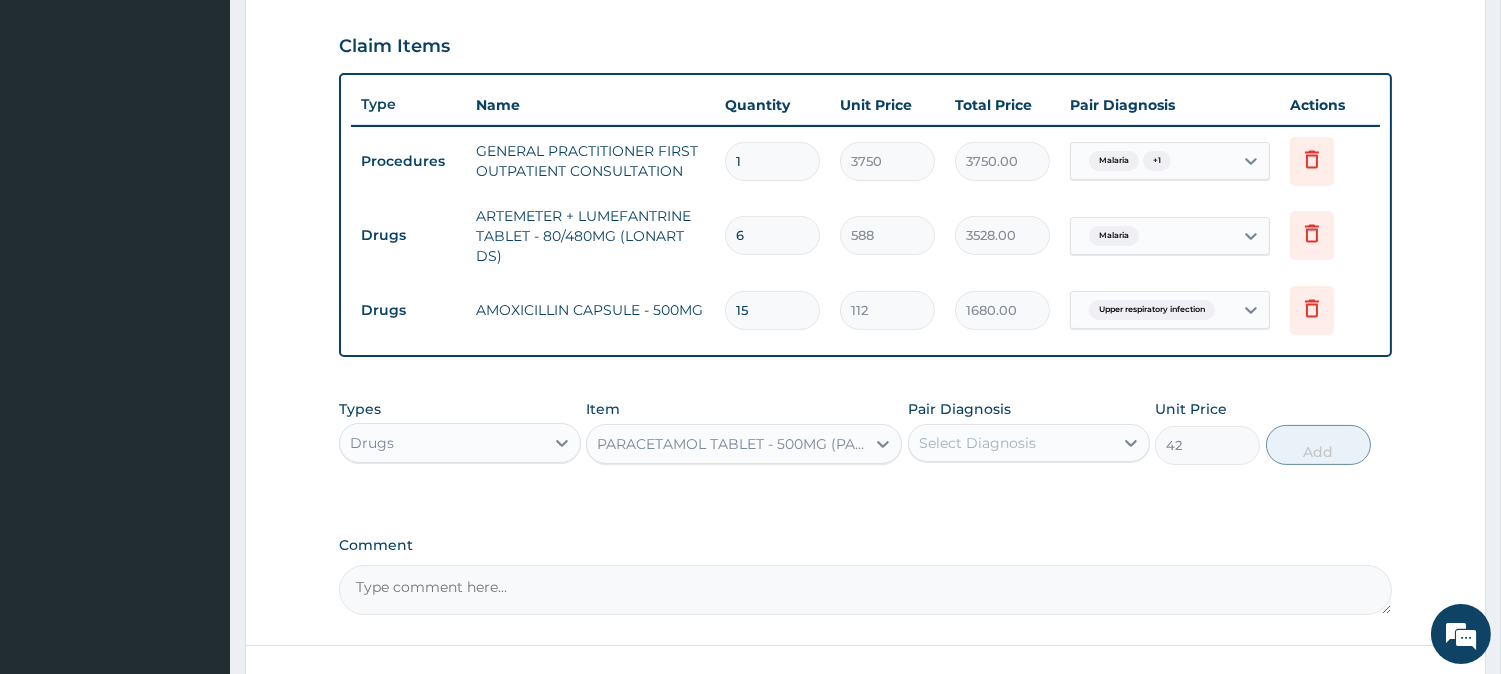 click on "Select Diagnosis" at bounding box center (977, 443) 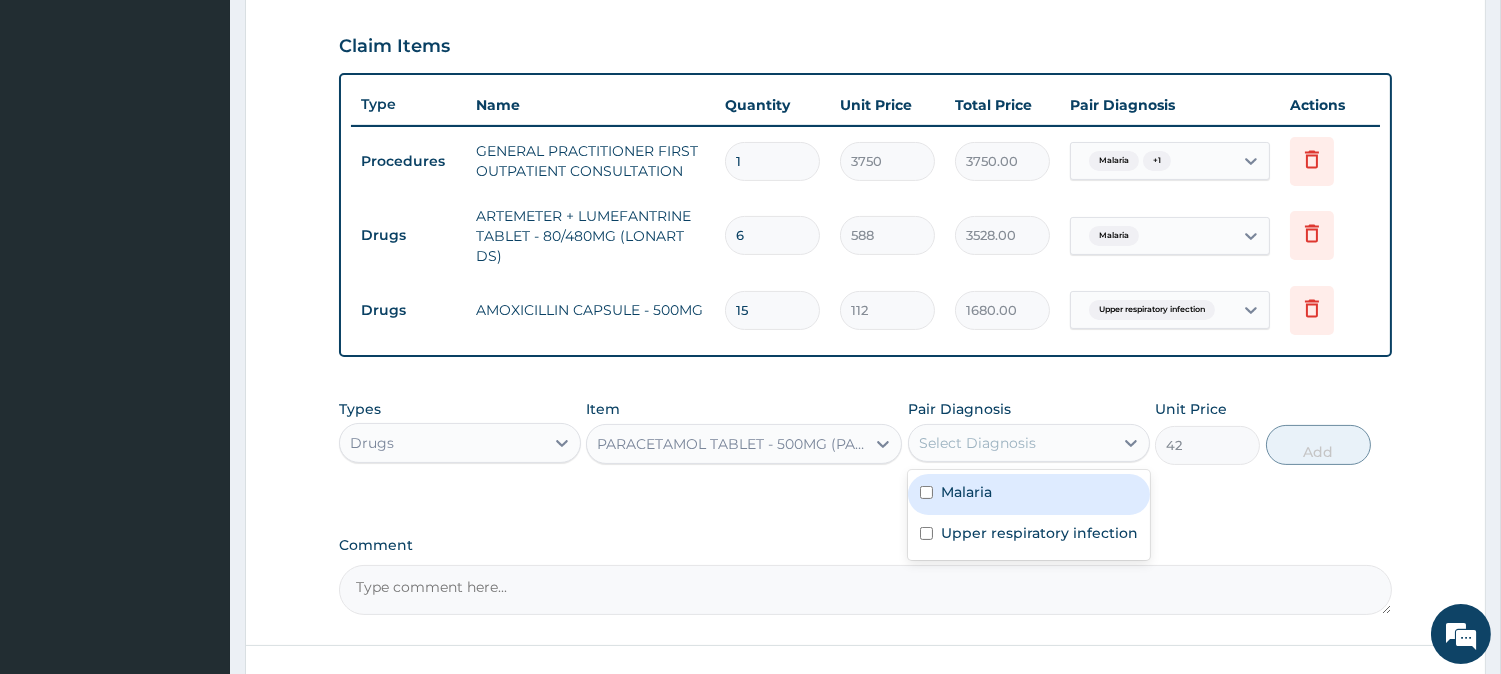 click on "Malaria" at bounding box center [1029, 494] 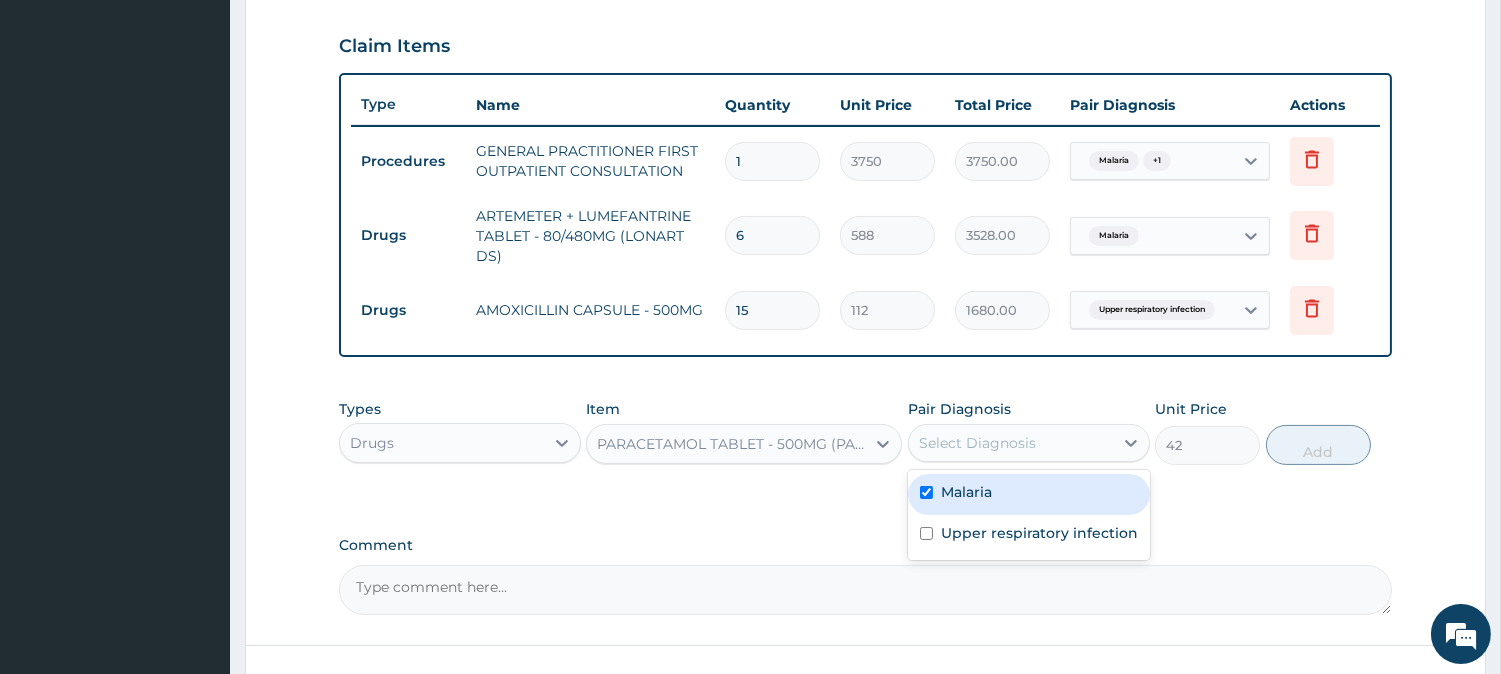 checkbox on "true" 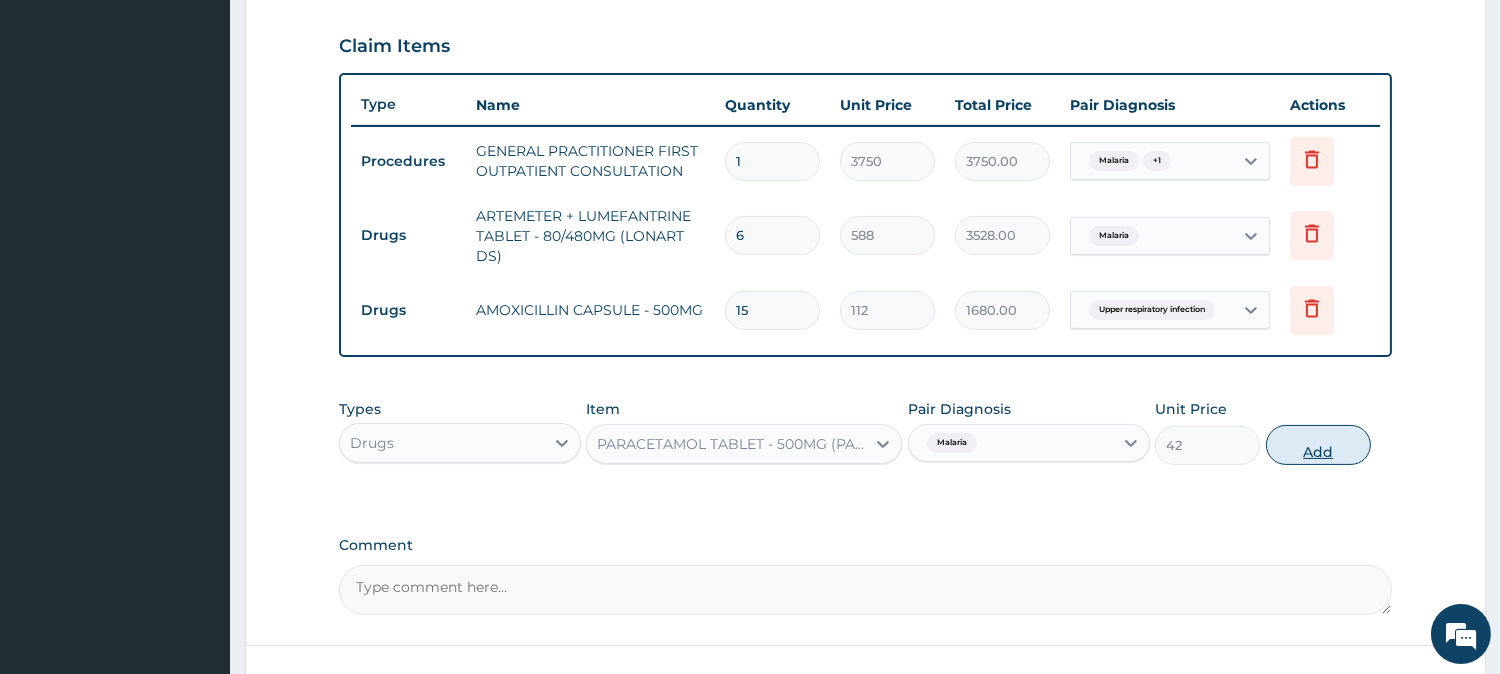 click on "Add" at bounding box center (1318, 445) 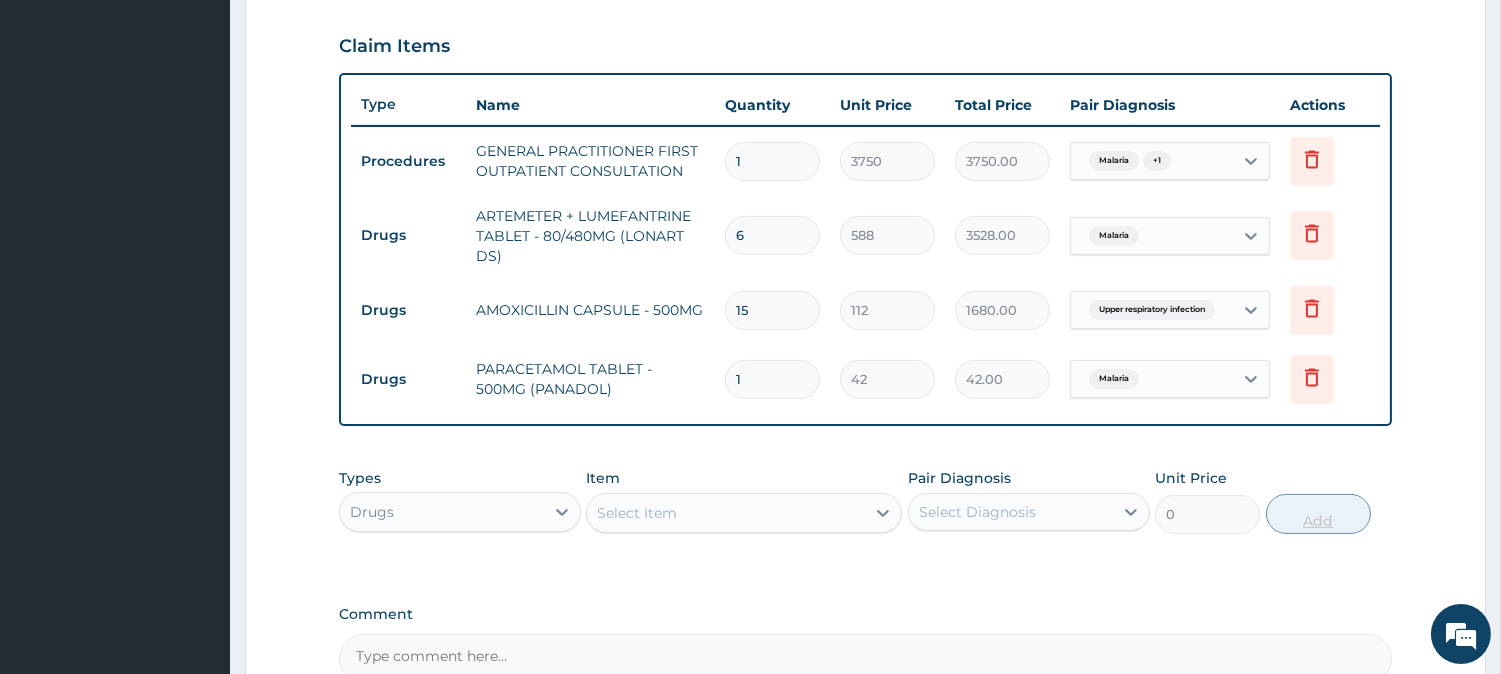 type 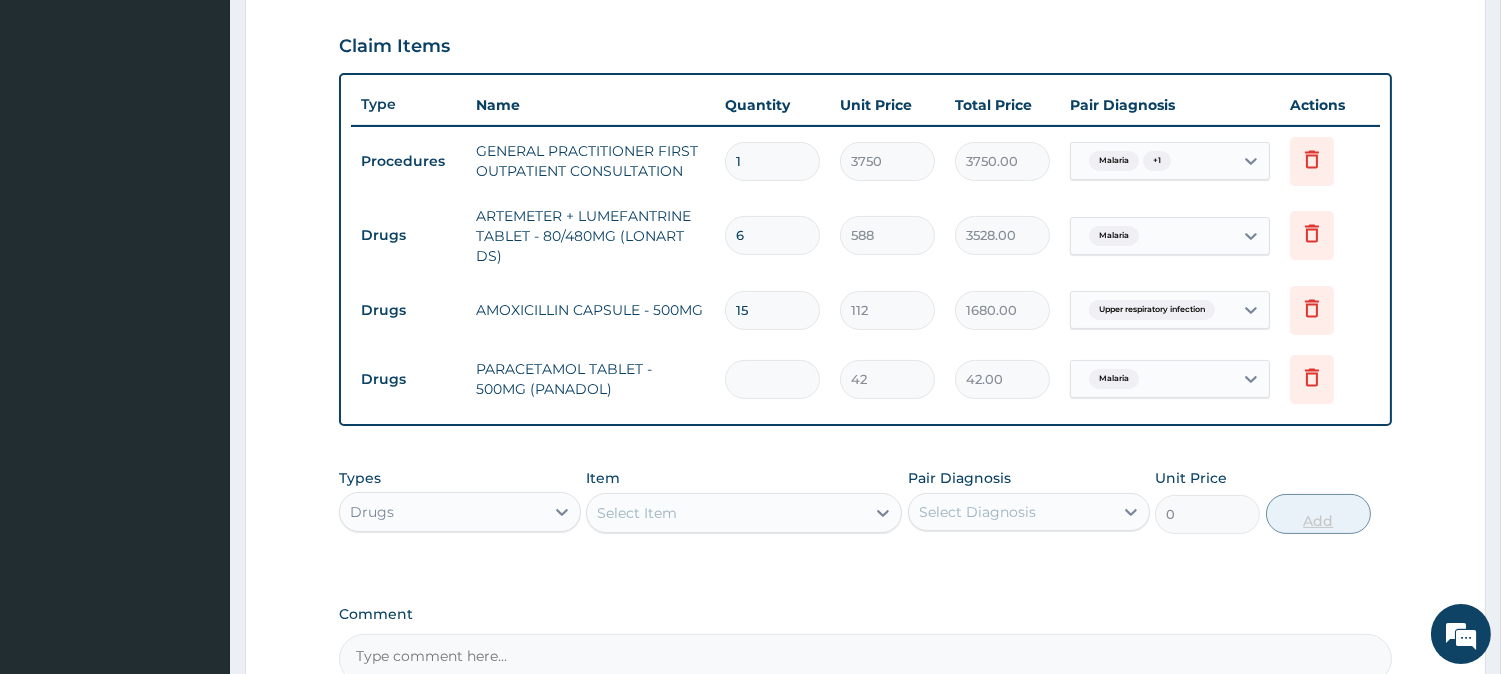 type on "0.00" 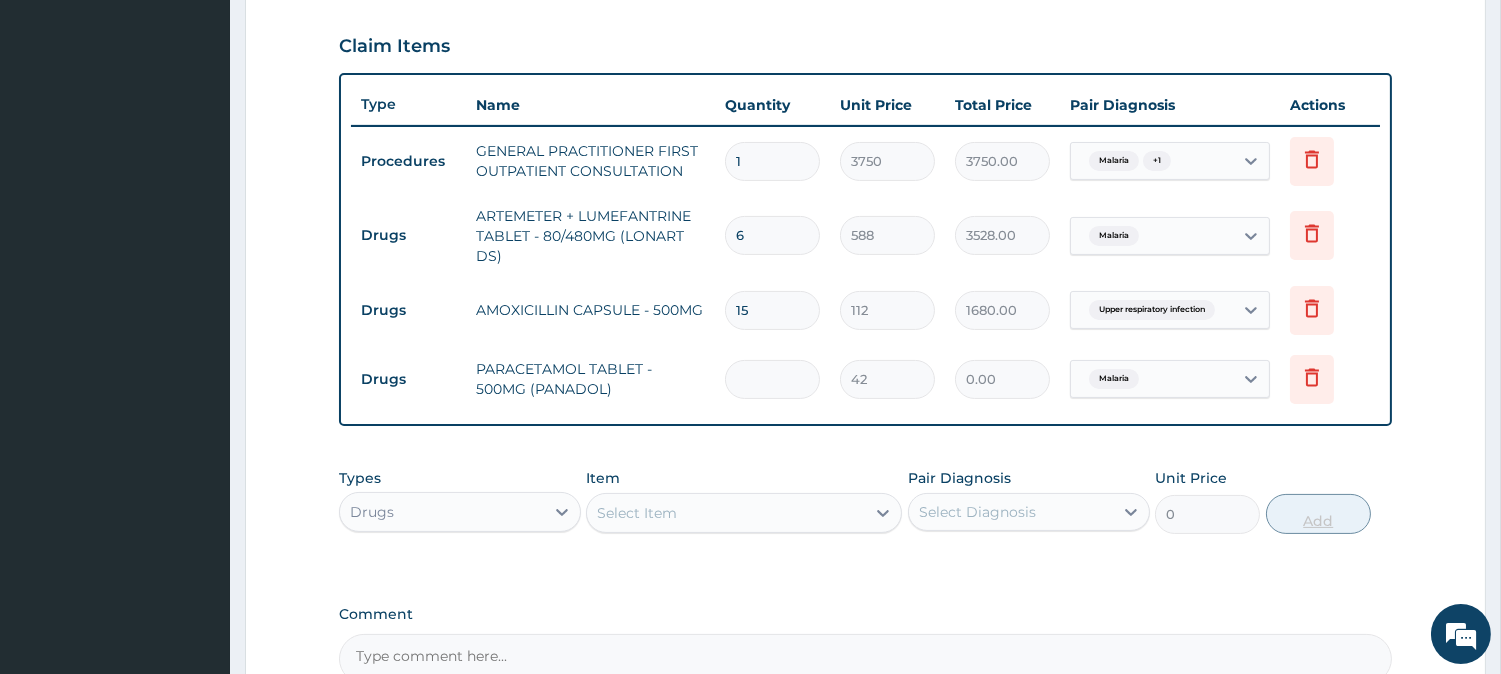 type on "3" 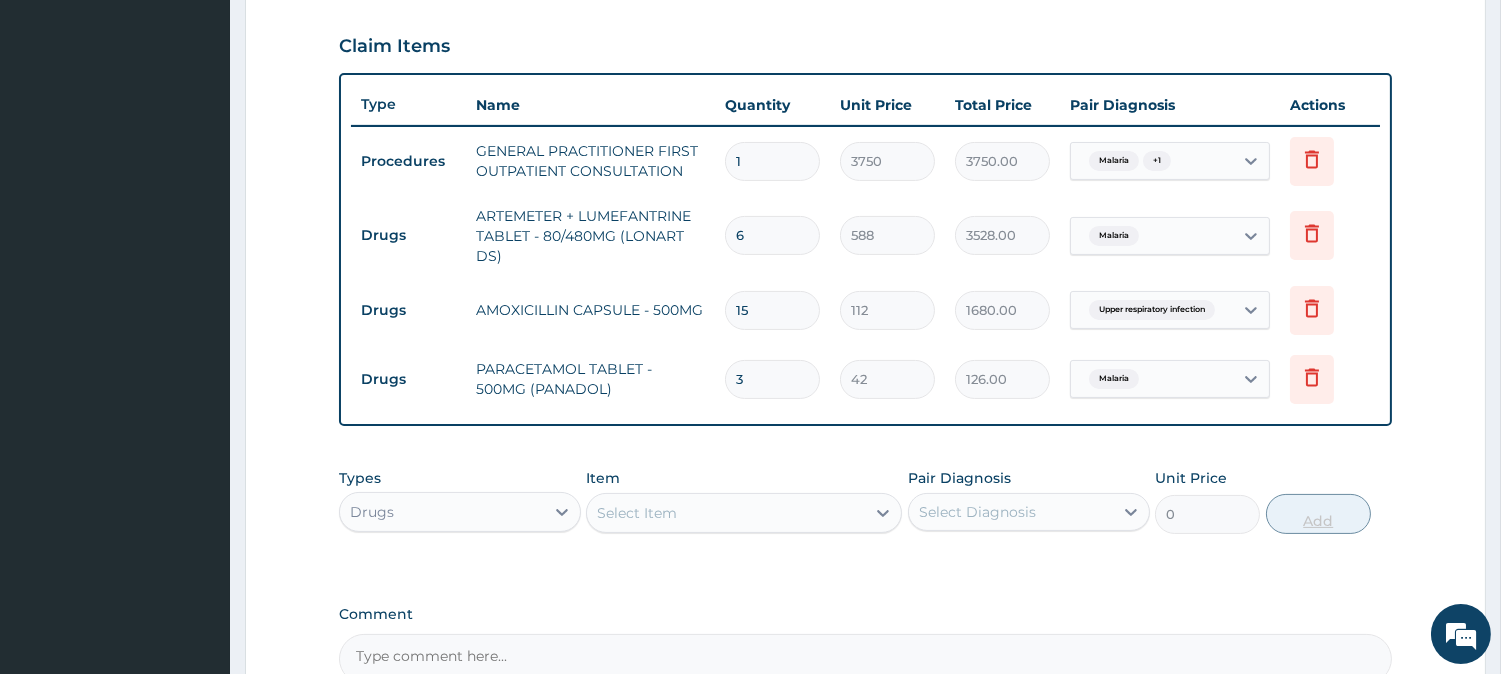 type on "30" 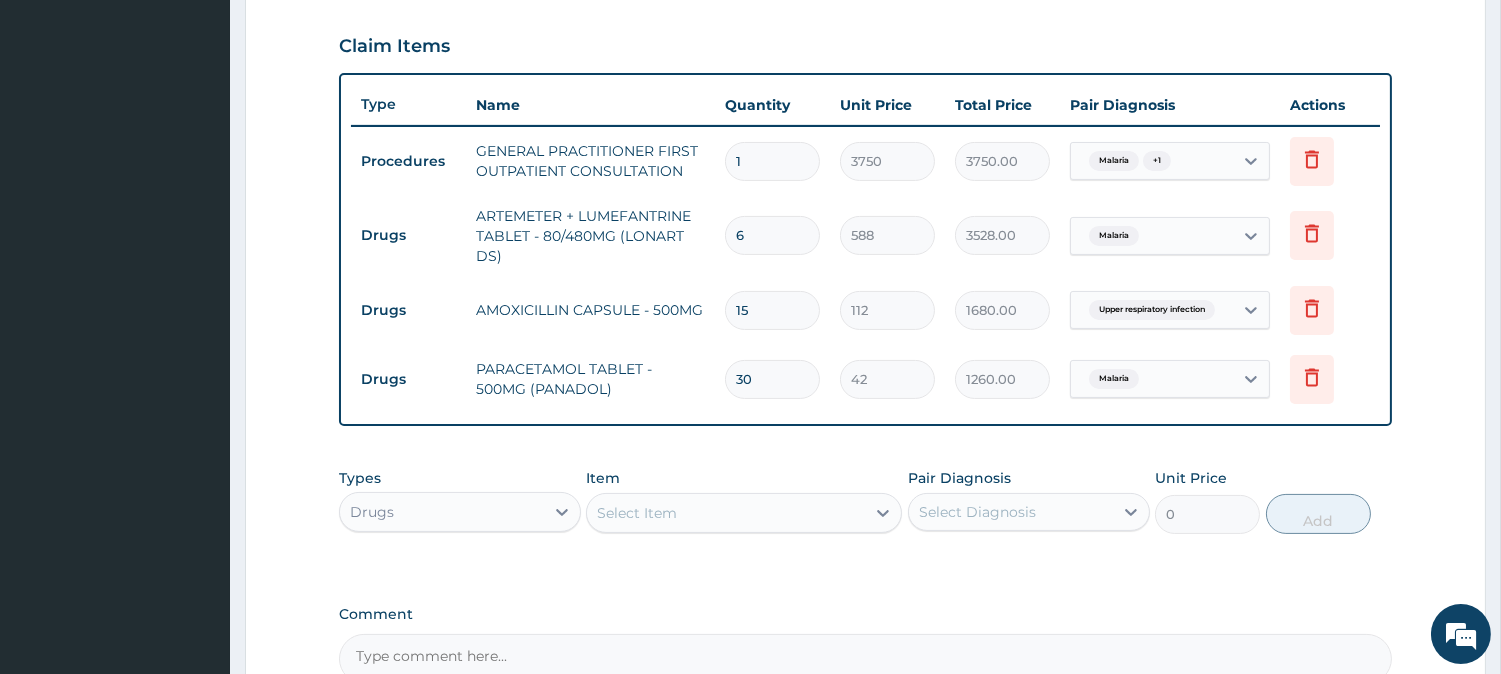 type on "30" 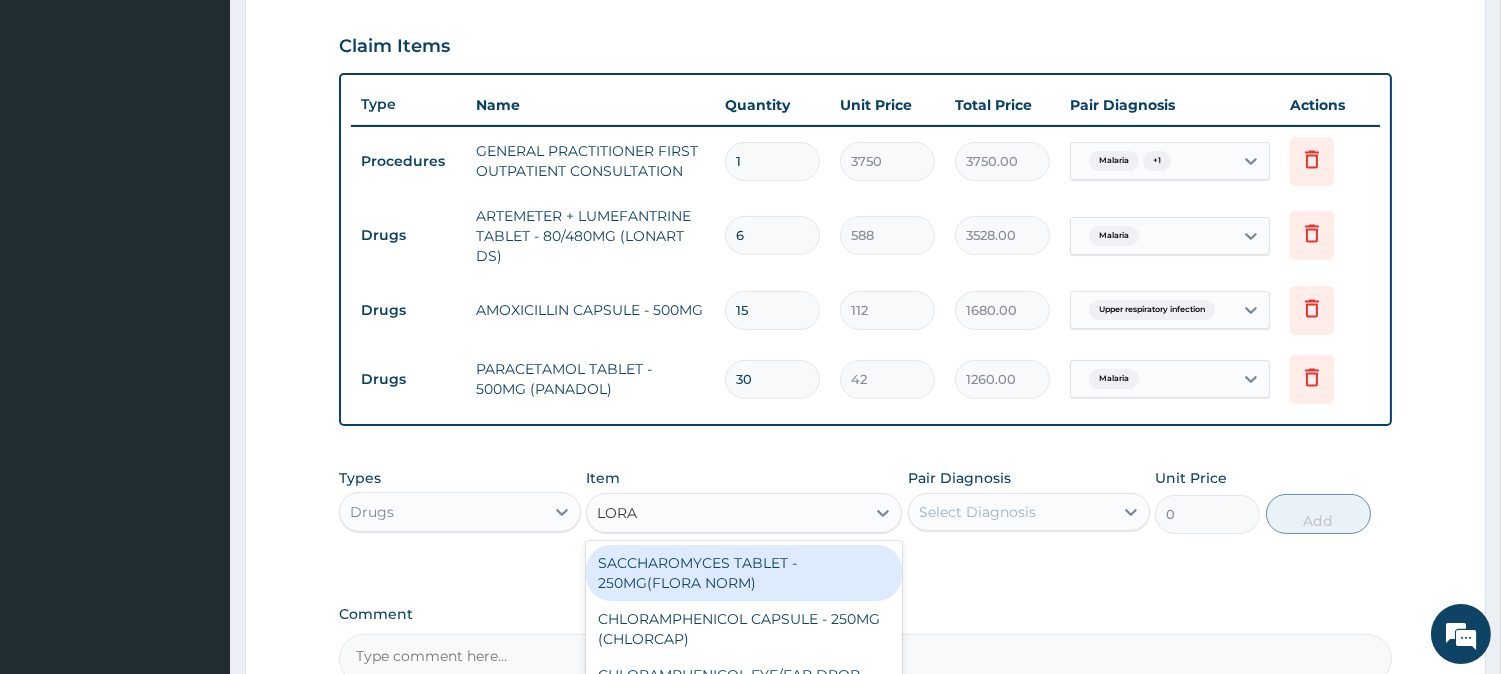 type on "LORAT" 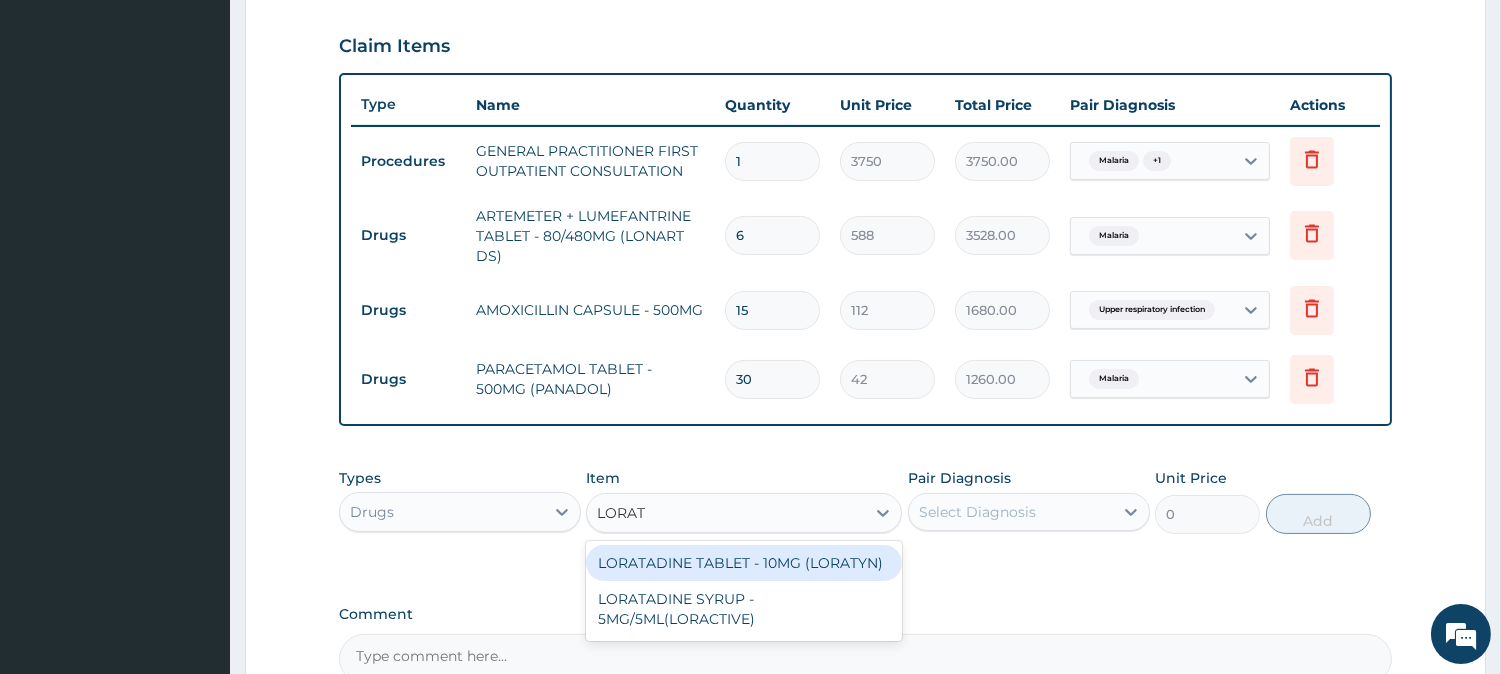 click on "LORATADINE TABLET - 10MG (LORATYN)" at bounding box center [744, 563] 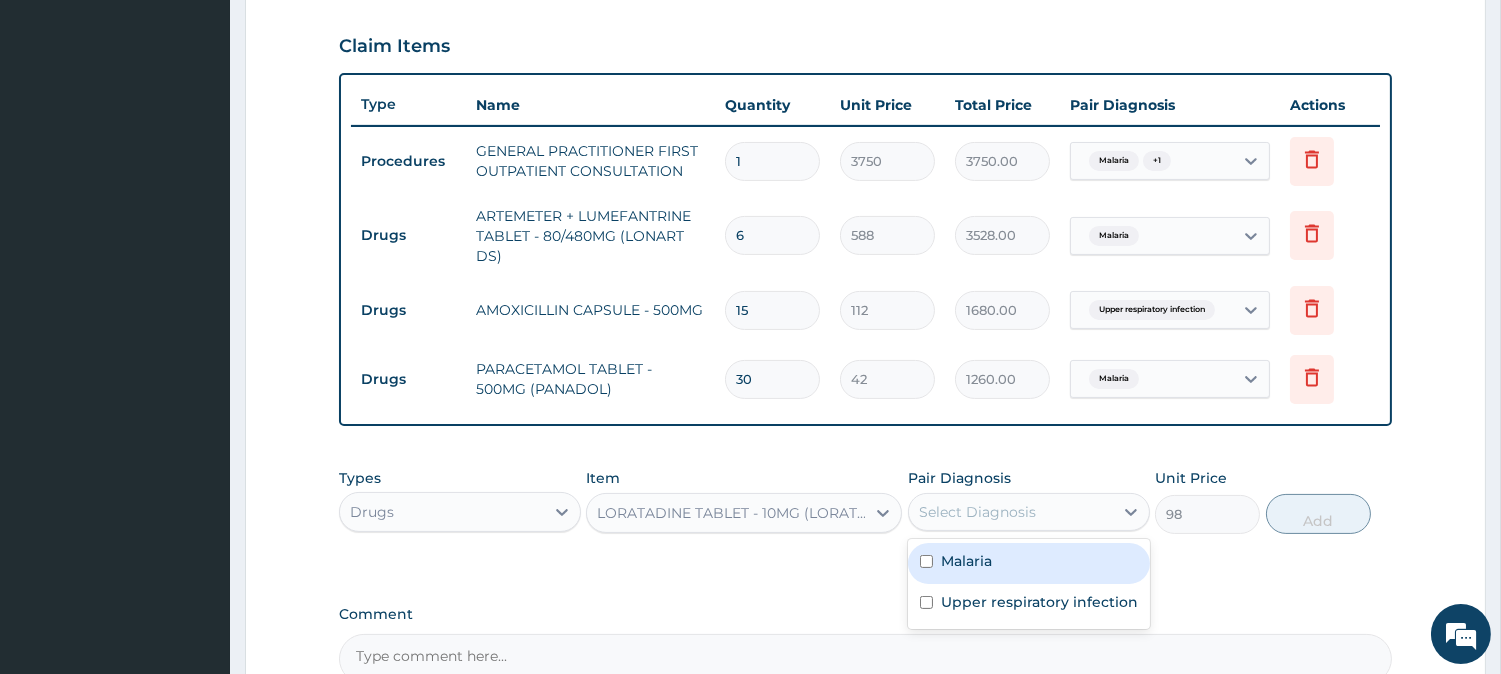 click on "Select Diagnosis" at bounding box center (1011, 512) 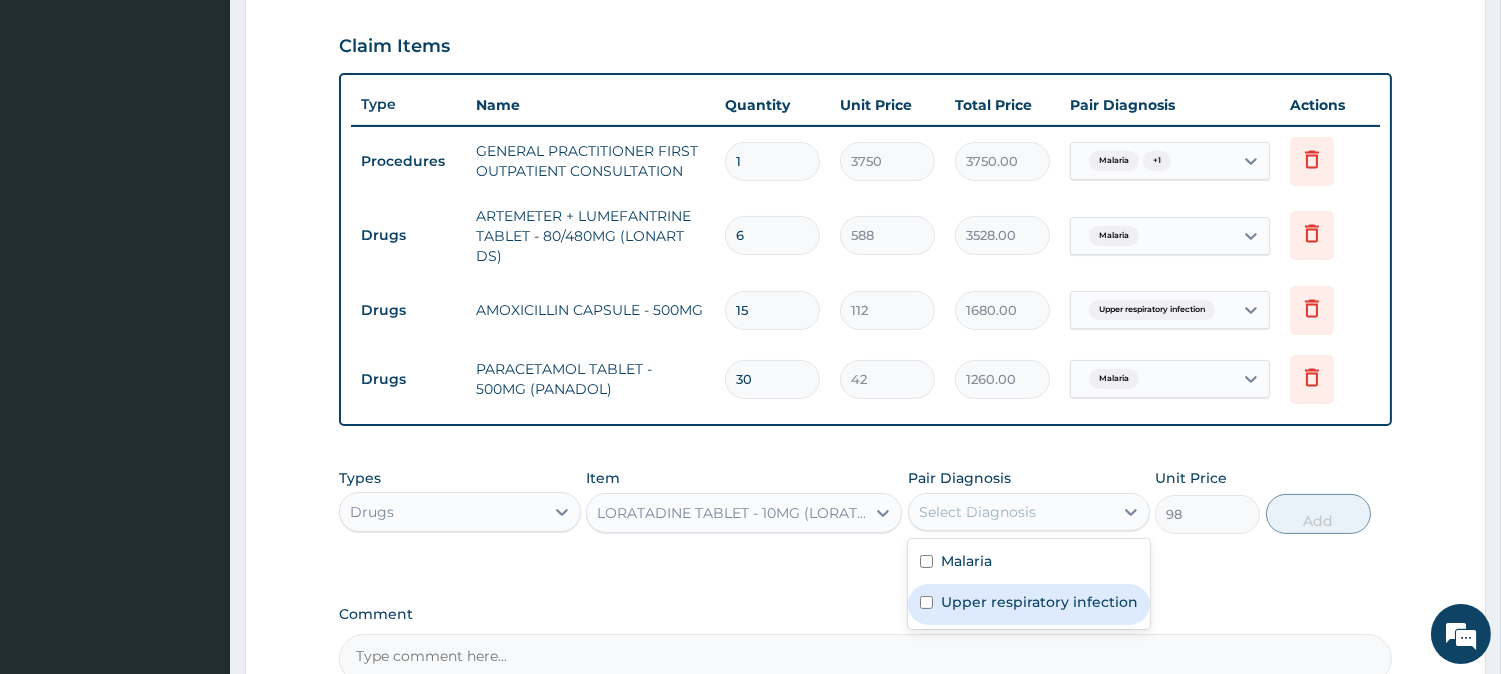 click on "Upper respiratory infection" at bounding box center [1039, 602] 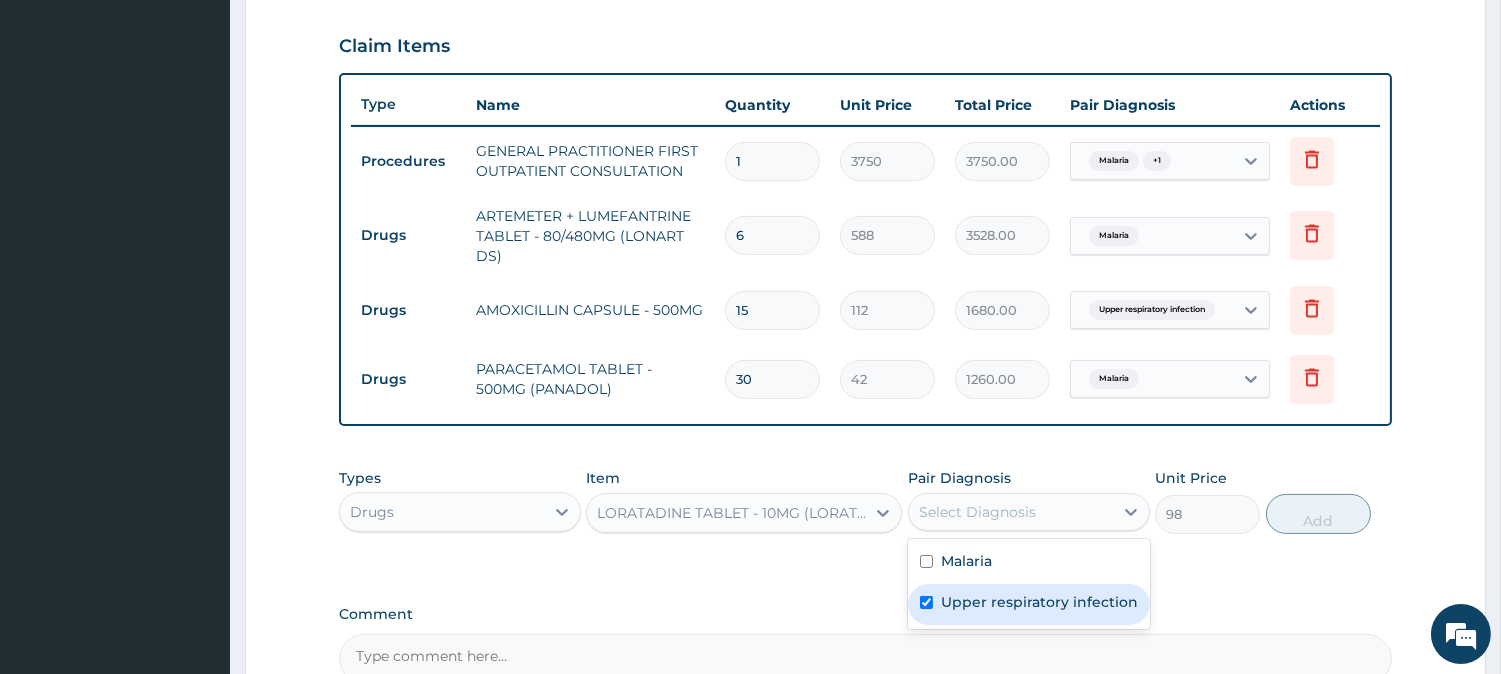 checkbox on "true" 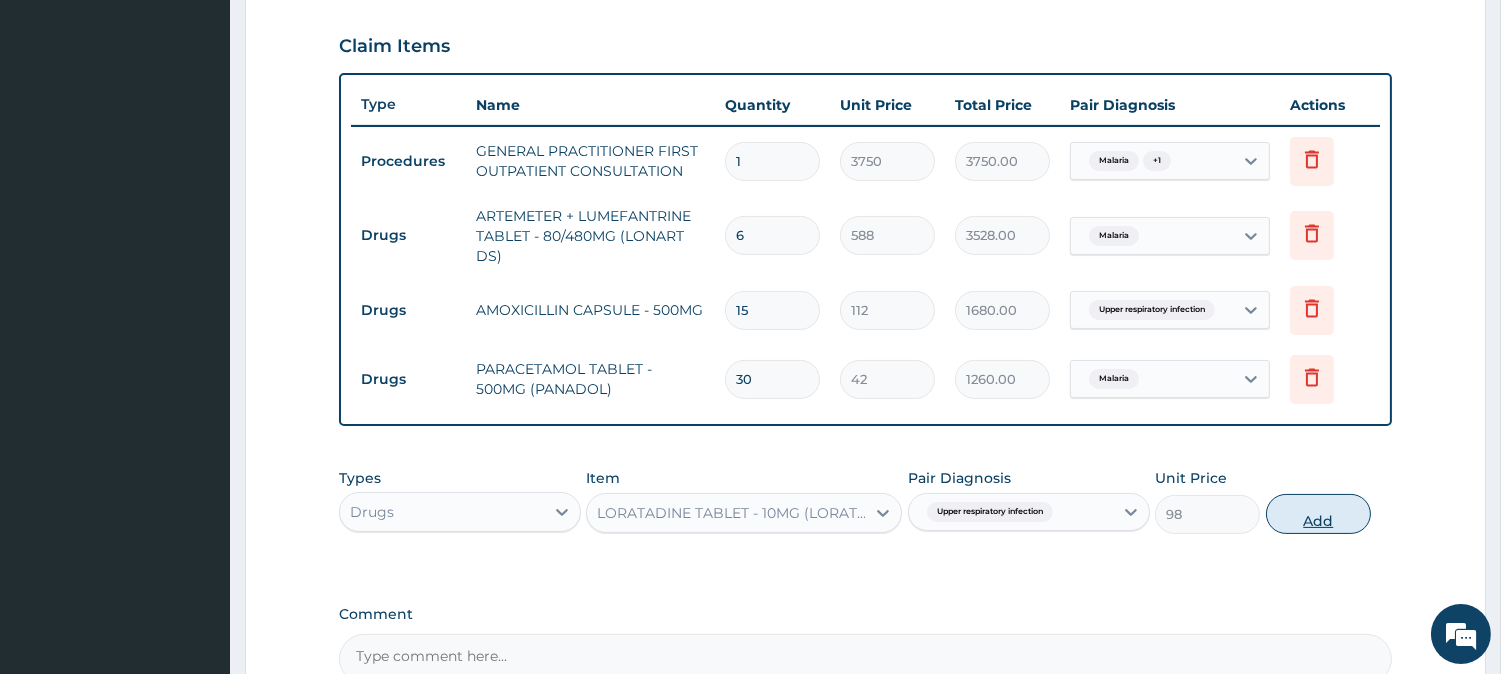 click on "Add" at bounding box center (1318, 514) 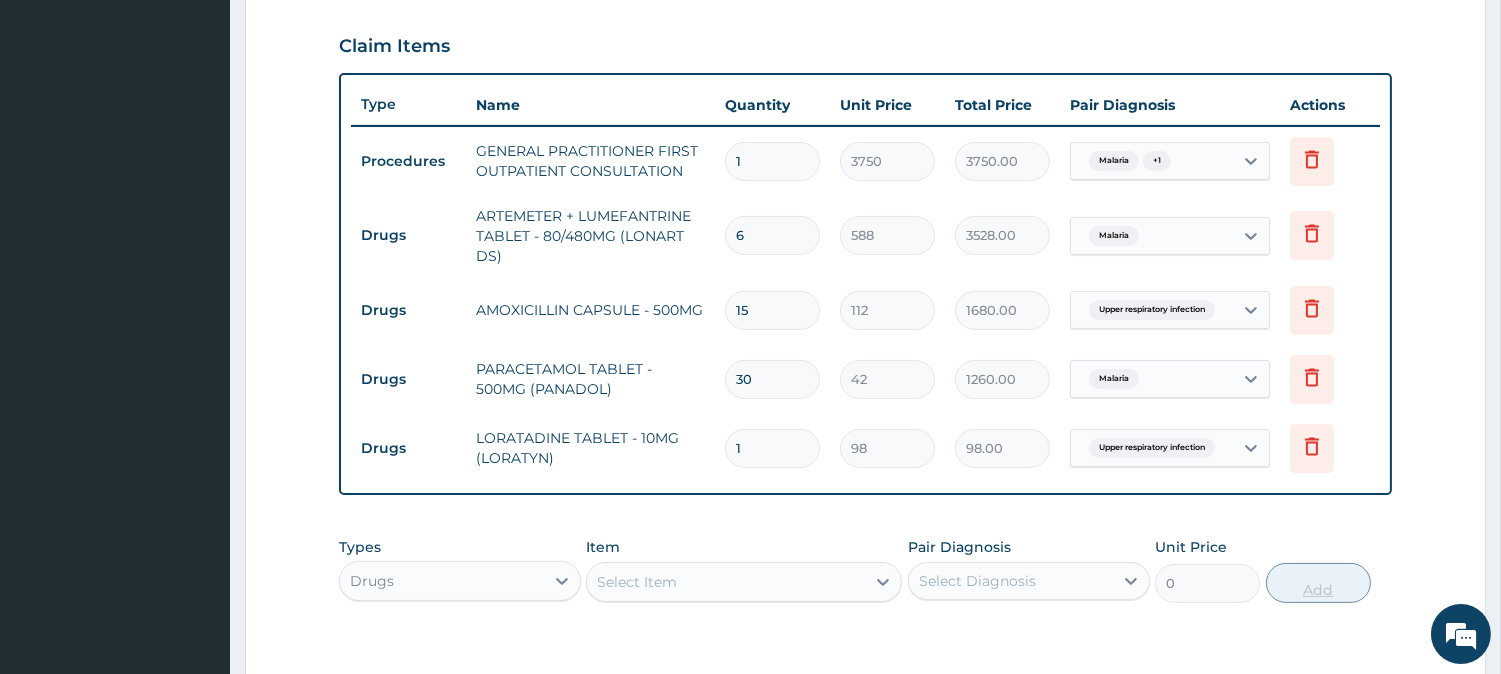 type 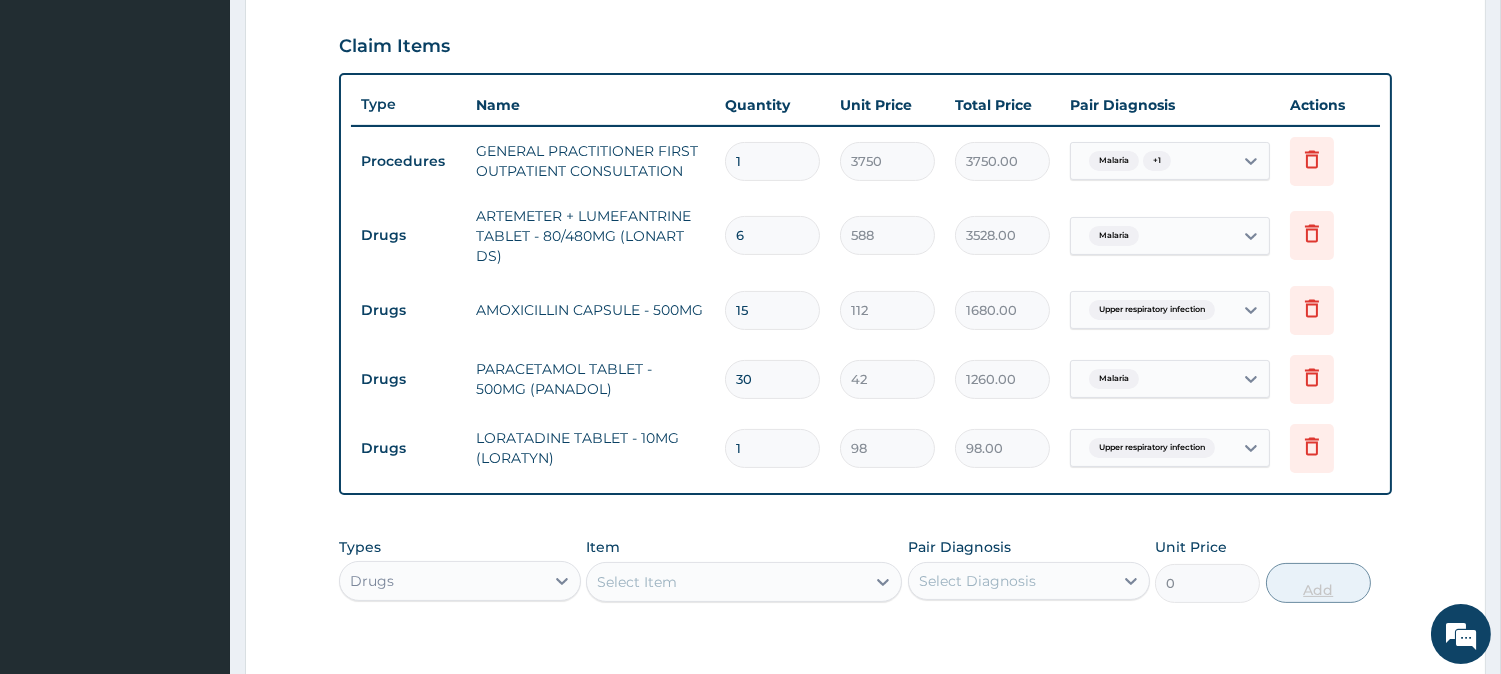 type on "0.00" 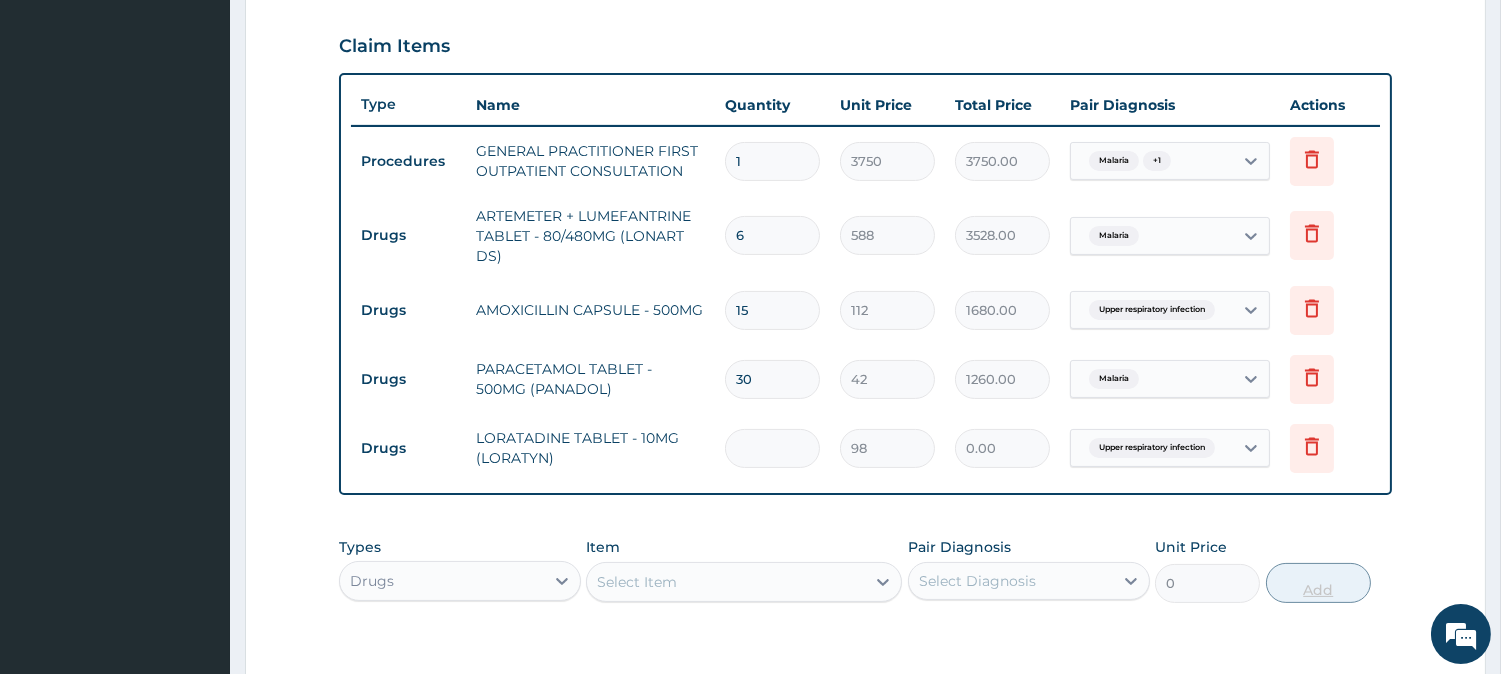 type on "5" 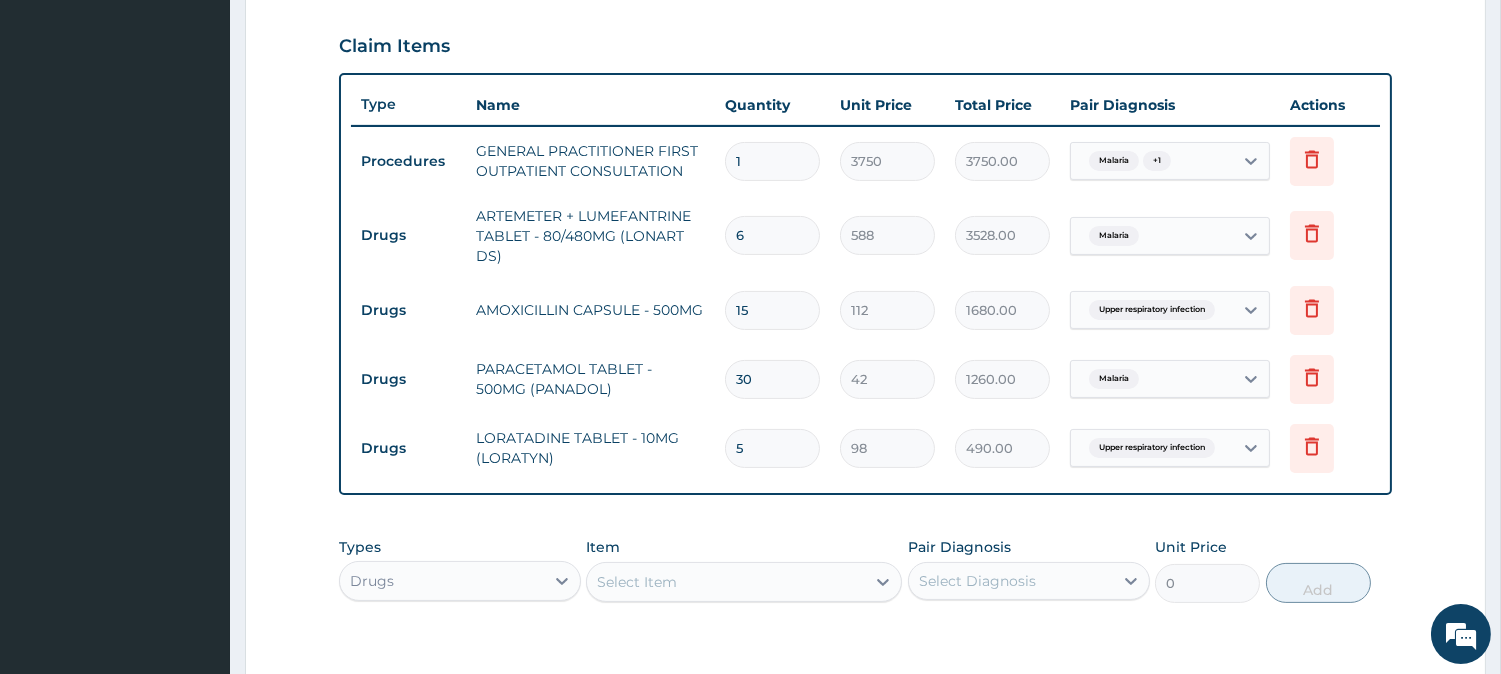 scroll, scrollTop: 960, scrollLeft: 0, axis: vertical 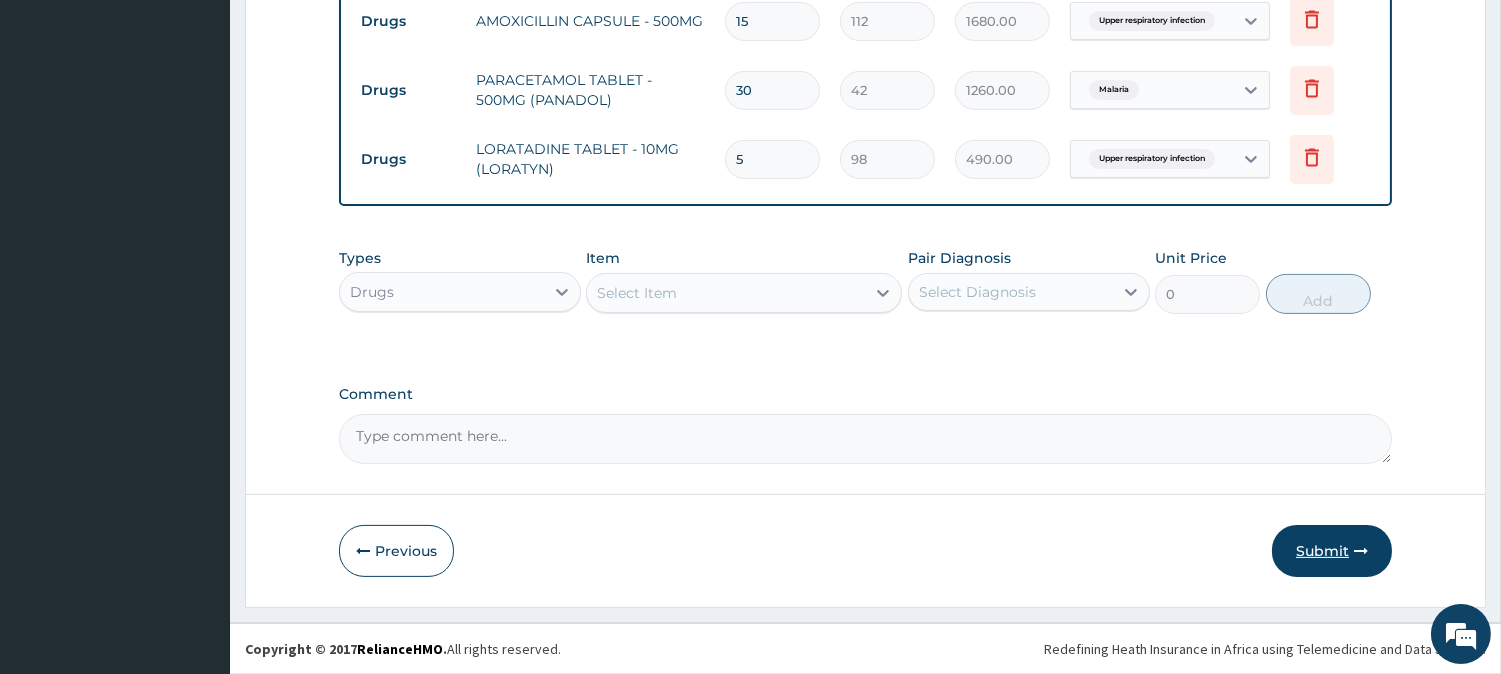 type on "5" 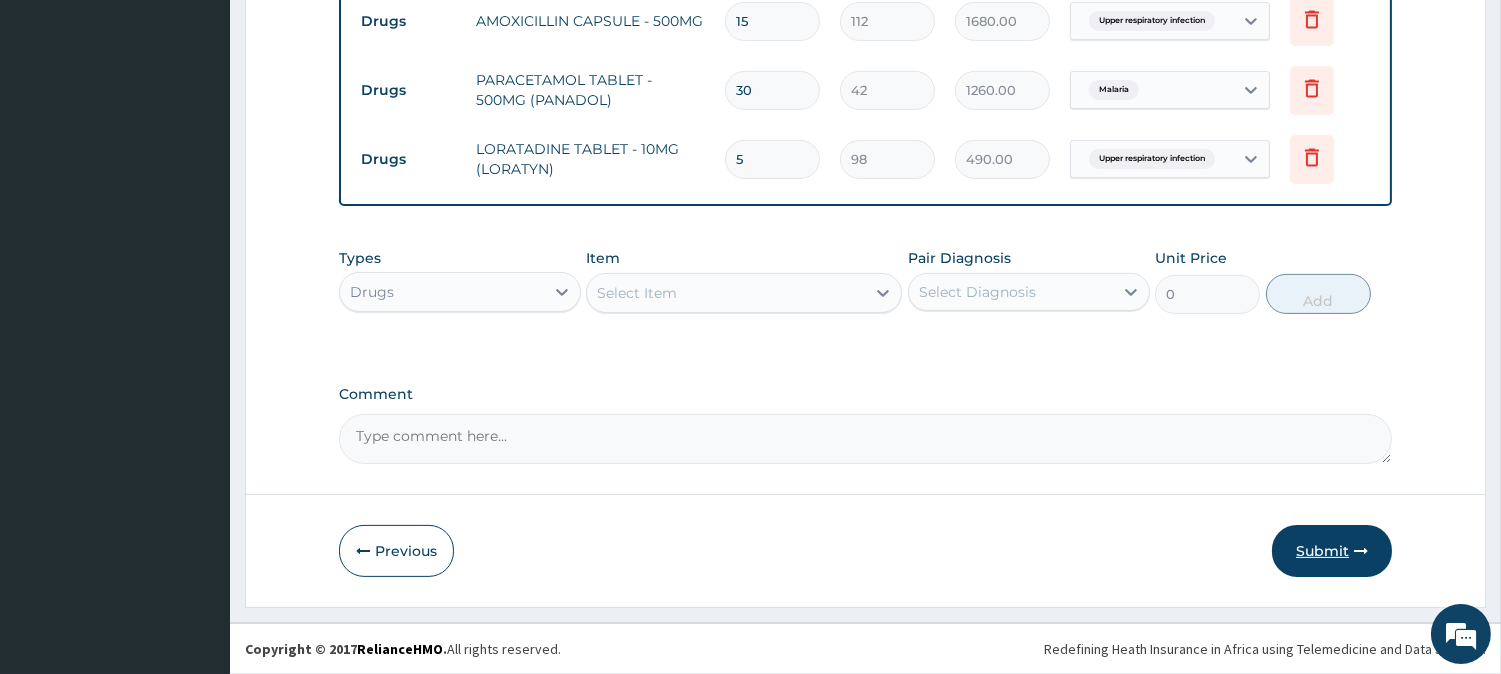 click on "Submit" at bounding box center [1332, 551] 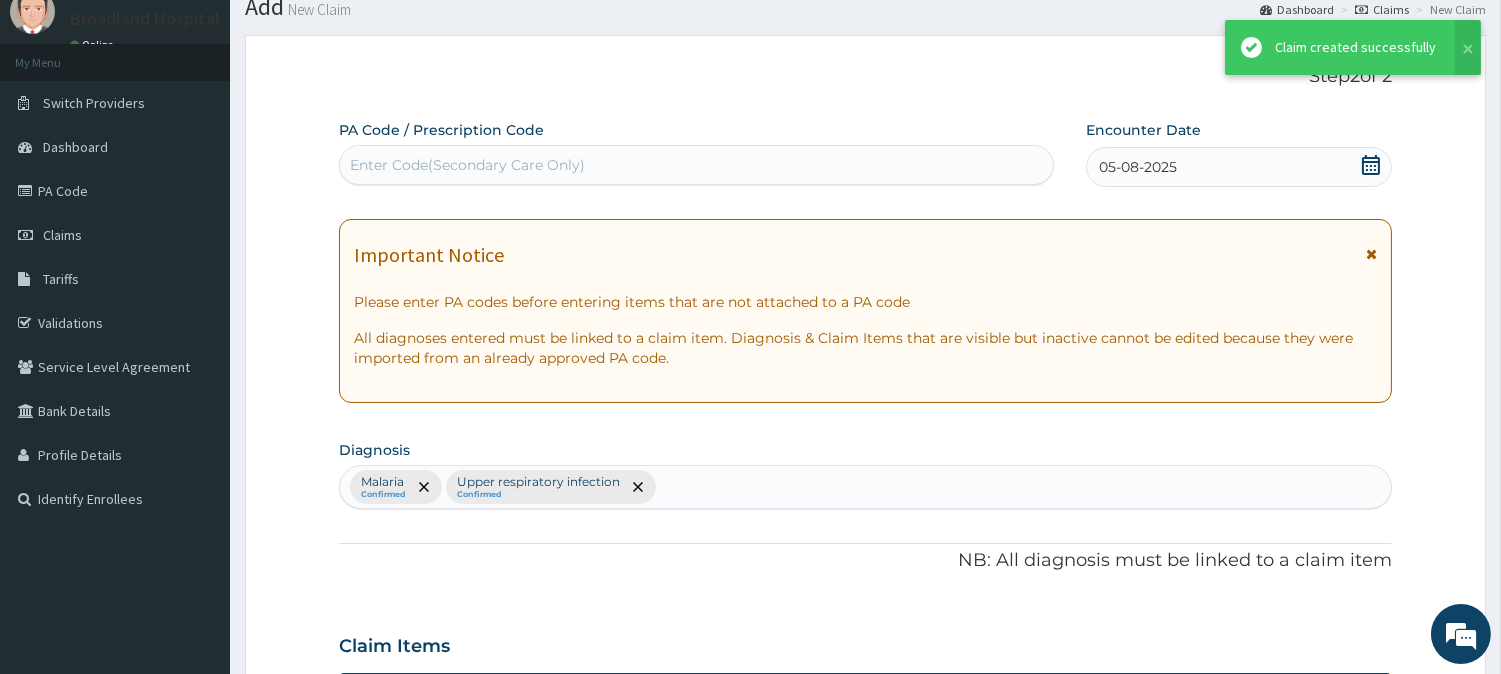 scroll, scrollTop: 960, scrollLeft: 0, axis: vertical 